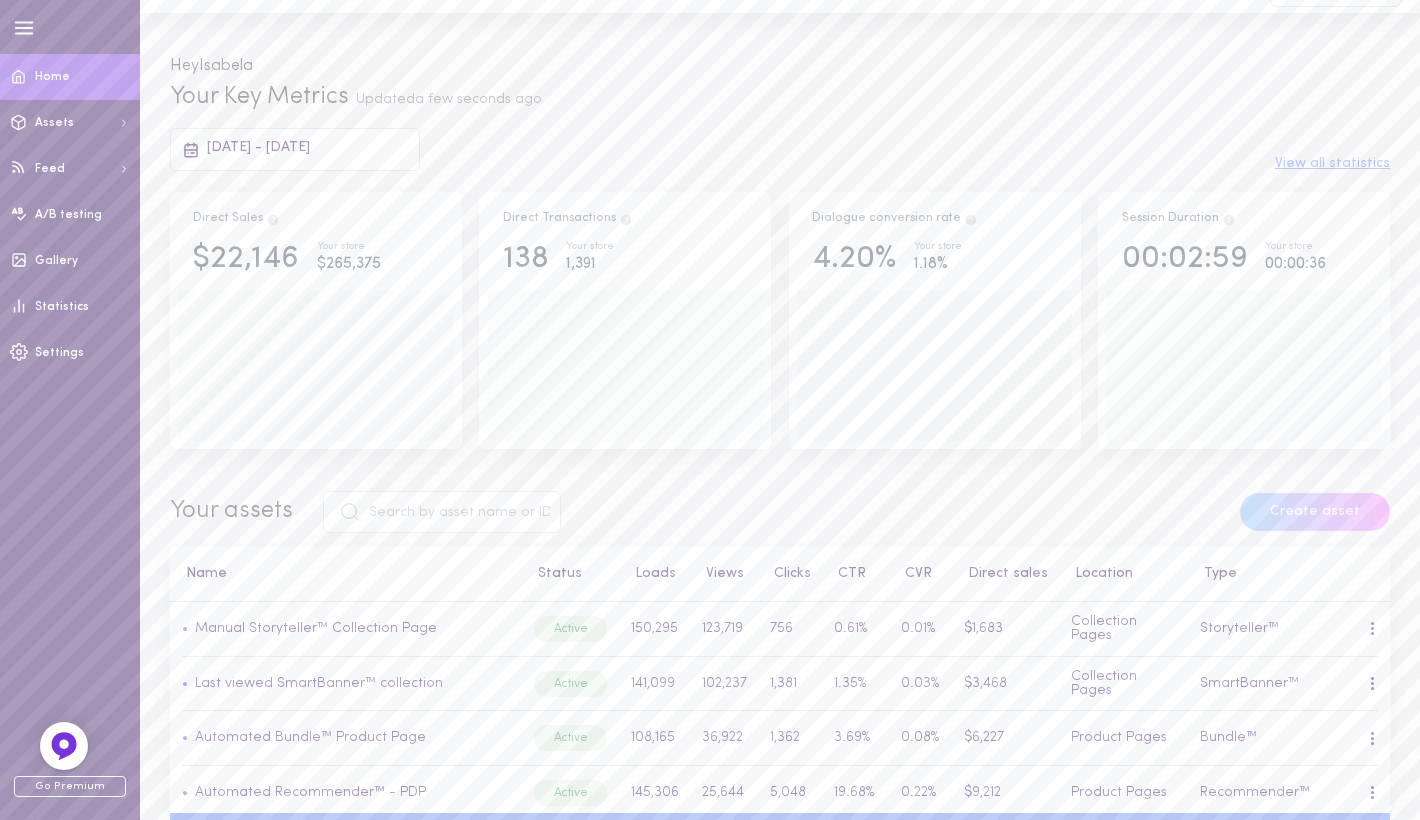 scroll, scrollTop: 66, scrollLeft: 0, axis: vertical 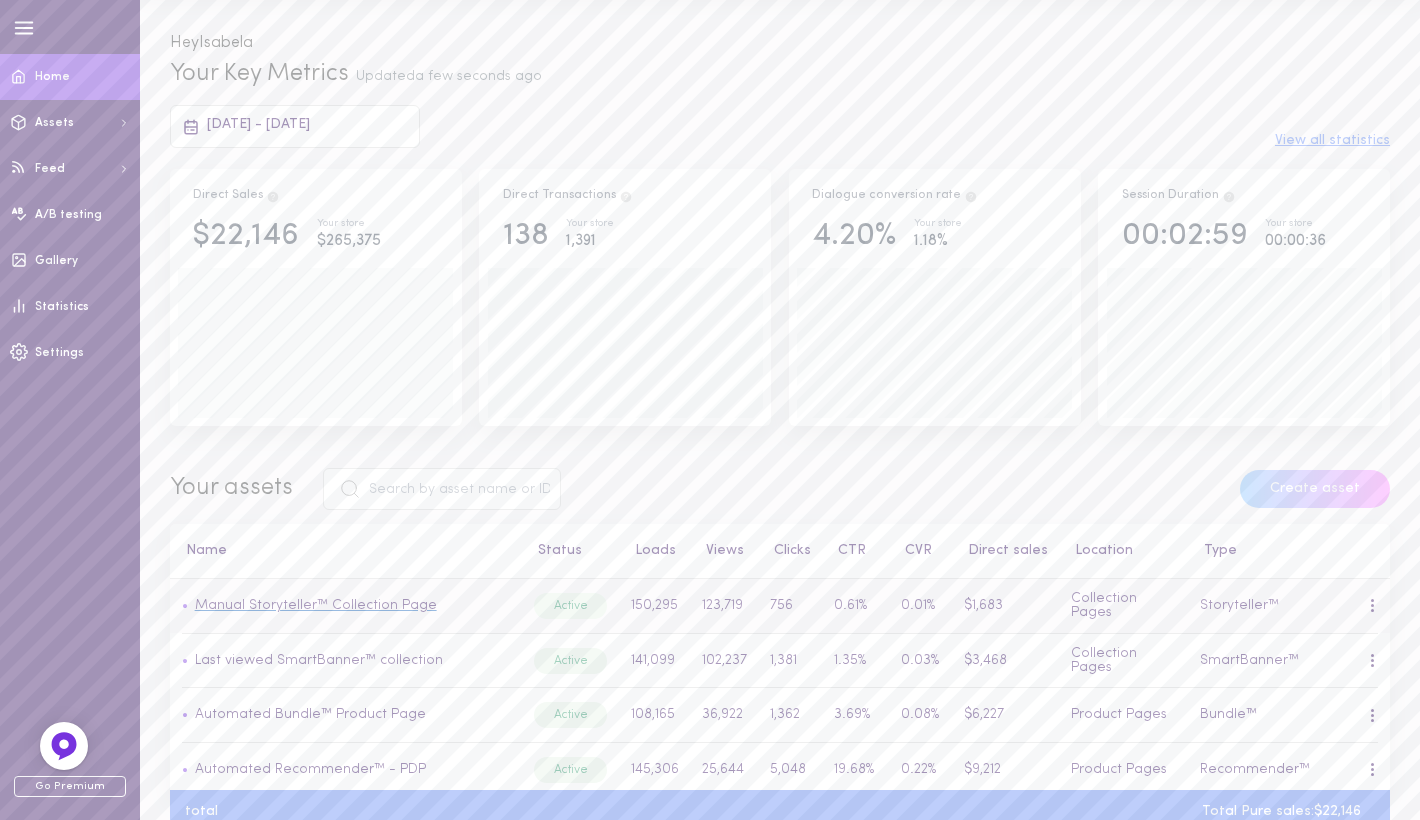 click on "Manual Storyteller™ Collection Page" at bounding box center [316, 605] 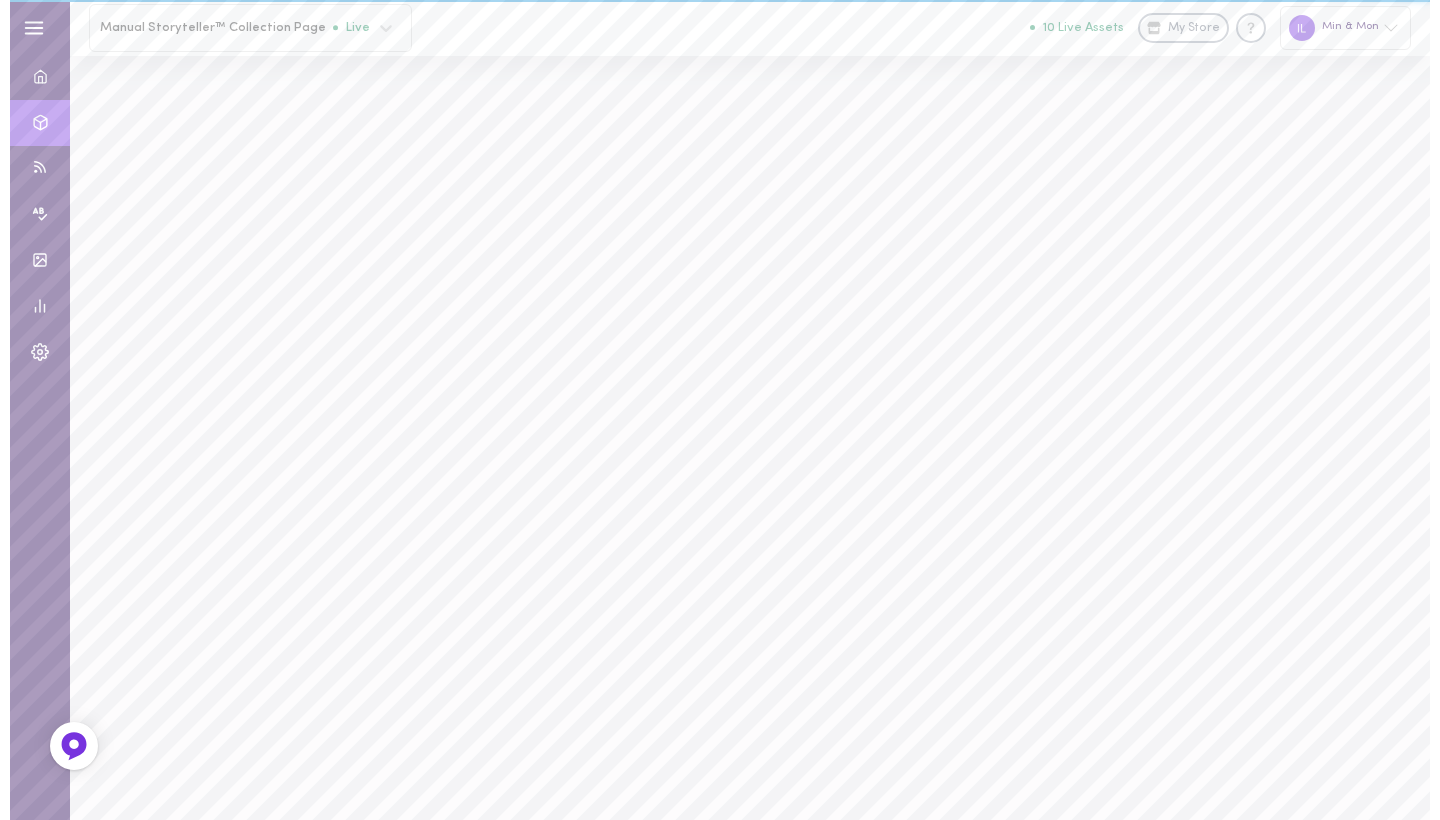 scroll, scrollTop: 0, scrollLeft: 0, axis: both 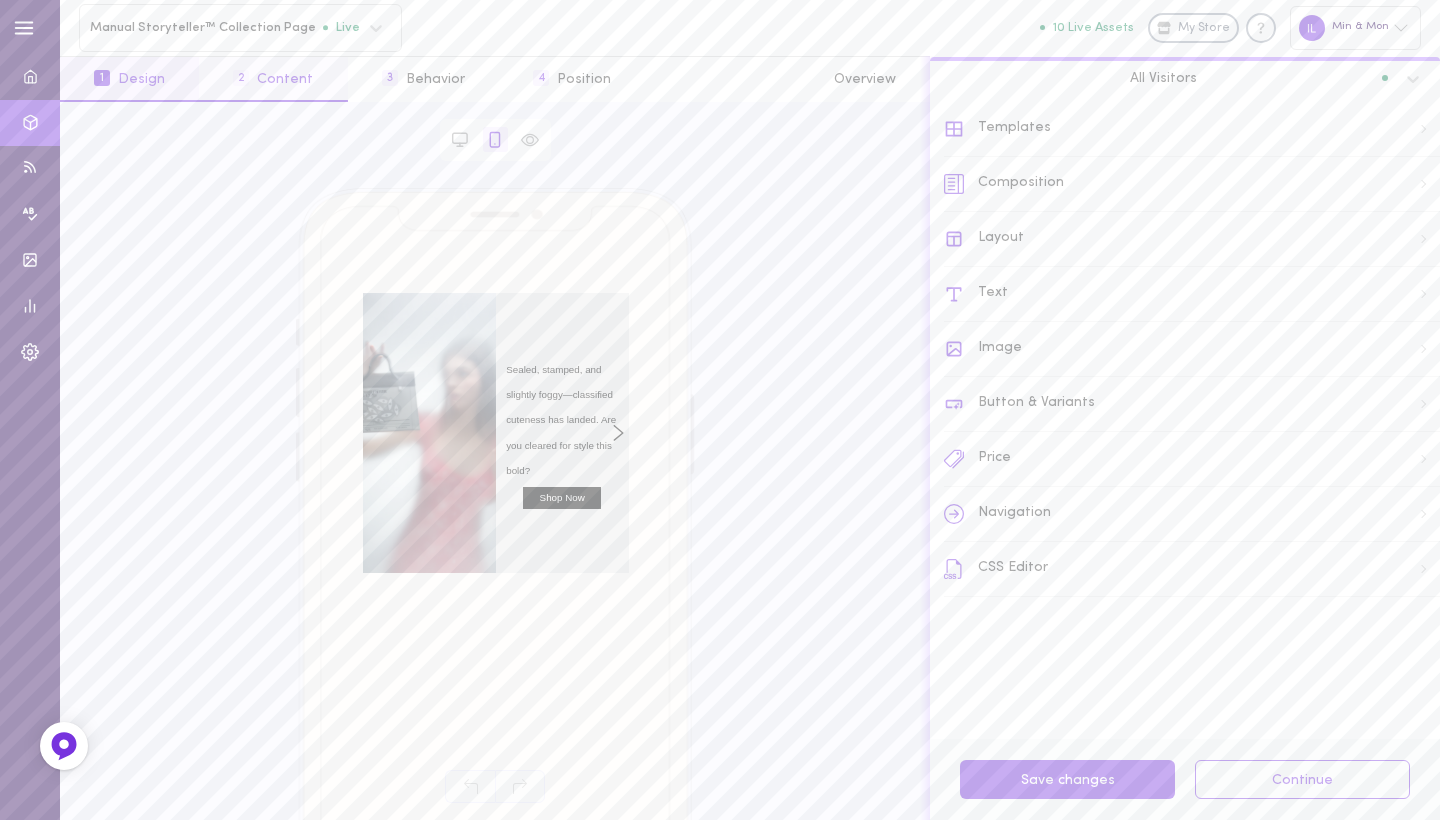 click on "2 Content" at bounding box center (273, 79) 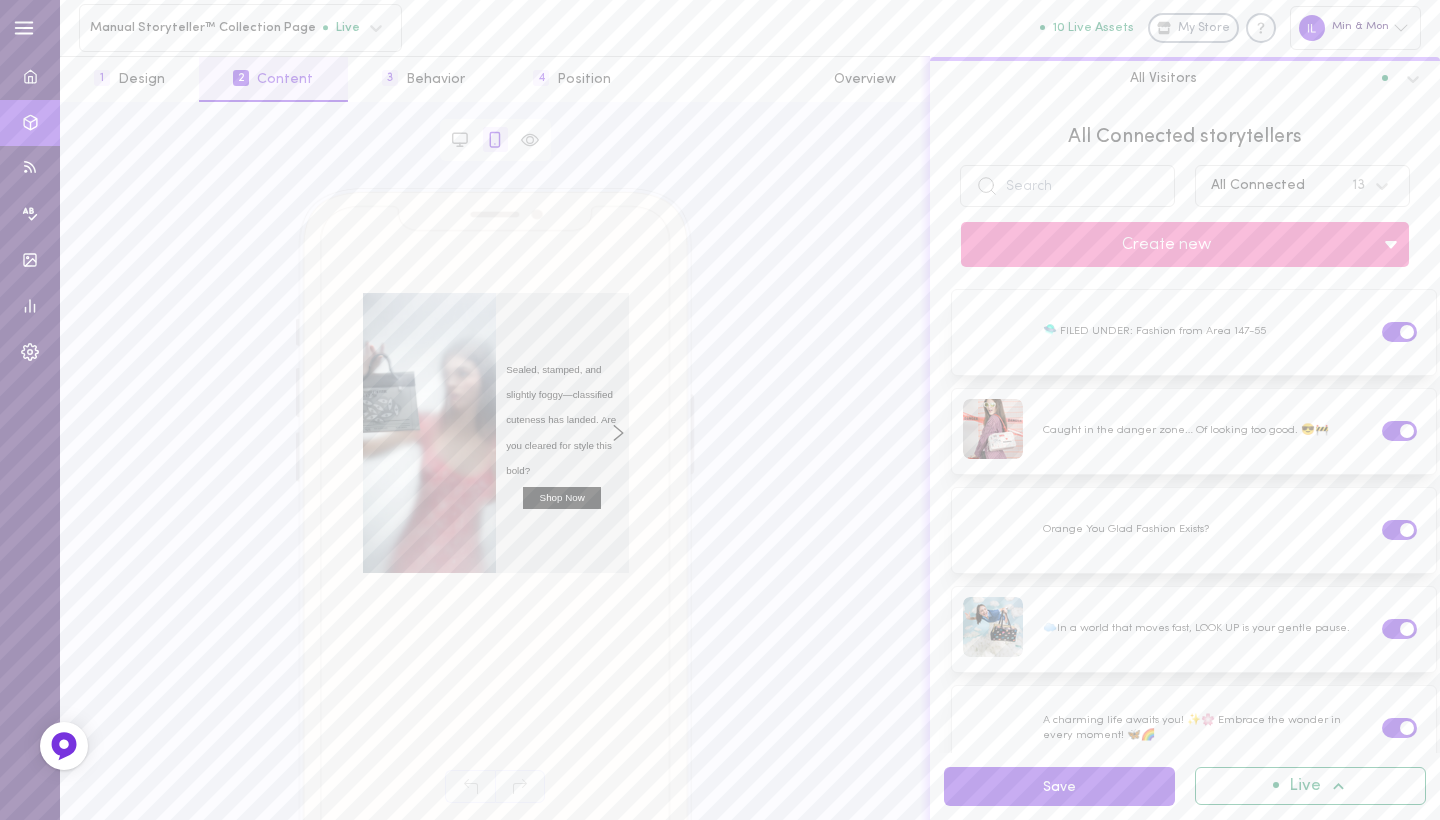 scroll, scrollTop: 0, scrollLeft: 0, axis: both 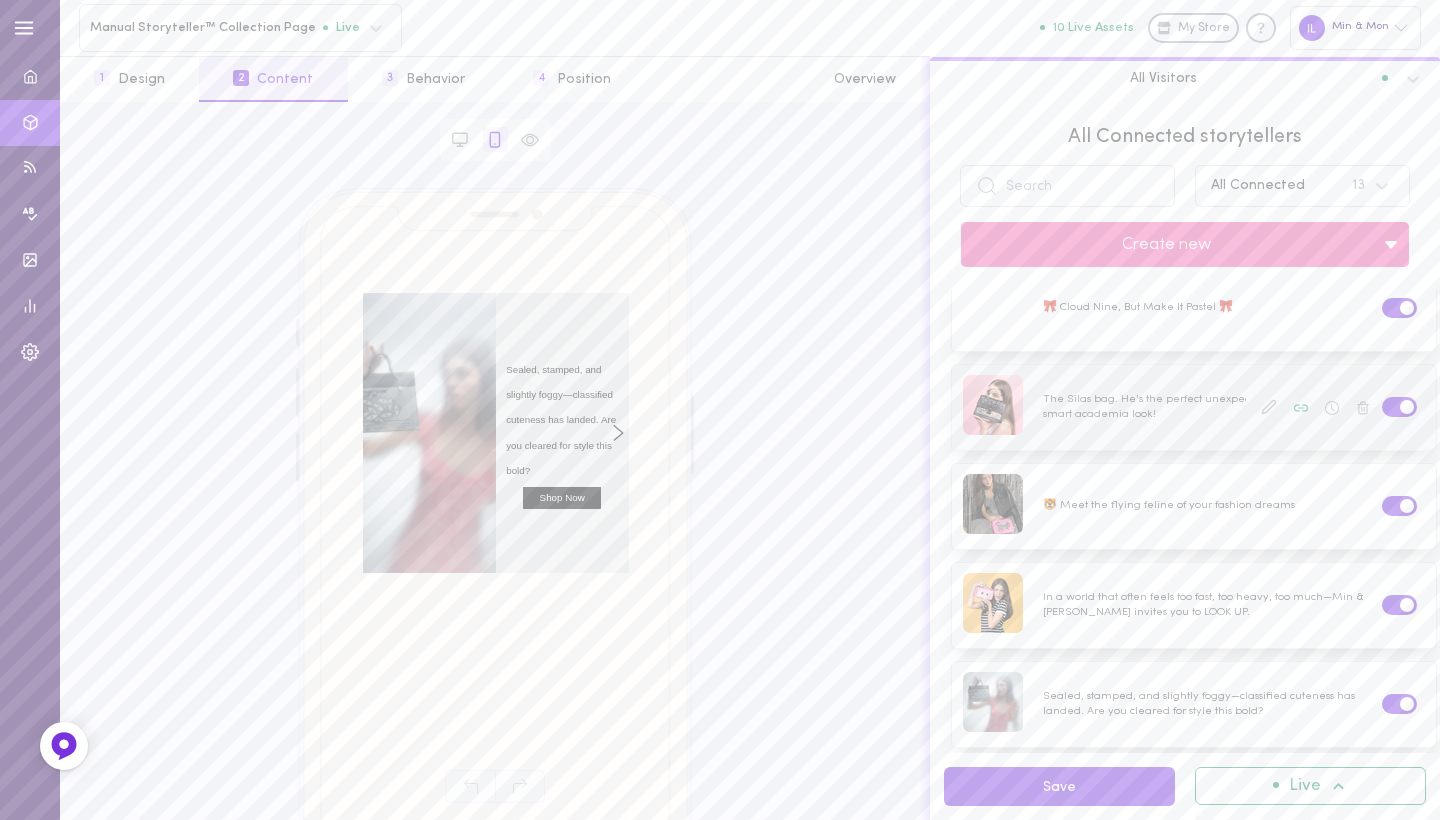 click at bounding box center [1194, 407] 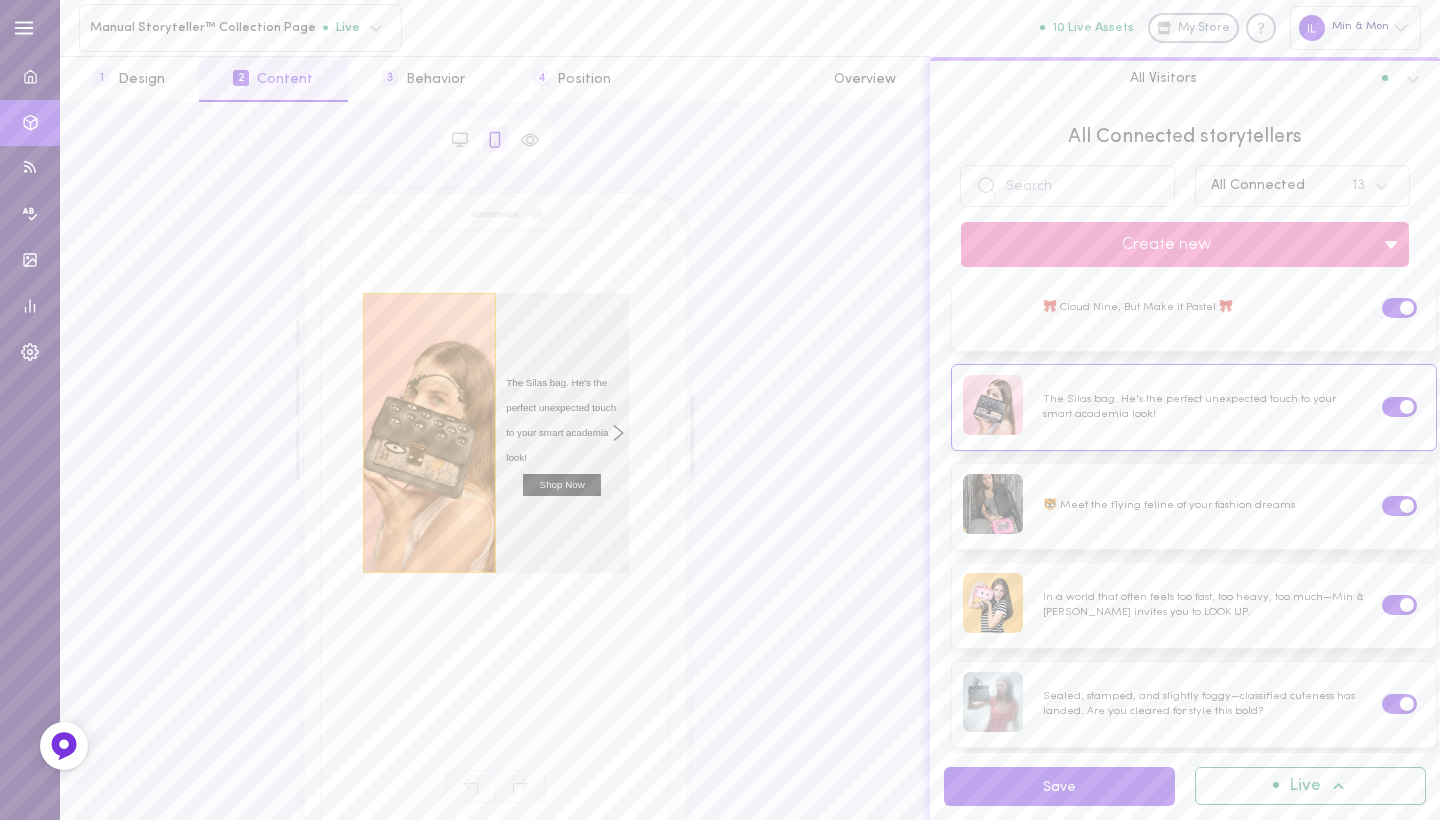 click 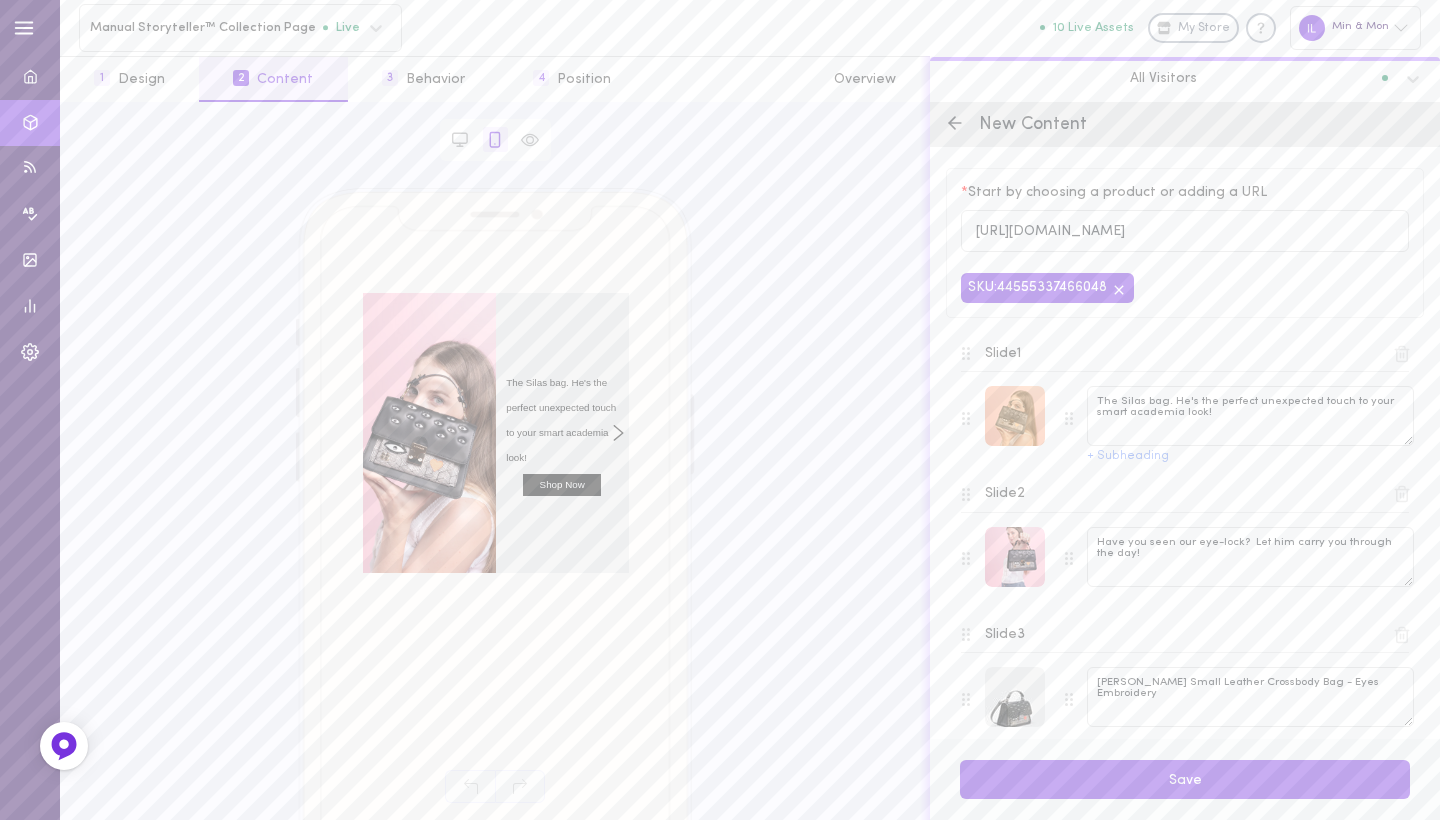 click at bounding box center [1015, 416] 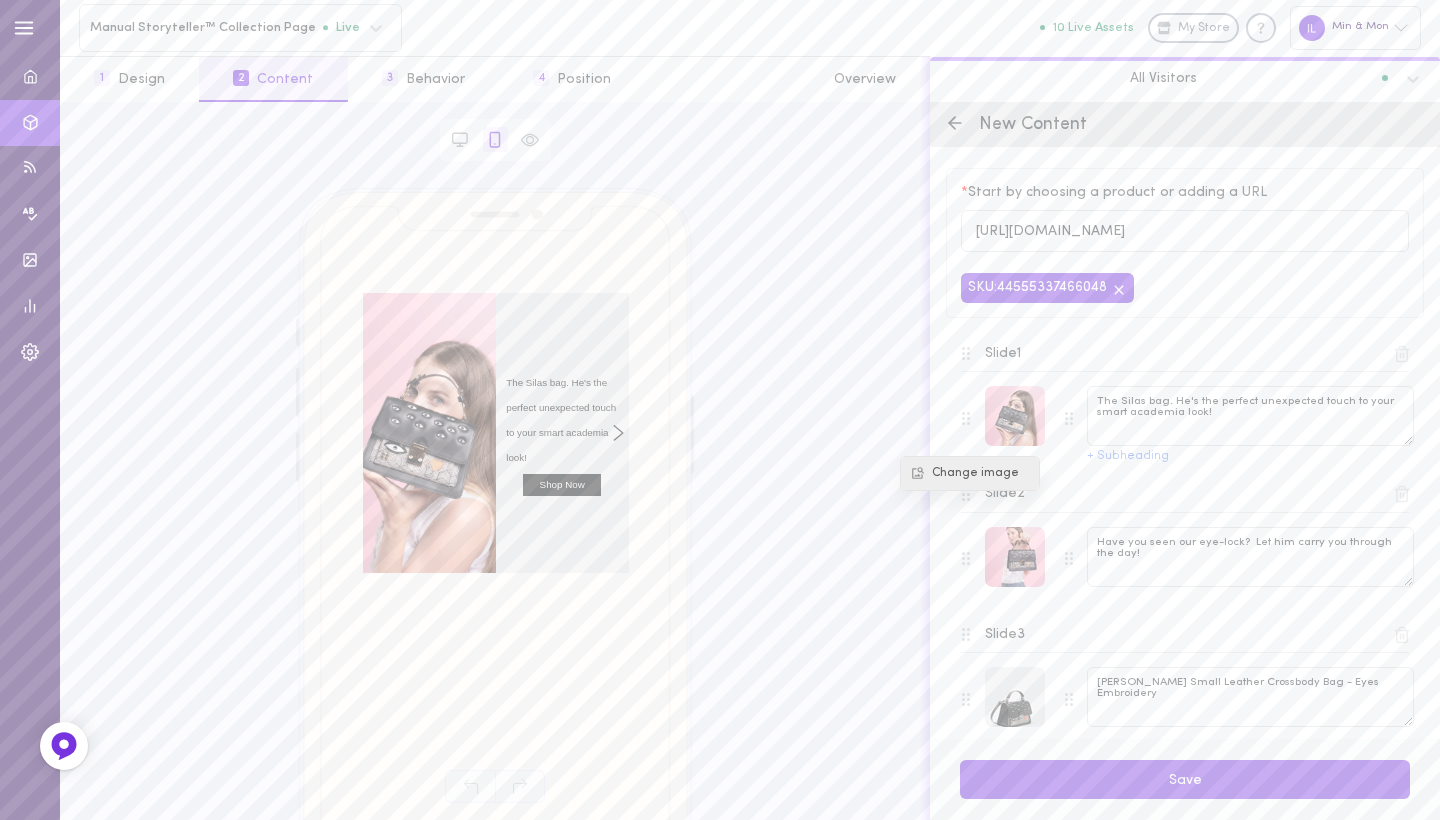 click on "Change image" at bounding box center [970, 473] 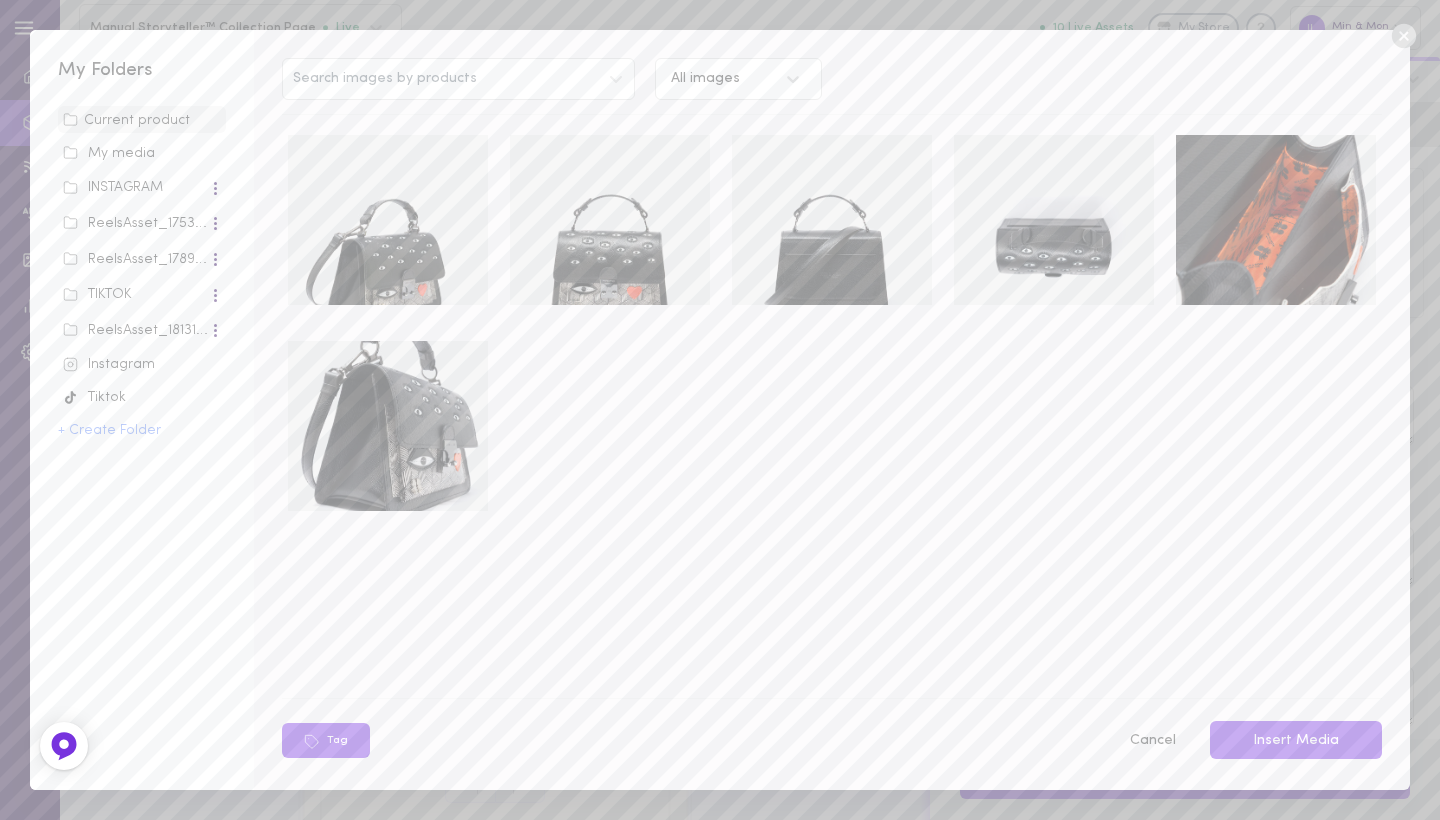click on "My media" at bounding box center (142, 154) 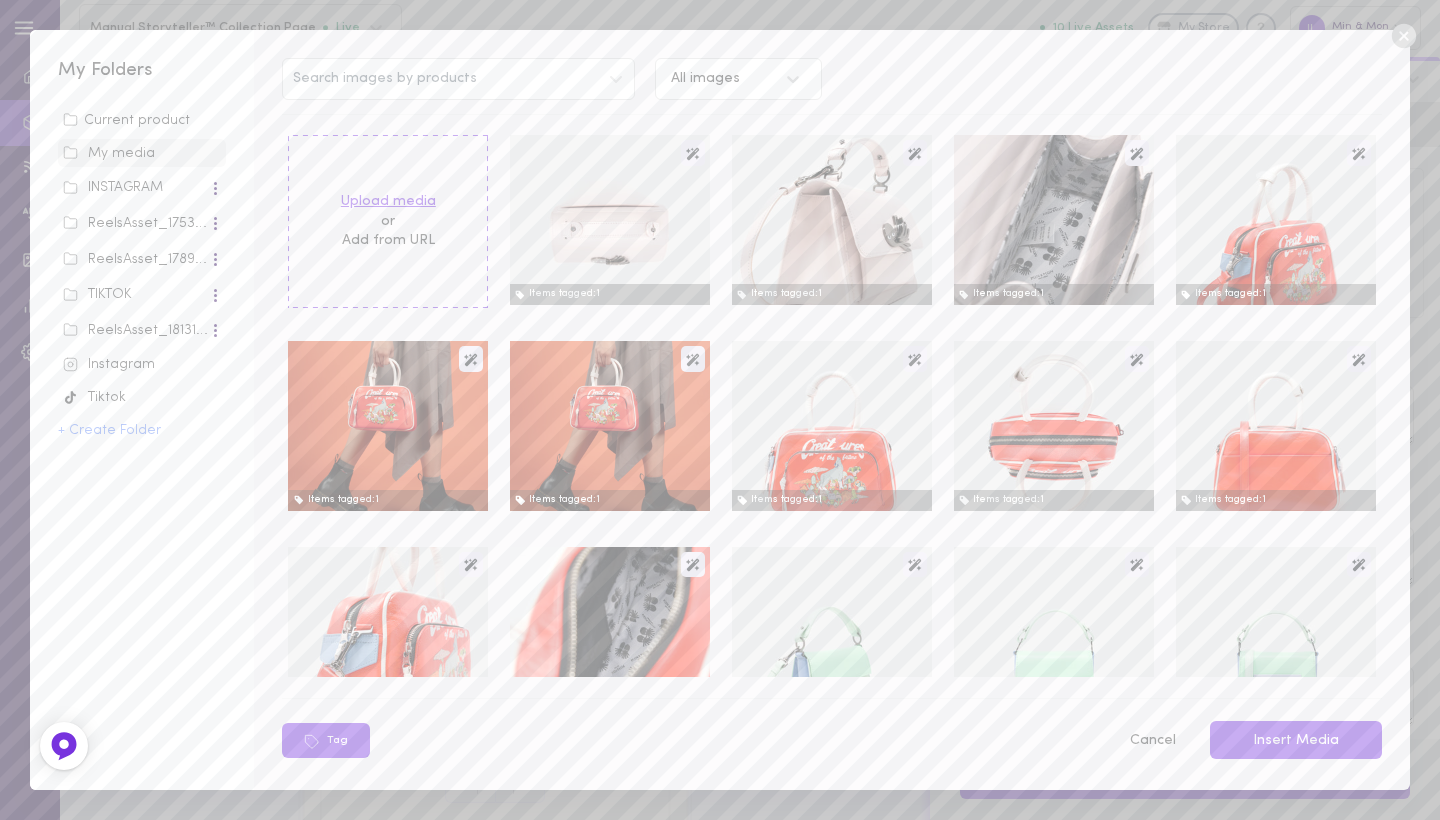 click on "Upload media" at bounding box center [388, 202] 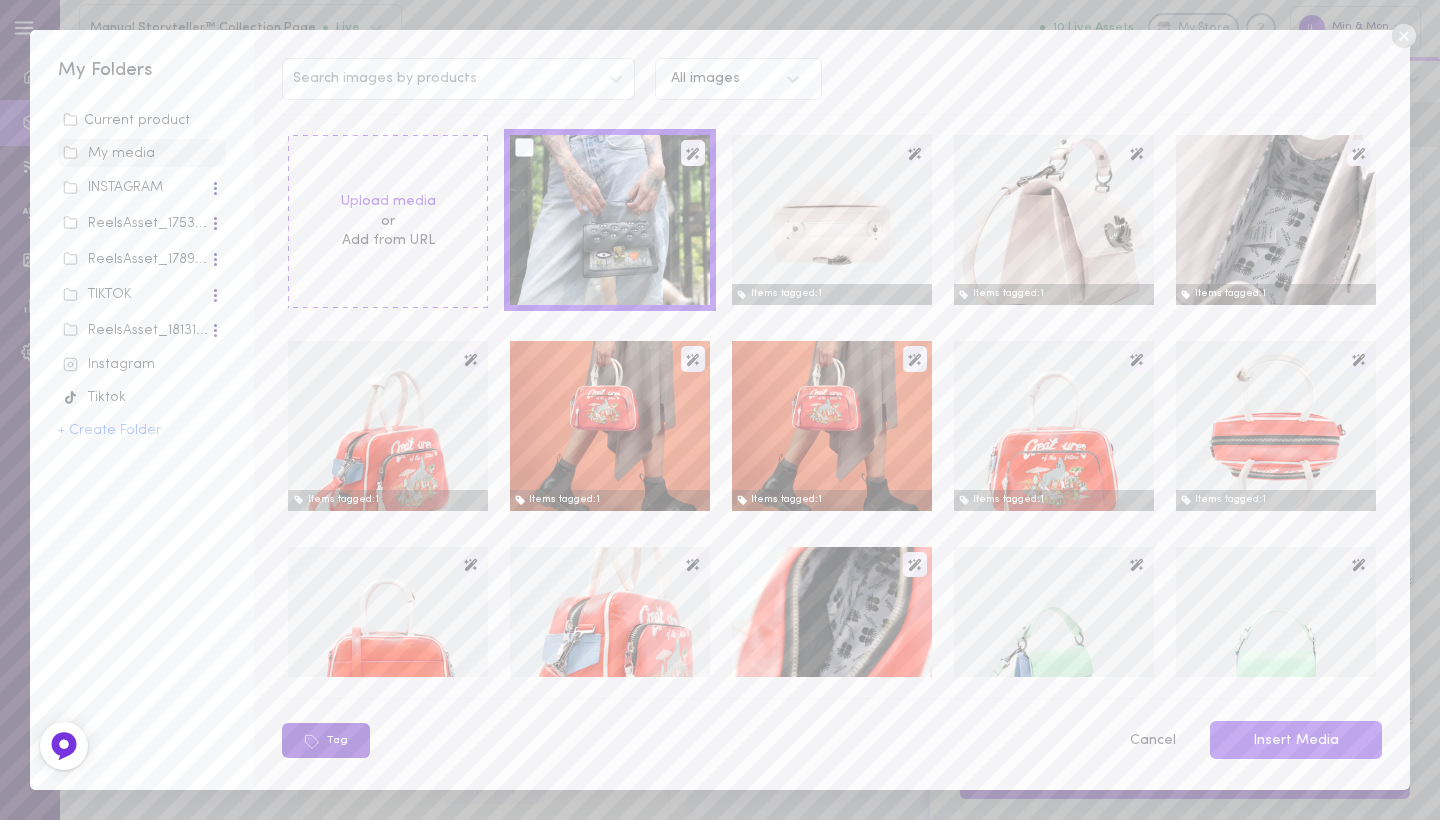 click on "Tag" at bounding box center [326, 740] 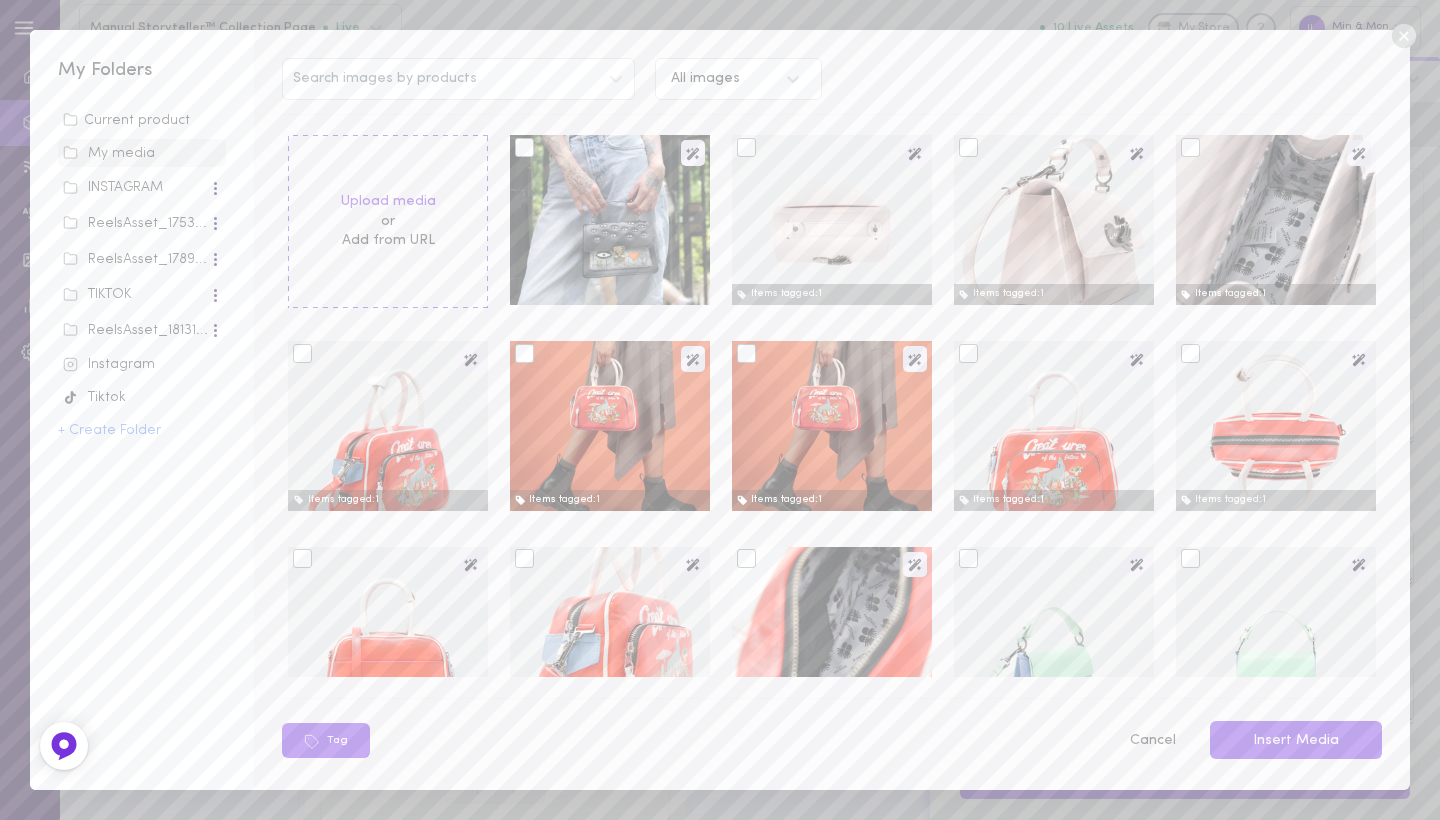 click at bounding box center (610, 220) 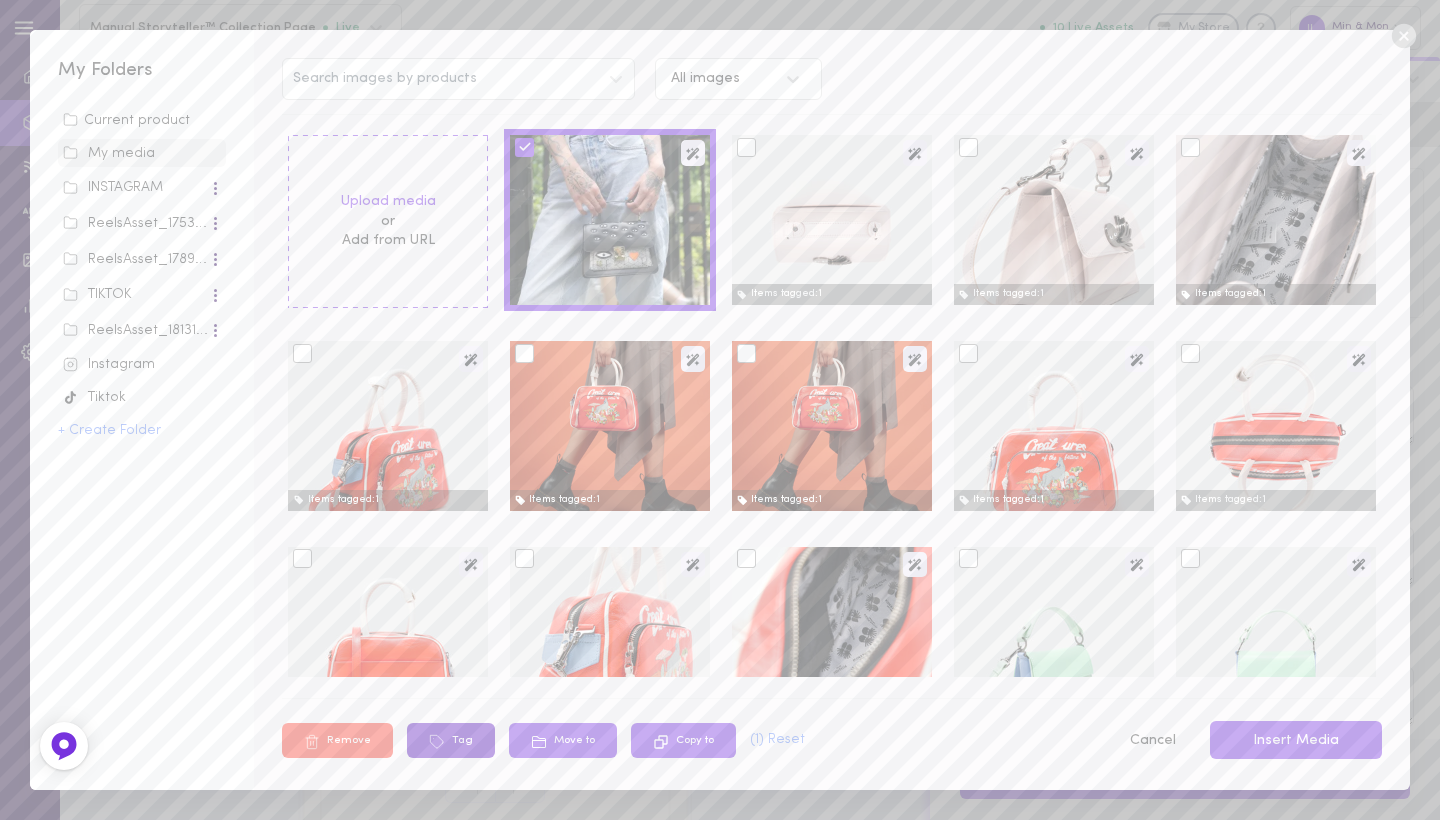 click on "Tag" at bounding box center [451, 740] 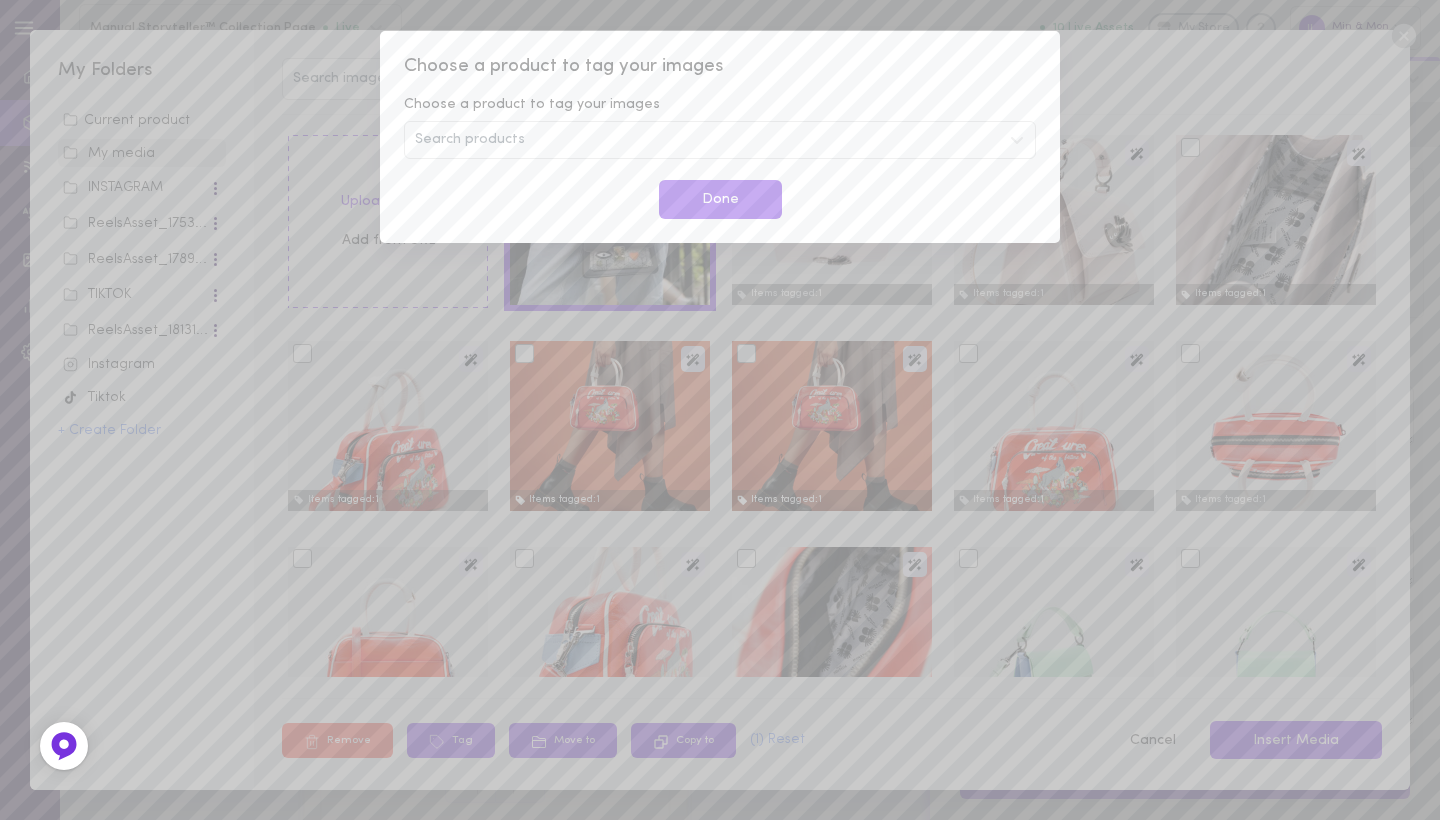 click on "Search products" at bounding box center [720, 140] 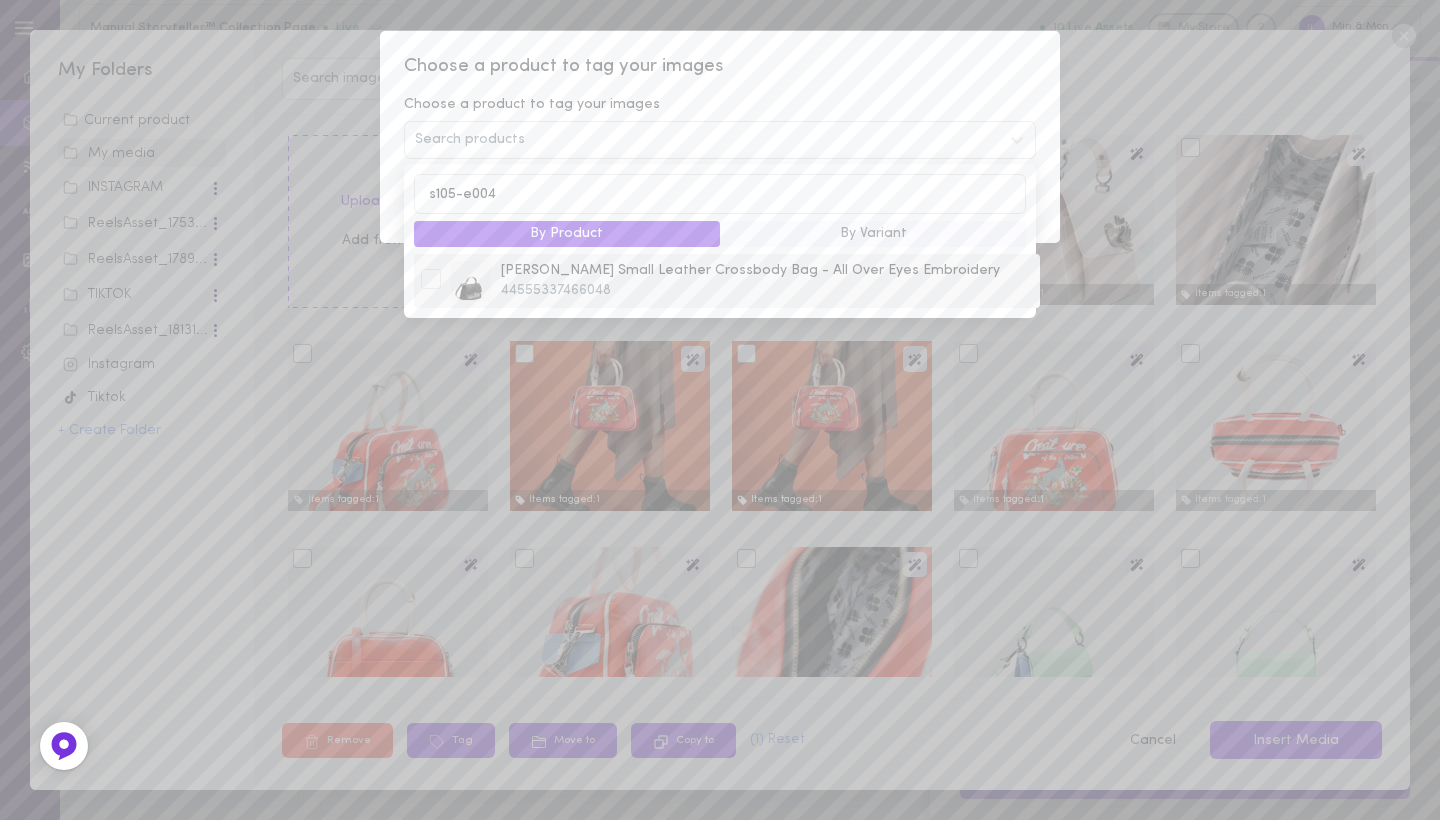 type on "s105-e004" 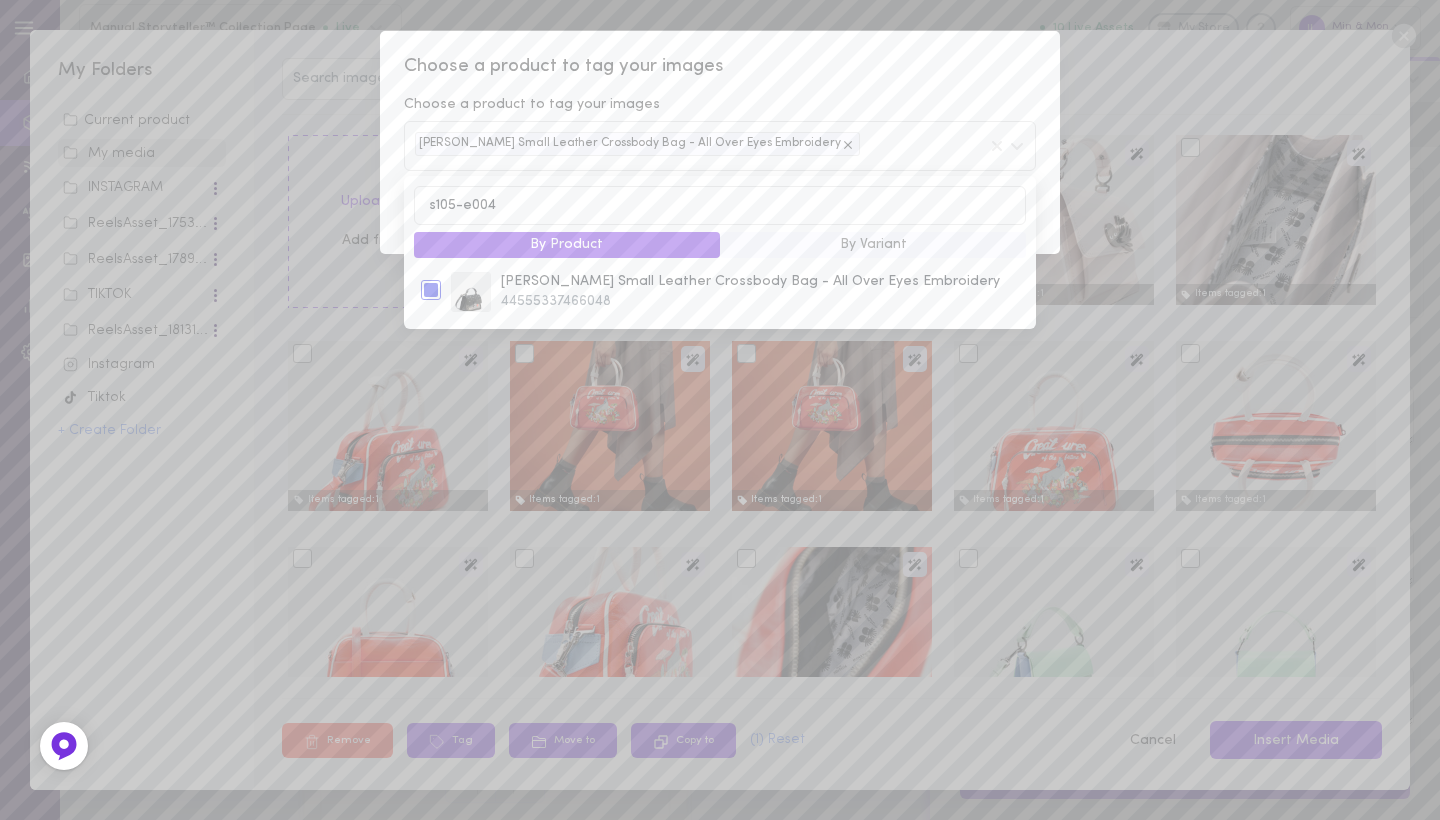 click on "Choose a product to tag your images Choose a product to tag your images [PERSON_NAME] Small Leather Crossbody Bag - All Over Eyes Embroidery s105-e004 By Product By Variant [PERSON_NAME] Small Leather Crossbody Bag - All Over Eyes Embroidery 44555337466048 Done" at bounding box center (720, 142) 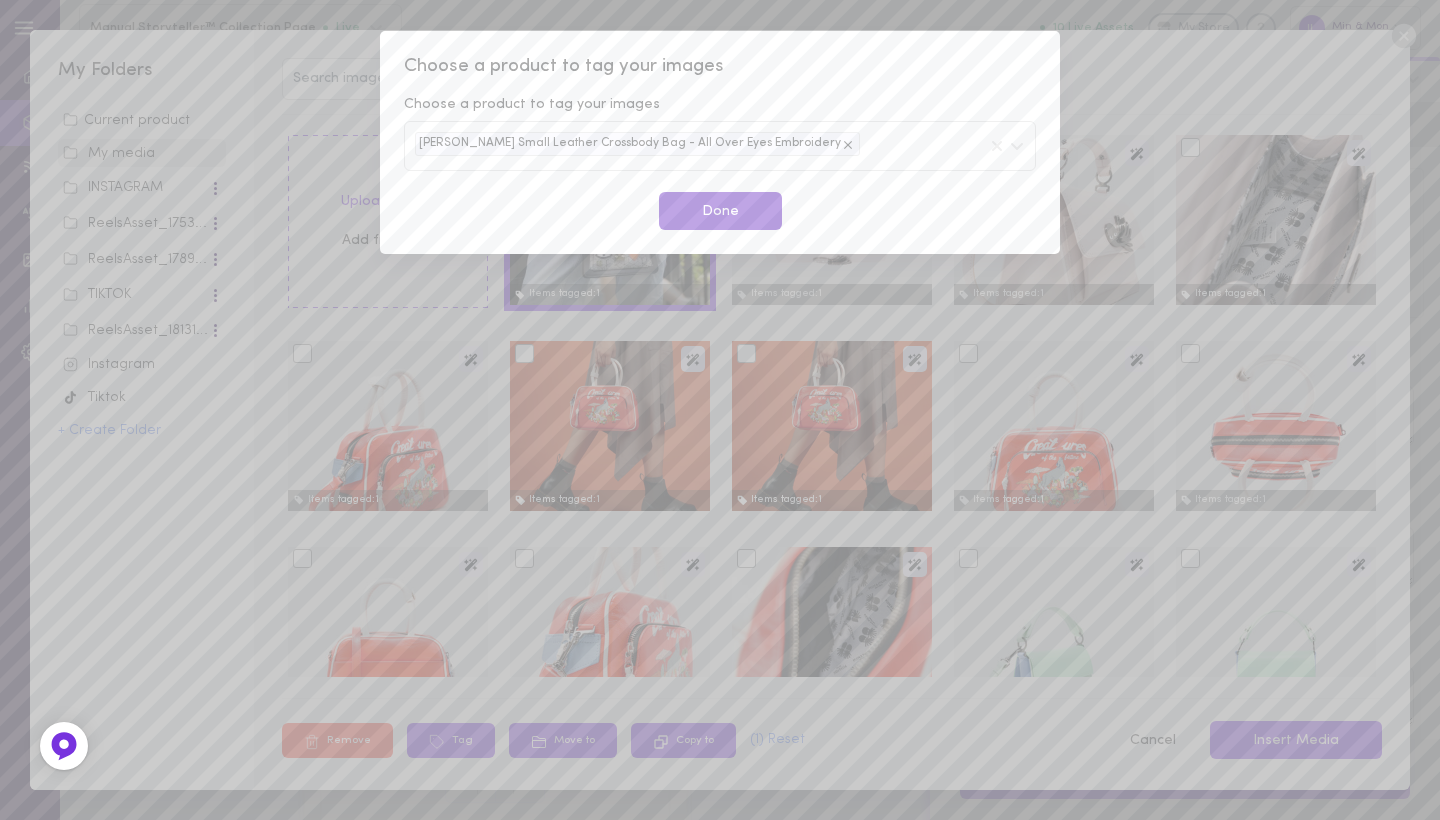 click on "Done" at bounding box center [720, 211] 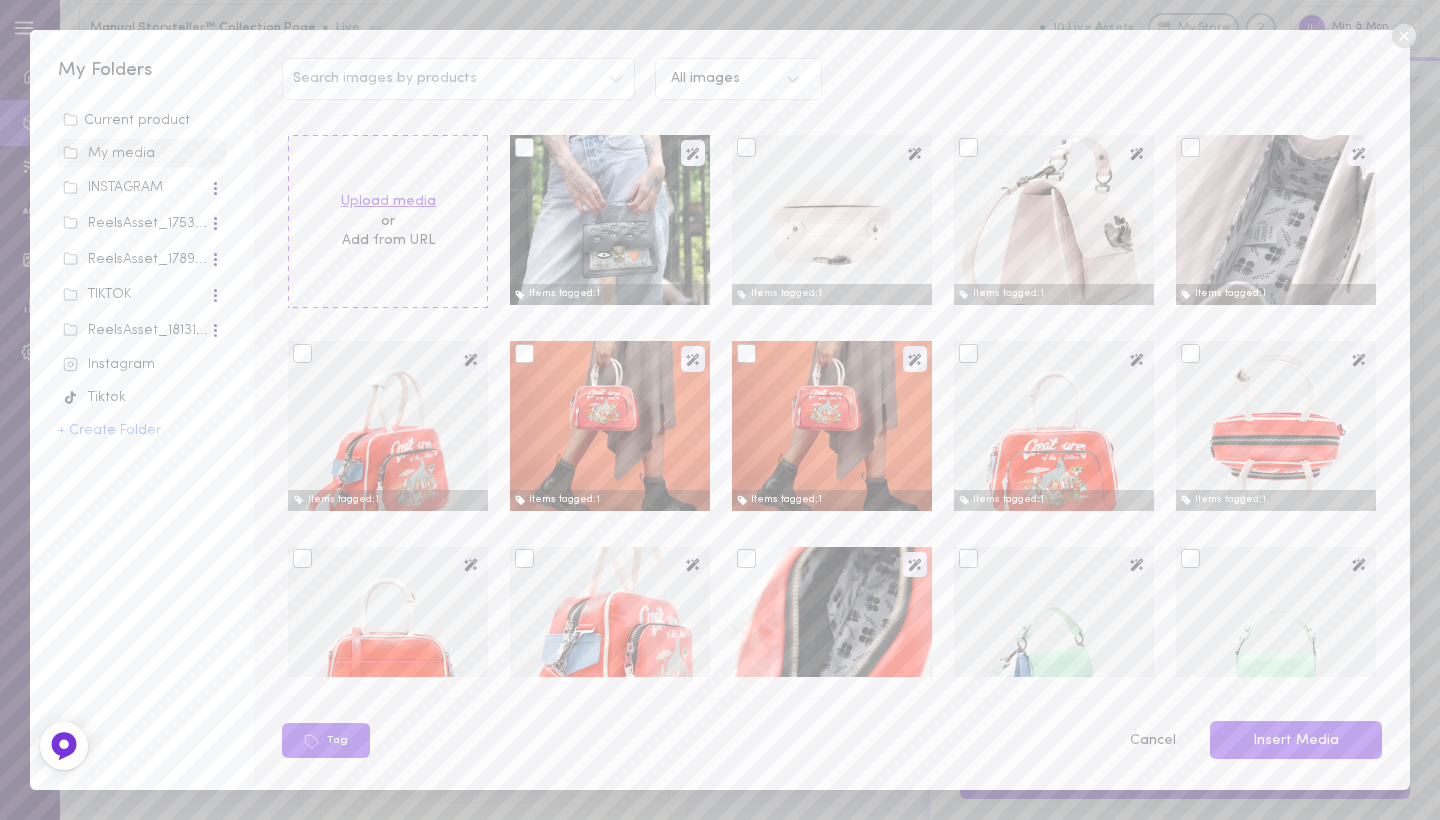 click on "Upload media" at bounding box center (388, 202) 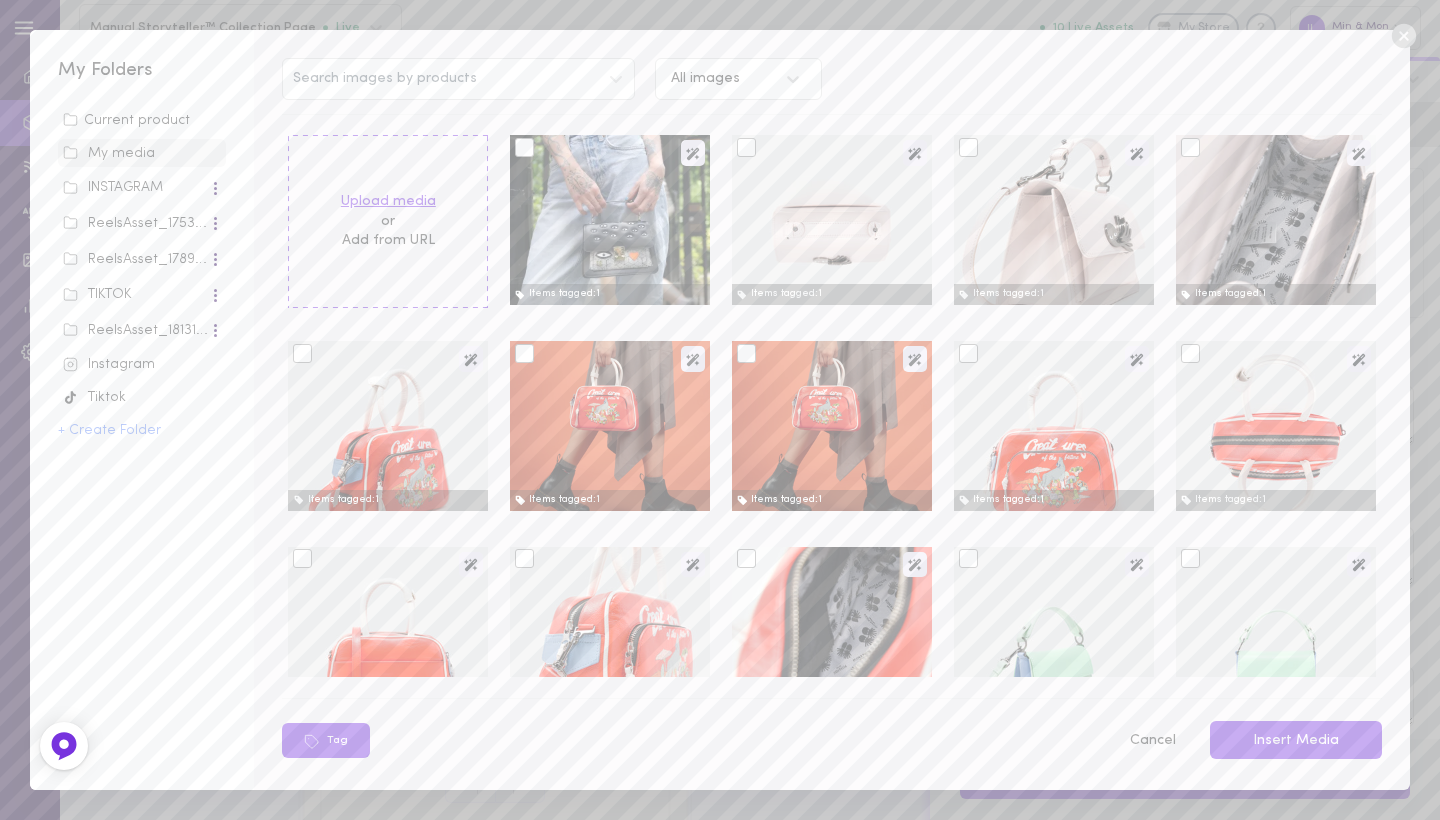 click on "Upload media" at bounding box center [0, 0] 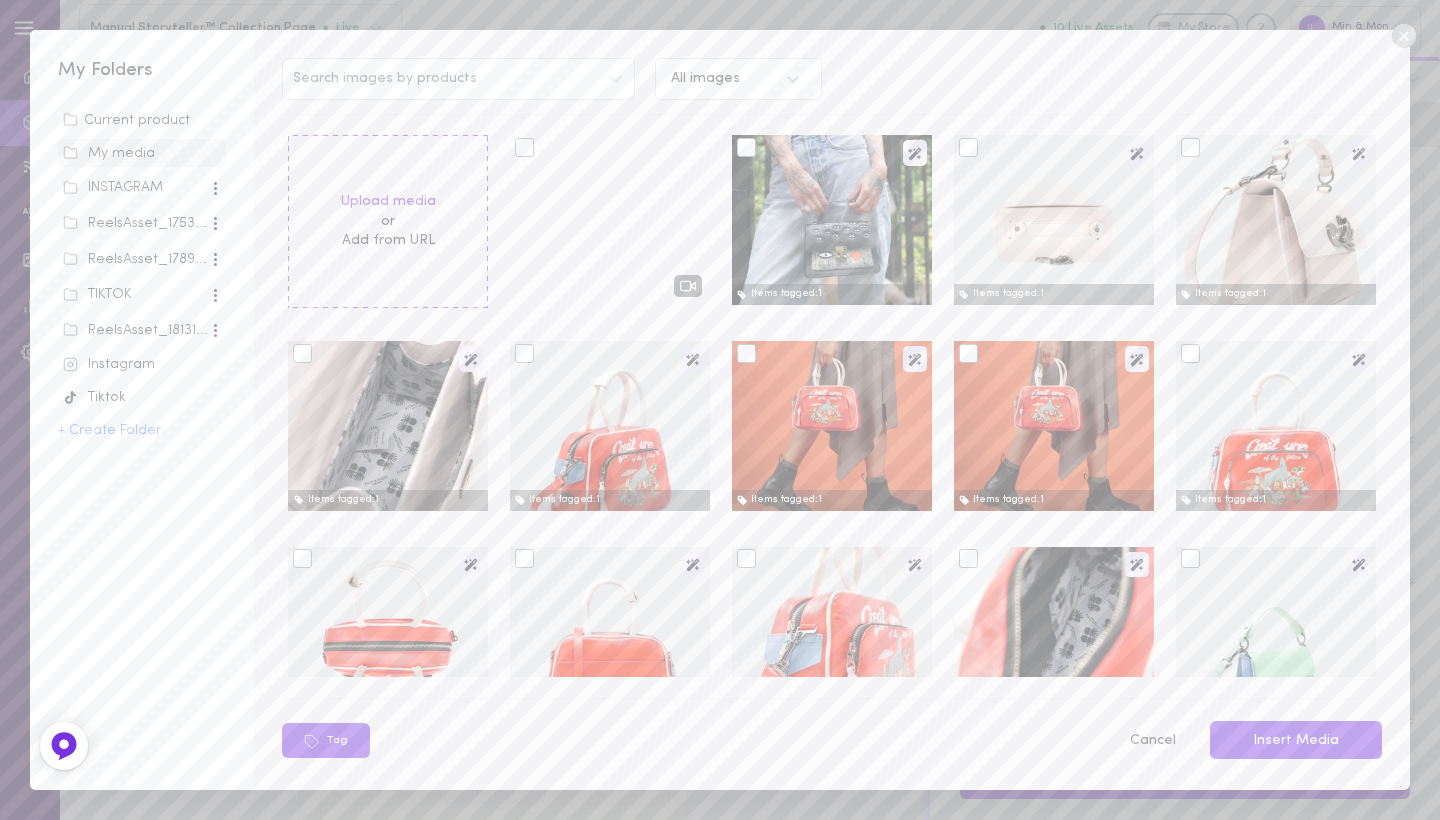 scroll, scrollTop: 0, scrollLeft: 0, axis: both 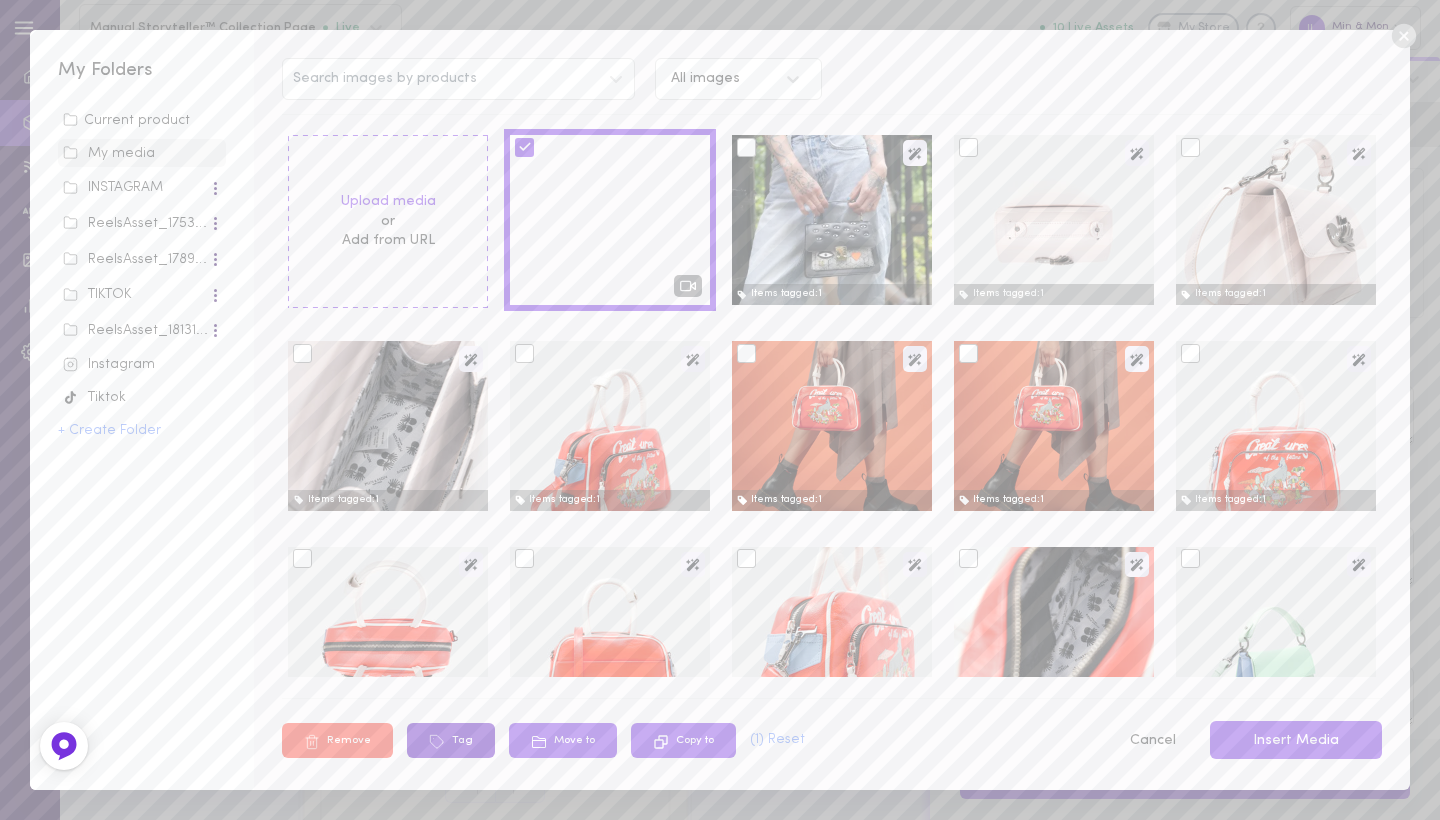 click on "Tag" at bounding box center [451, 740] 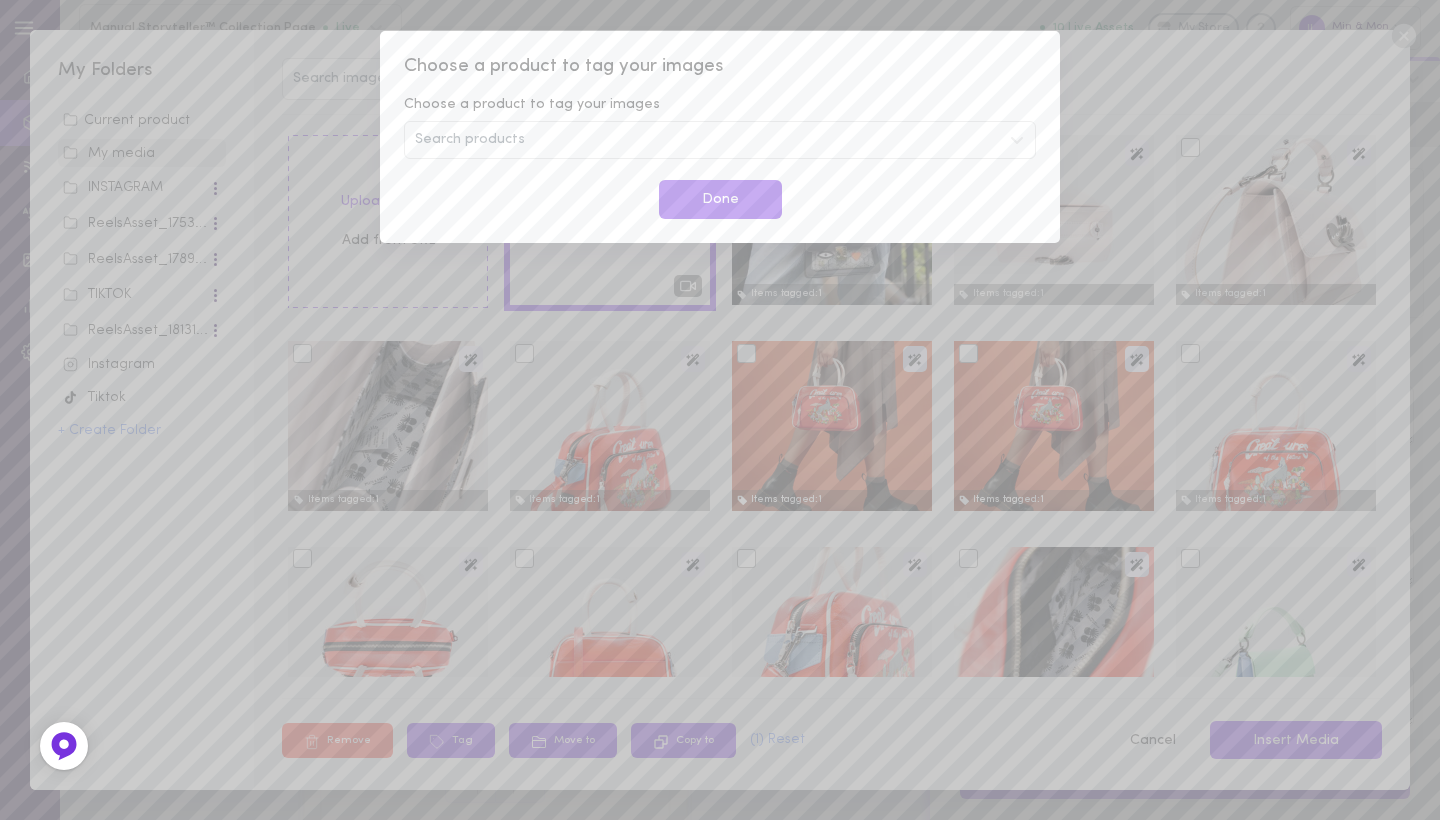 click on "Search products" at bounding box center (720, 140) 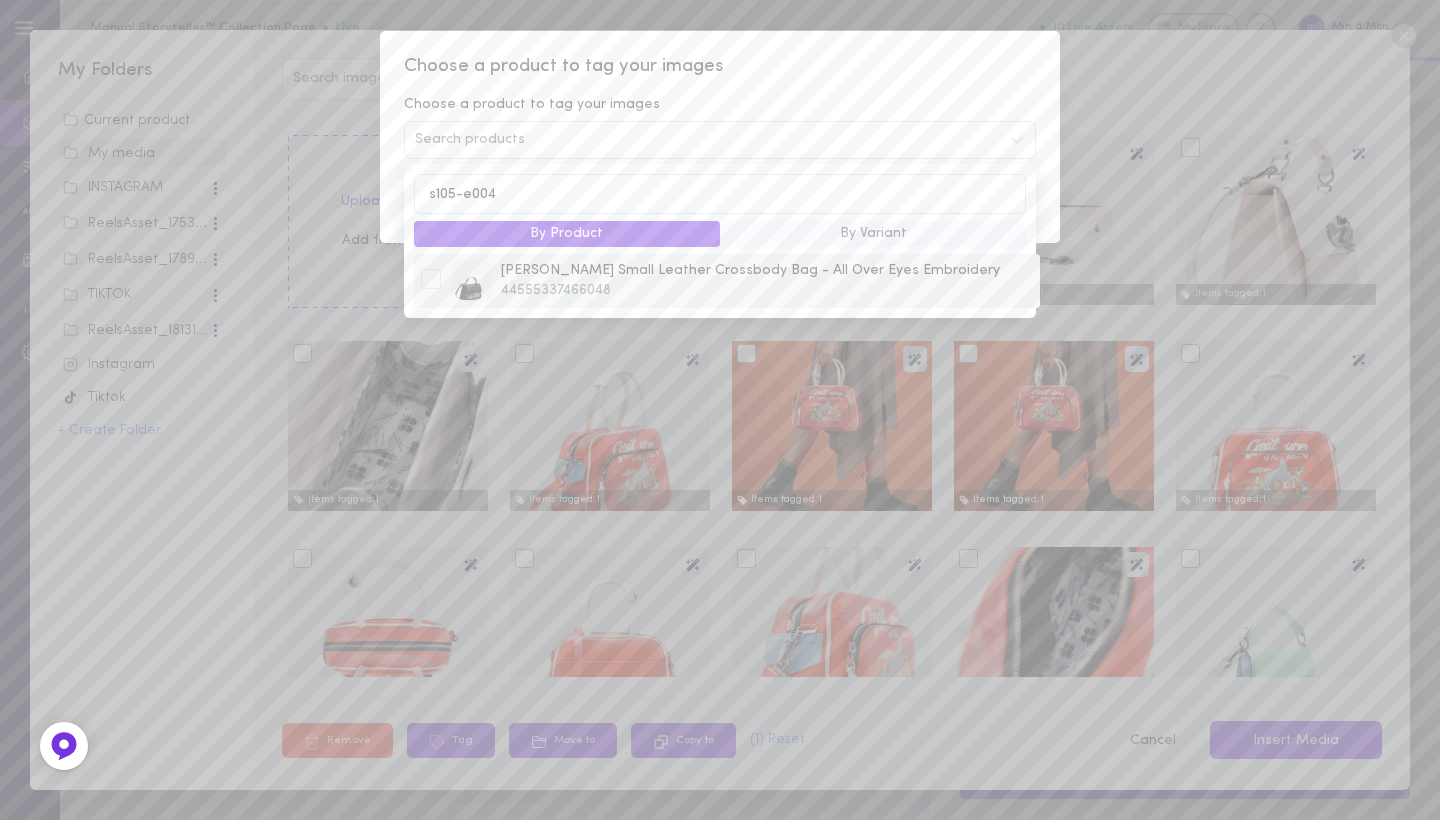 type on "s105-e004" 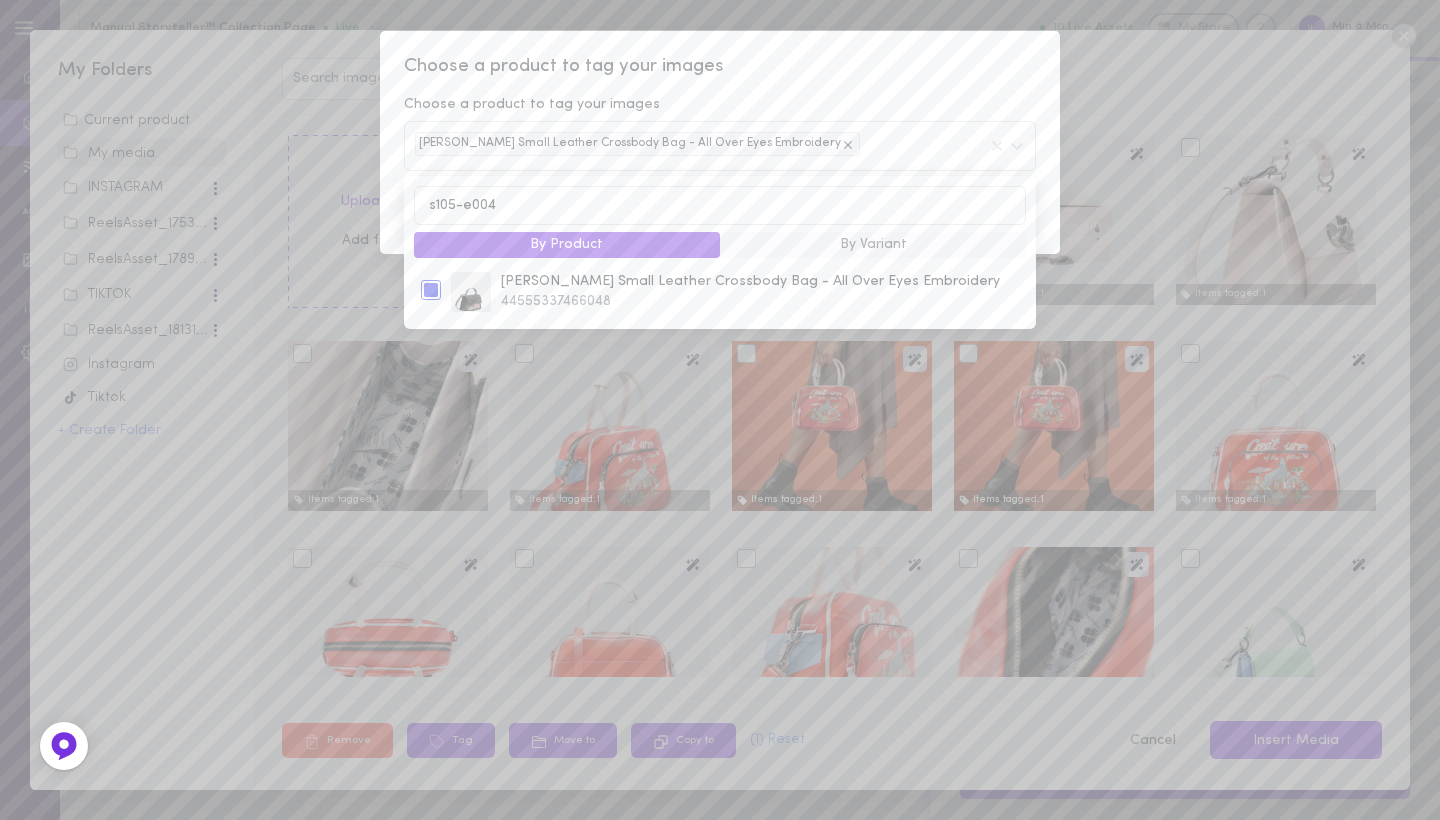 click on "Choose a product to tag your images" at bounding box center (720, 105) 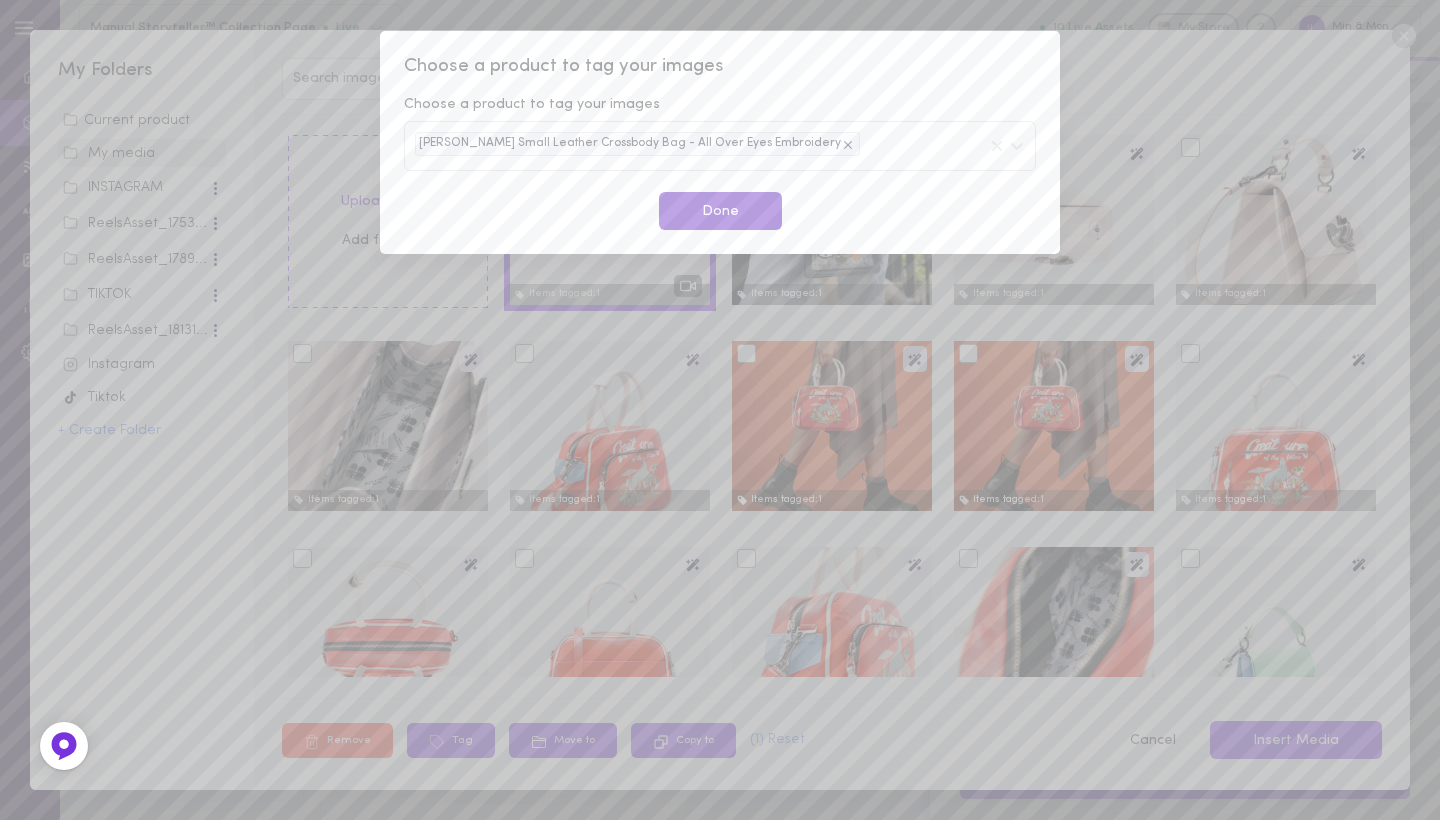 click on "Done" at bounding box center (720, 211) 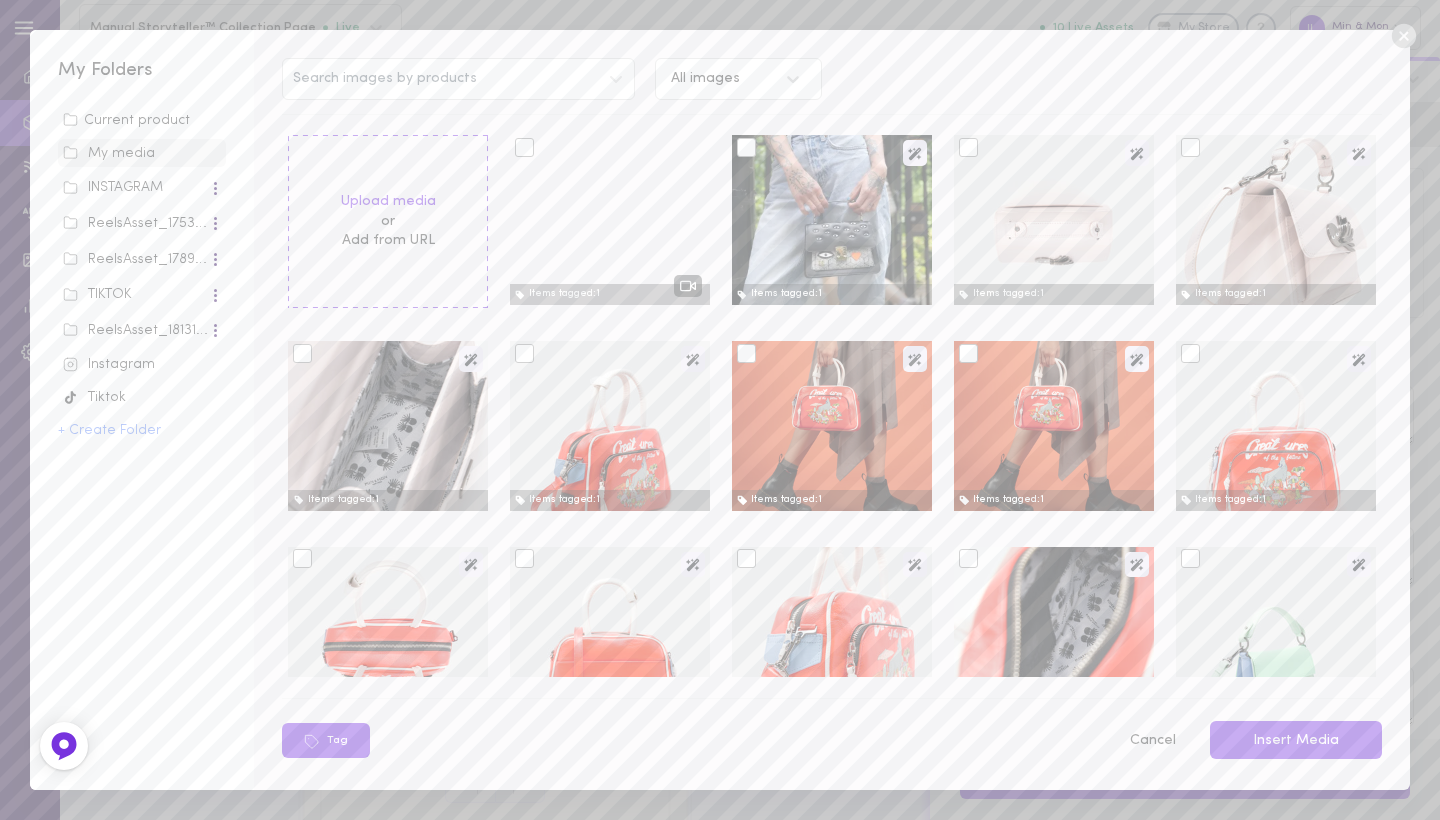 click at bounding box center (832, 220) 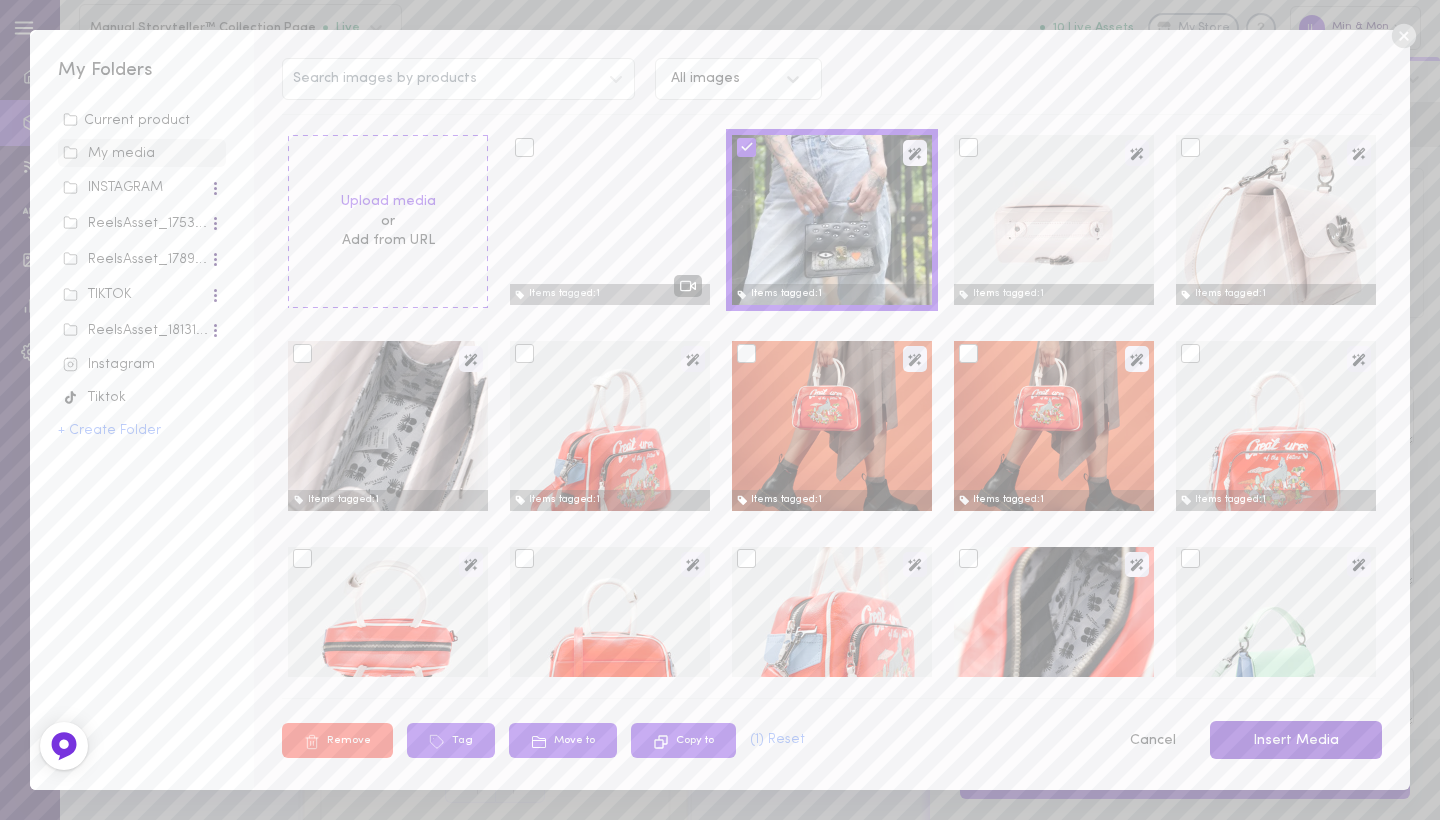 click on "Insert Media" at bounding box center (1296, 740) 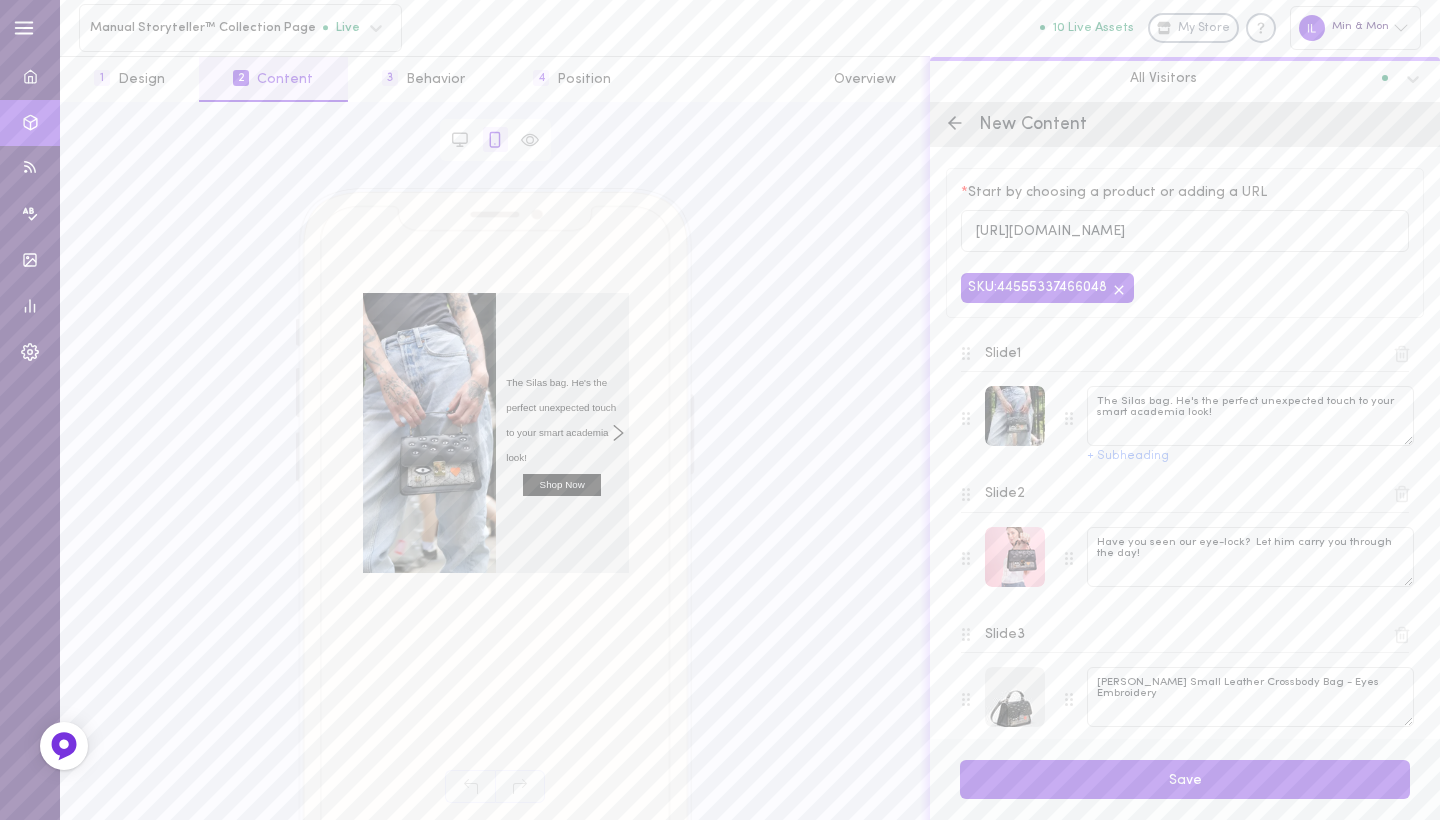 scroll, scrollTop: 0, scrollLeft: 0, axis: both 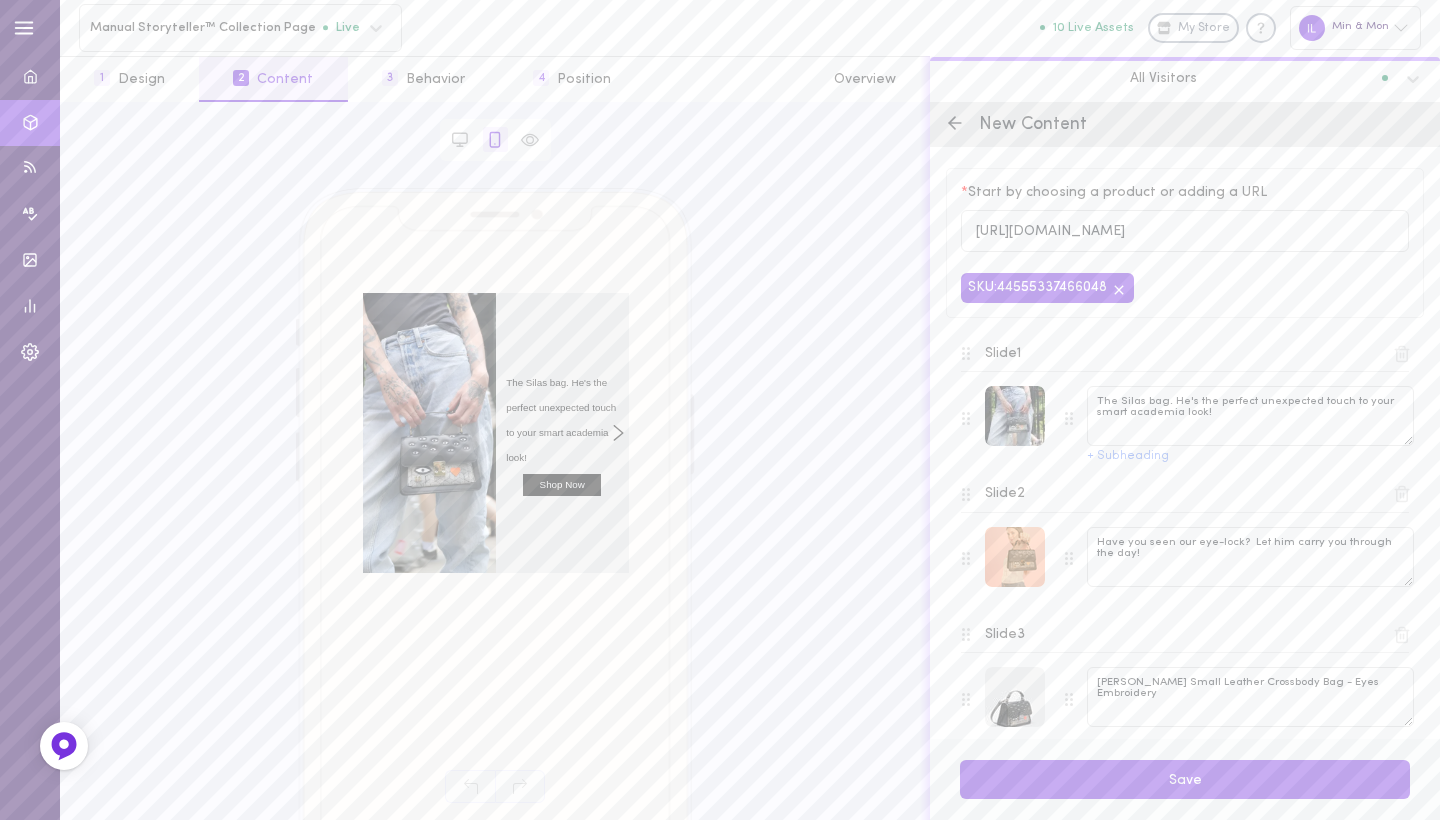 click at bounding box center [1015, 557] 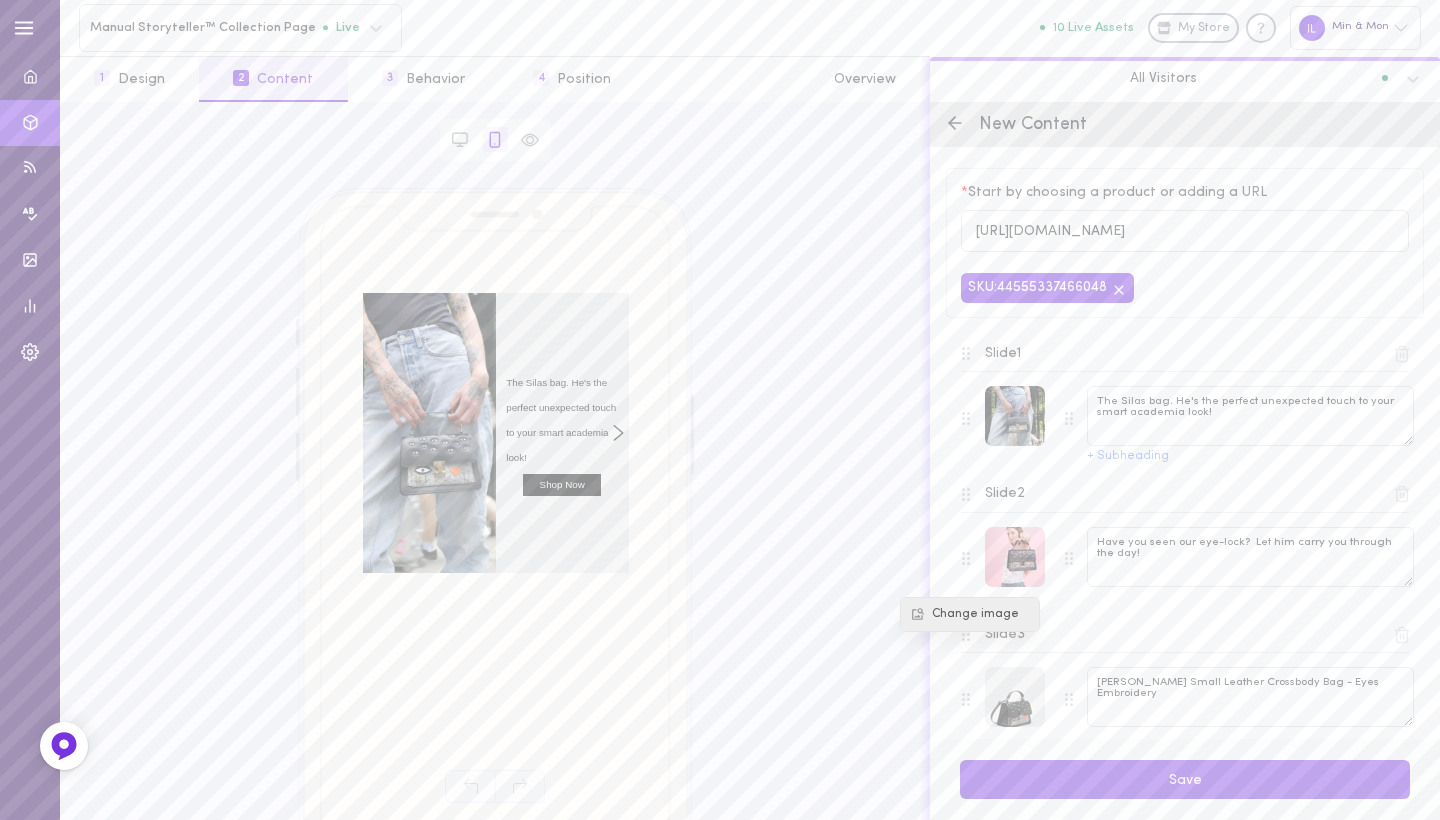 click on "Change image" at bounding box center (970, 614) 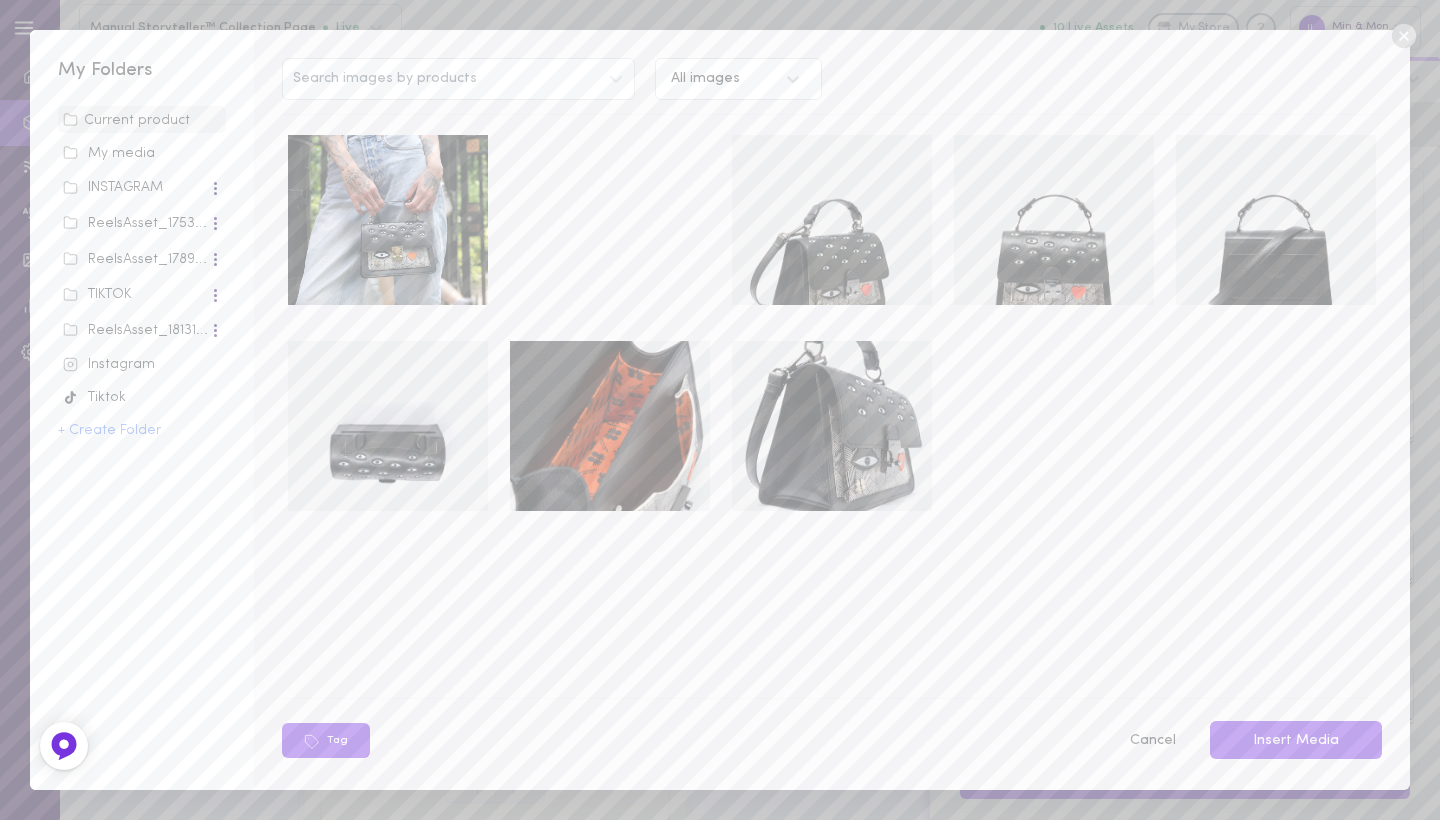 click on "My media" at bounding box center [142, 154] 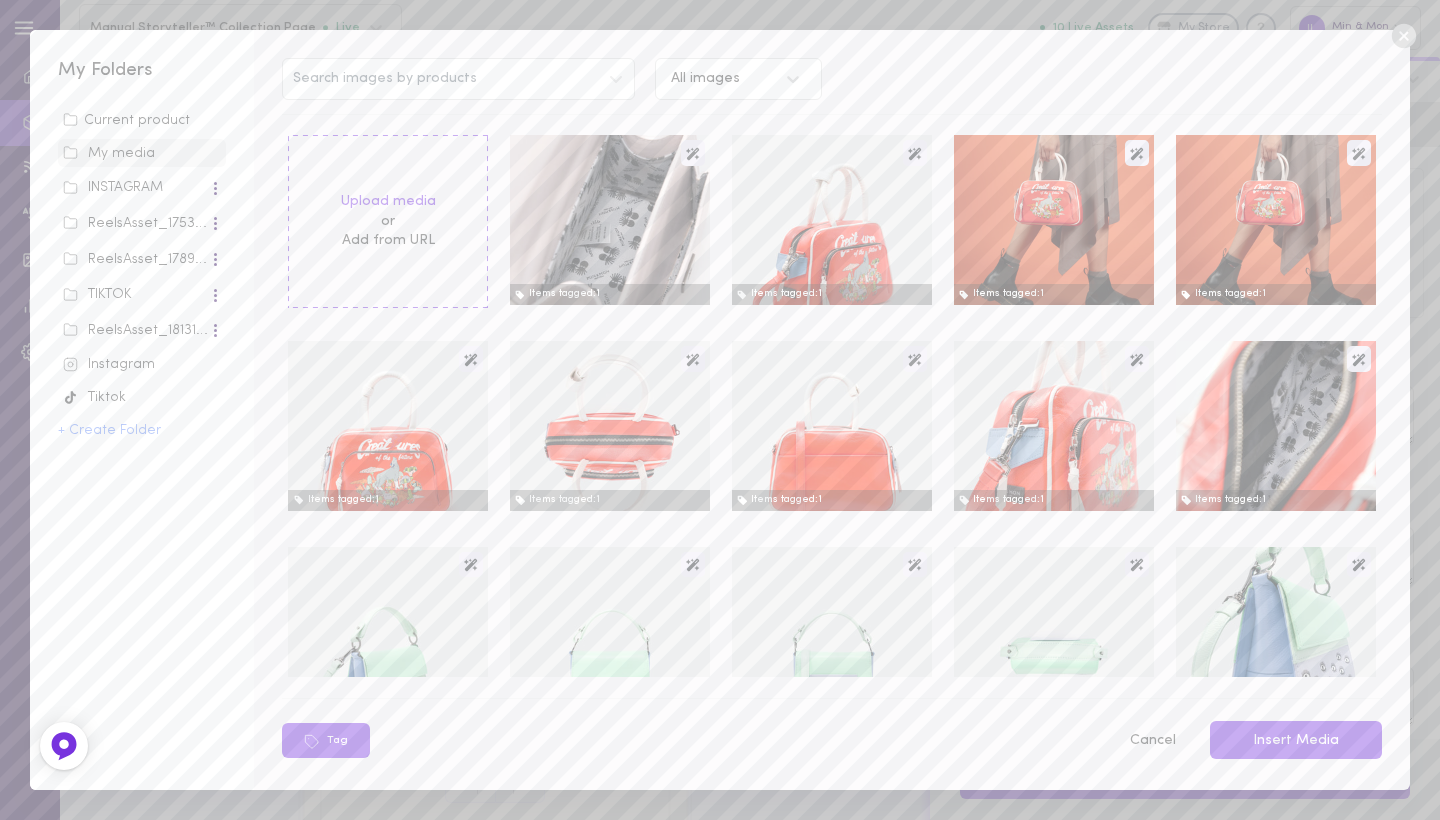 click on "or" at bounding box center [388, 222] 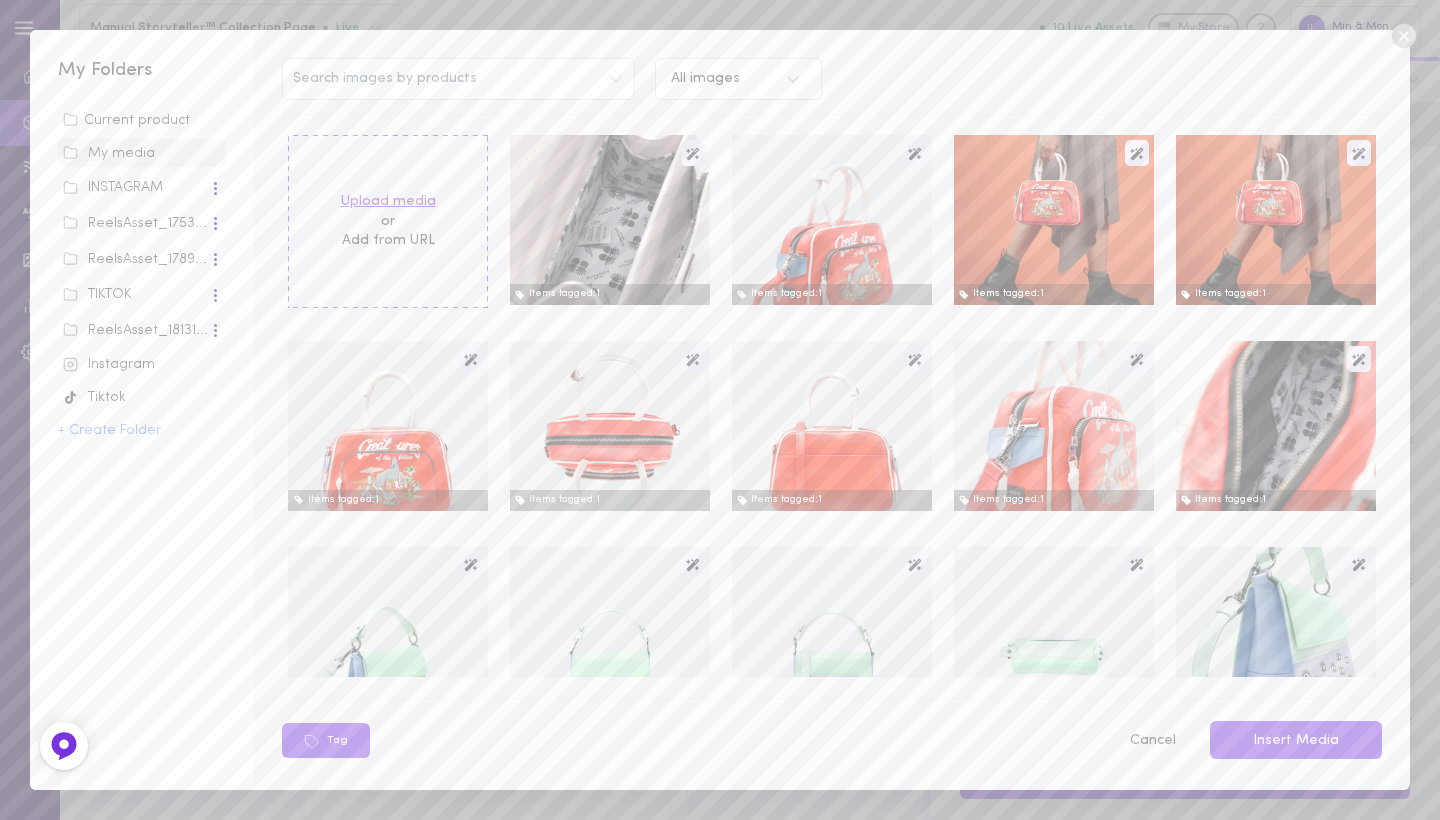 click on "Upload media" at bounding box center (388, 202) 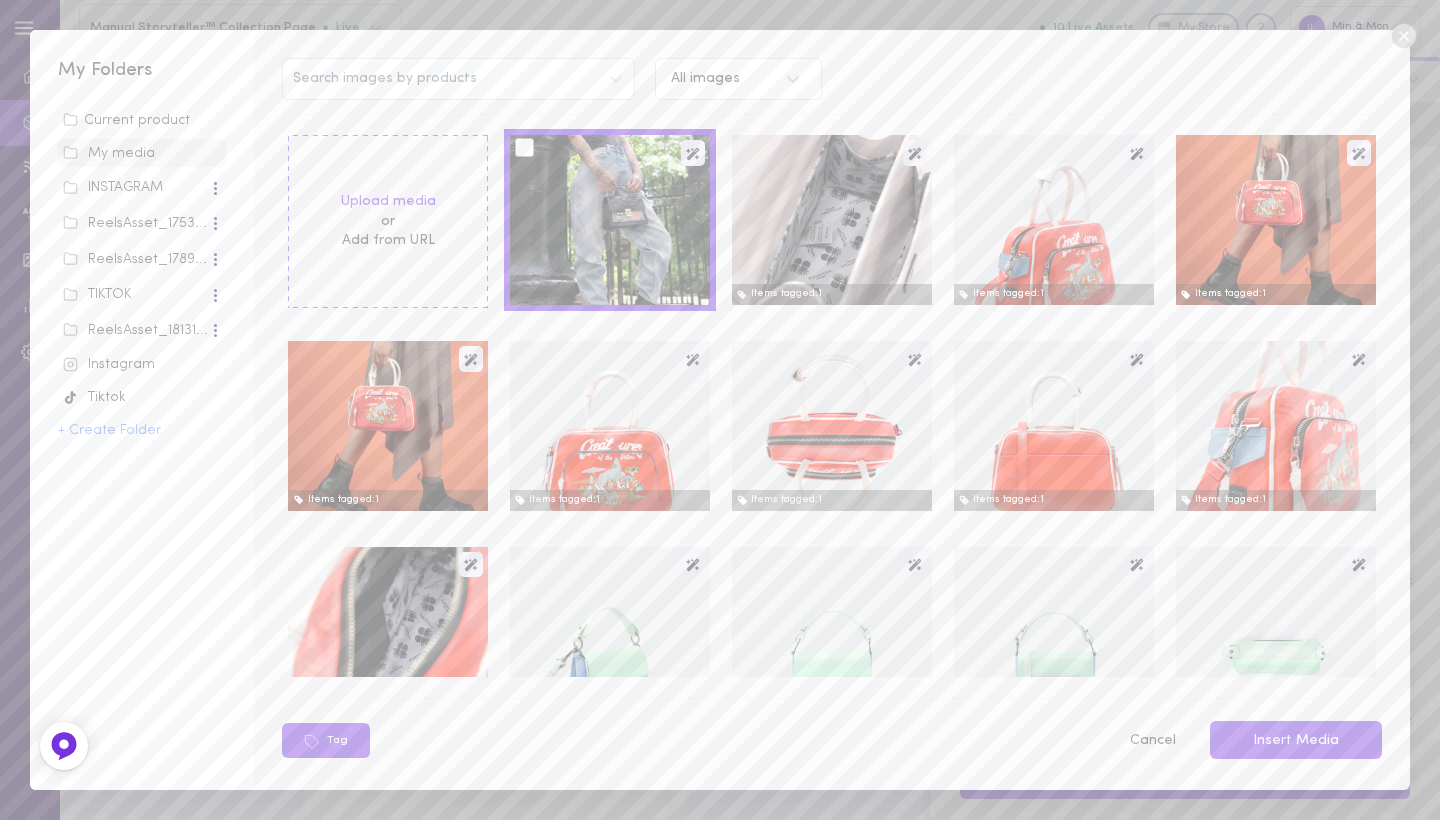 click at bounding box center [610, 220] 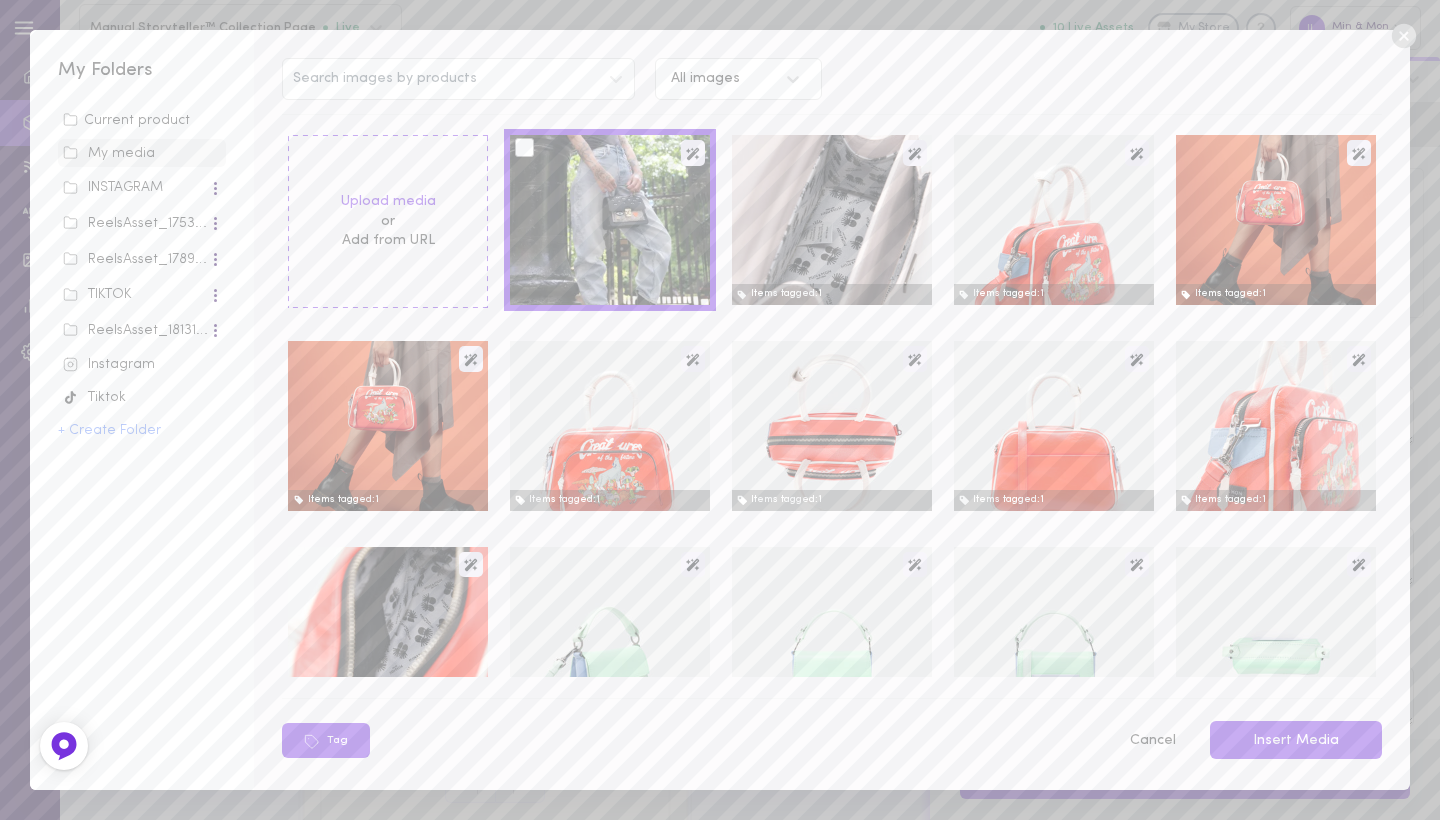 click at bounding box center (524, 147) 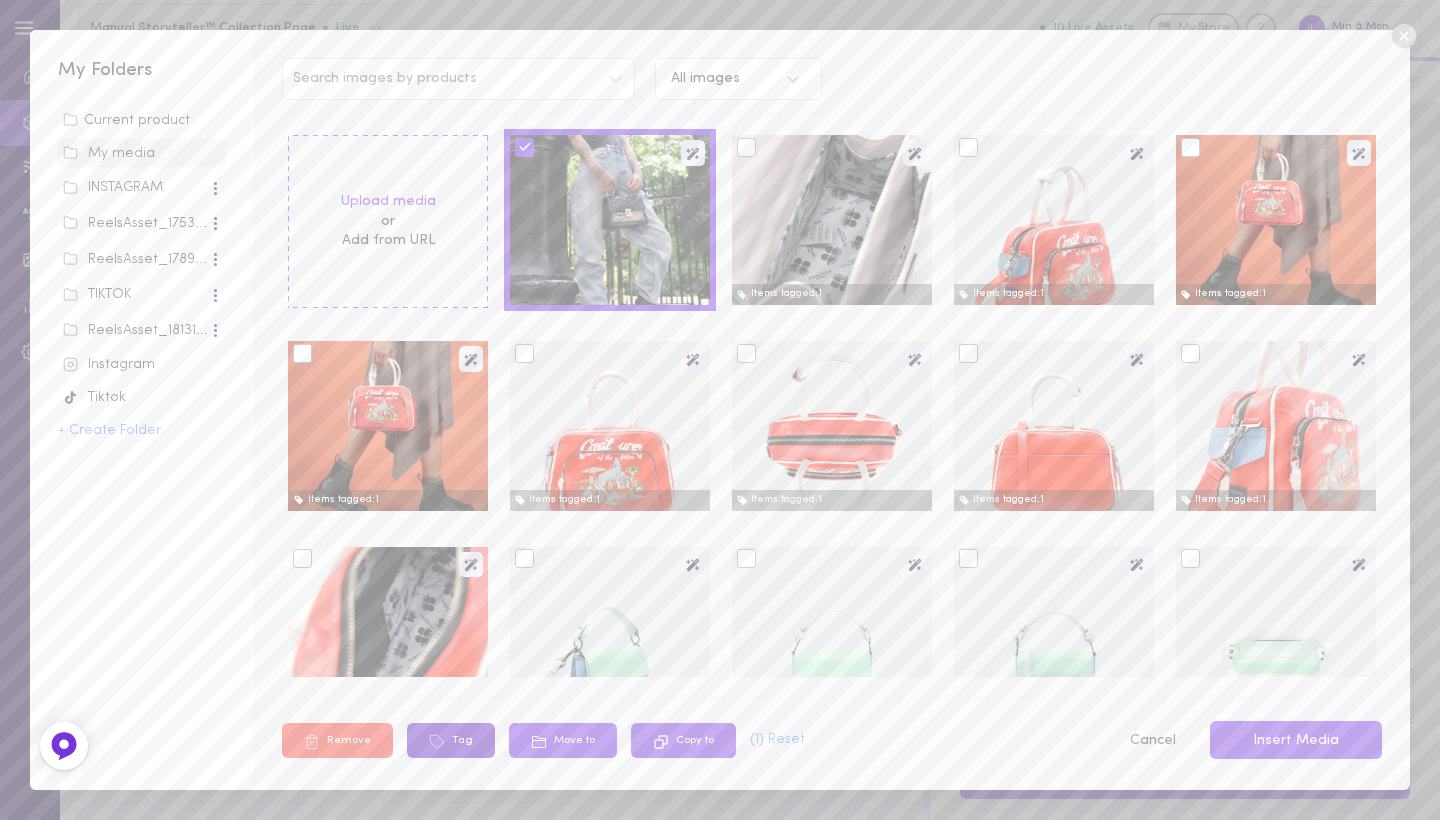 click on "Tag" at bounding box center [451, 740] 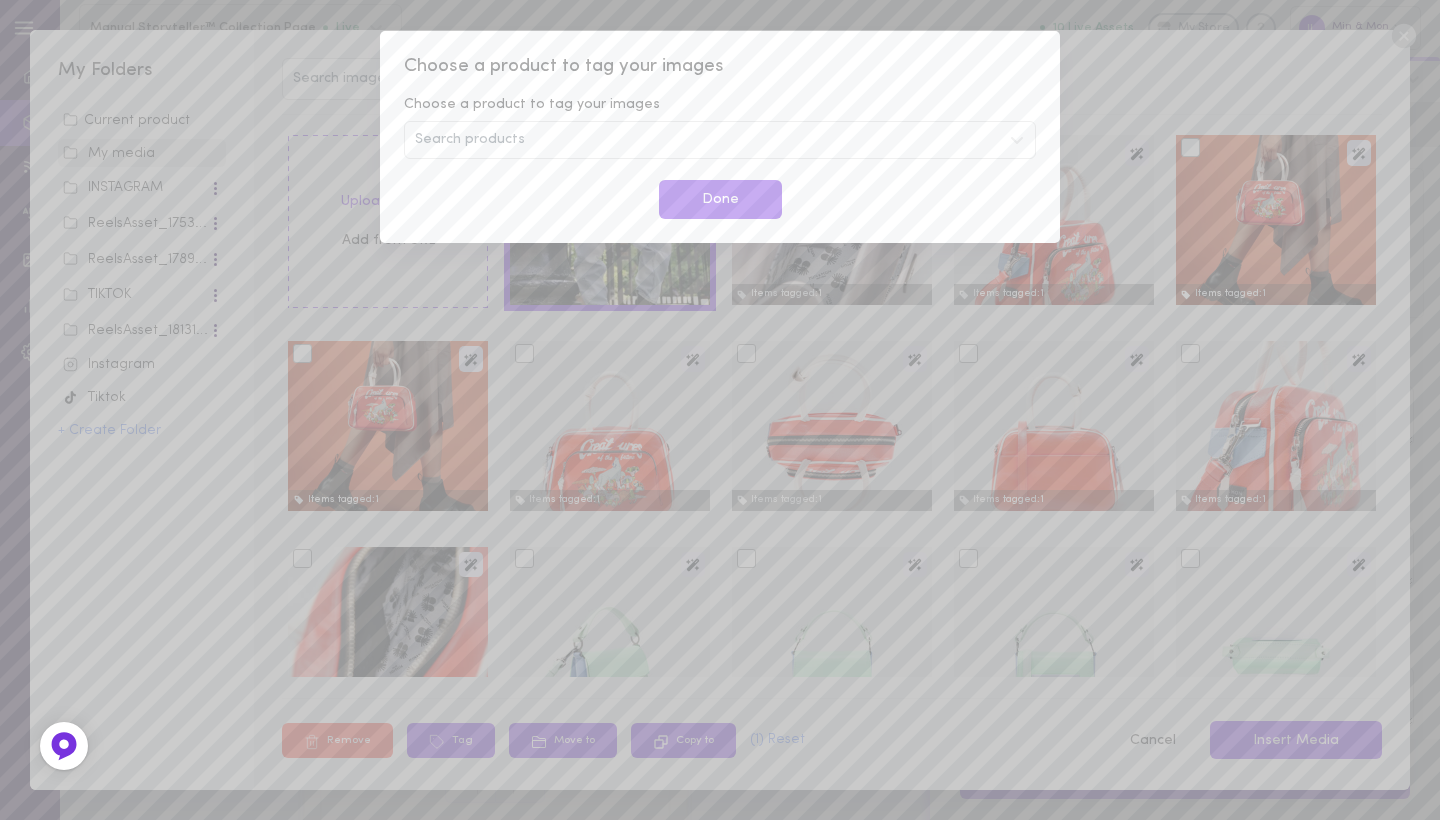 click on "Search products" at bounding box center [720, 140] 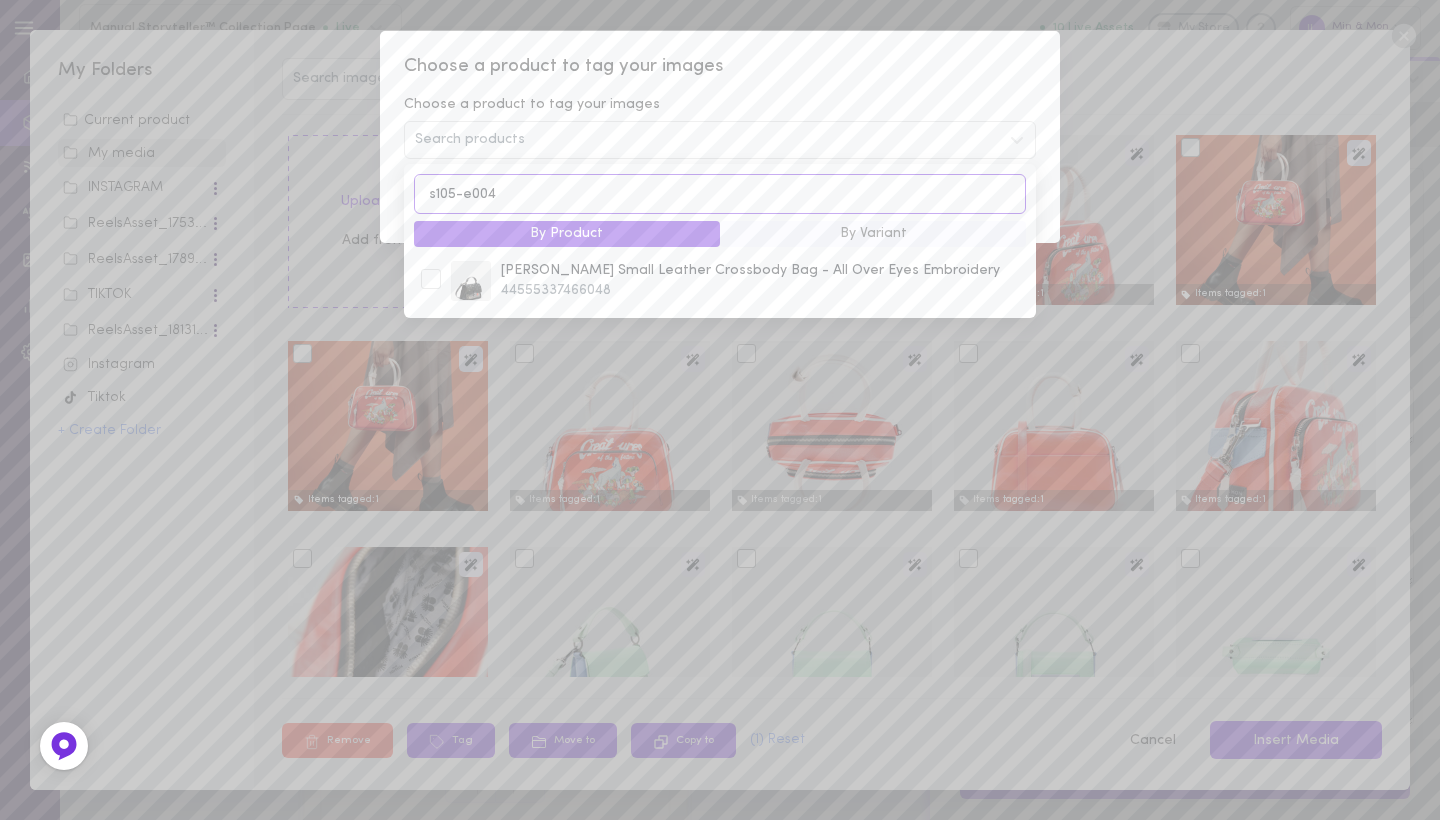 type on "s105-e004" 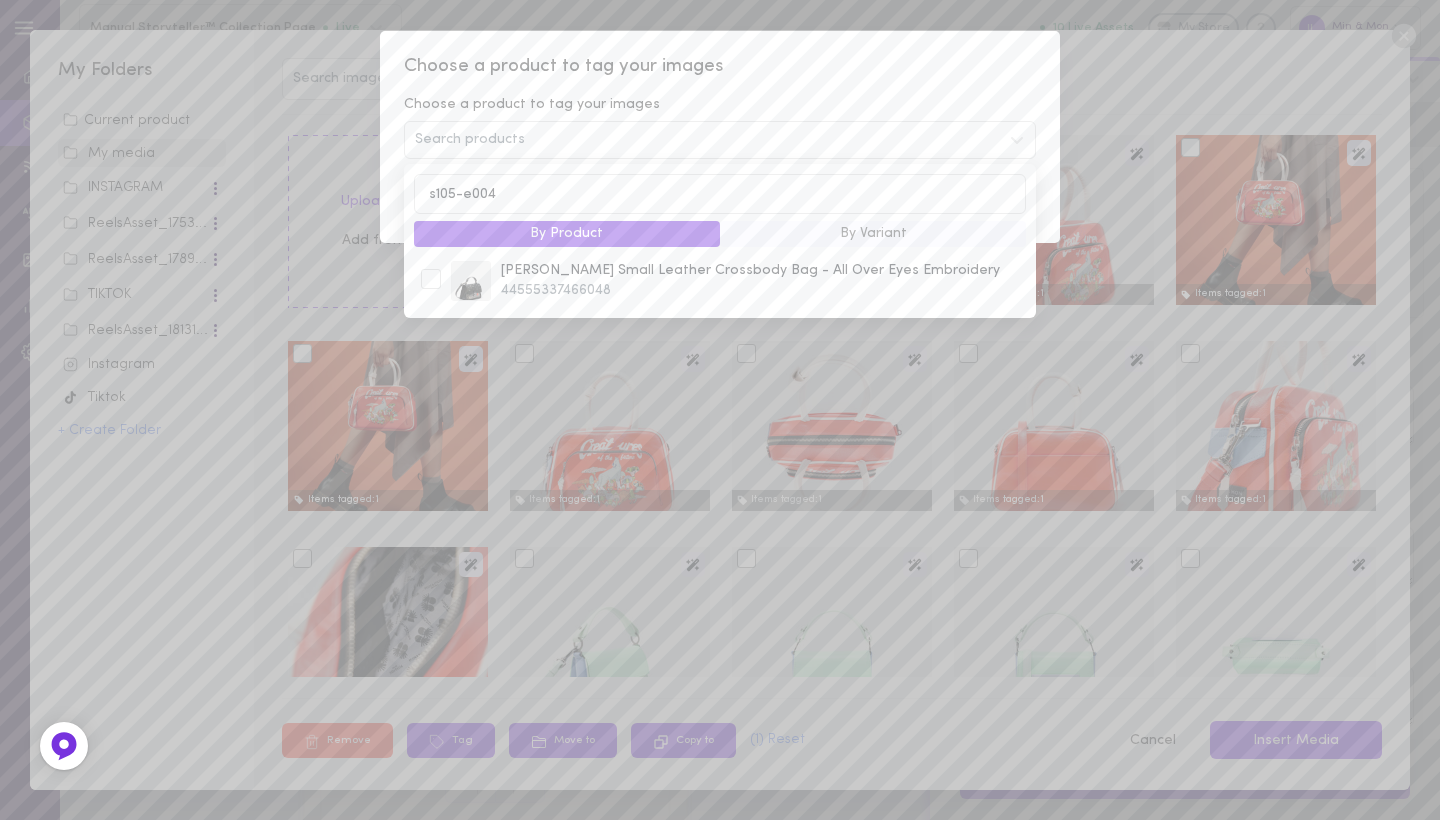 click on "[PERSON_NAME] Small Leather Crossbody Bag - All Over Eyes Embroidery" at bounding box center (767, 271) 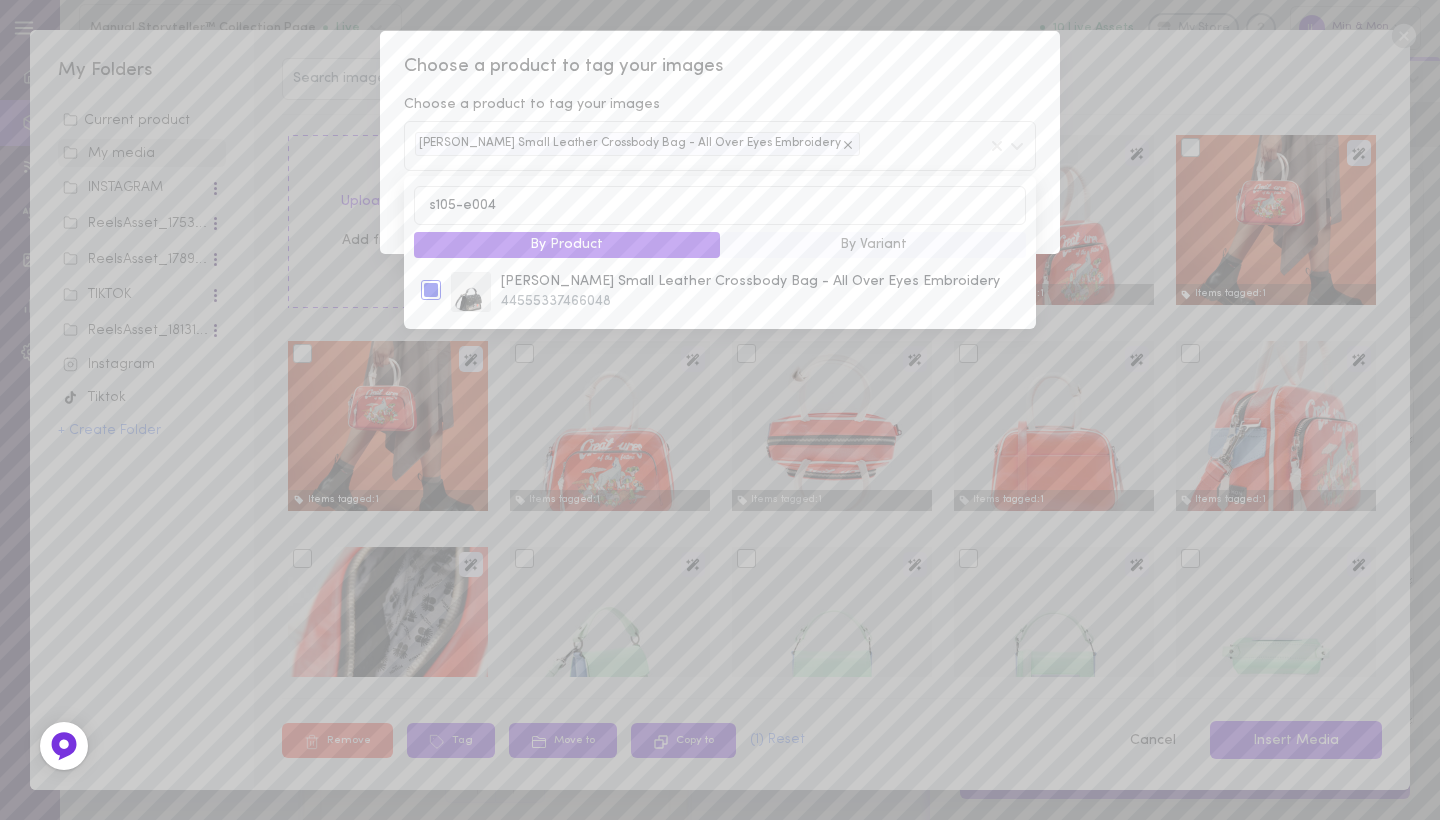 click on "Choose a product to tag your images" at bounding box center [720, 105] 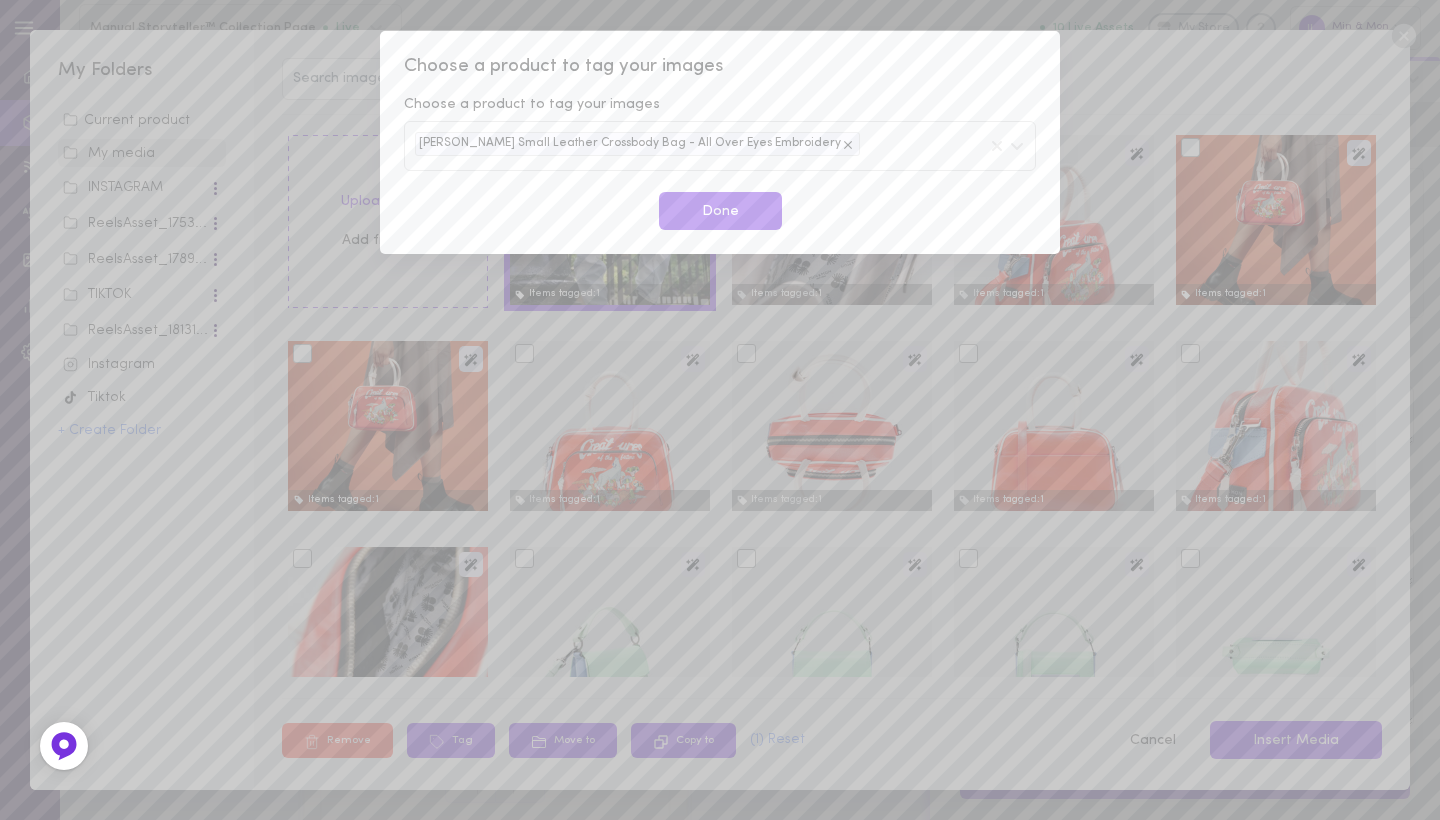 click on "Done" at bounding box center [720, 211] 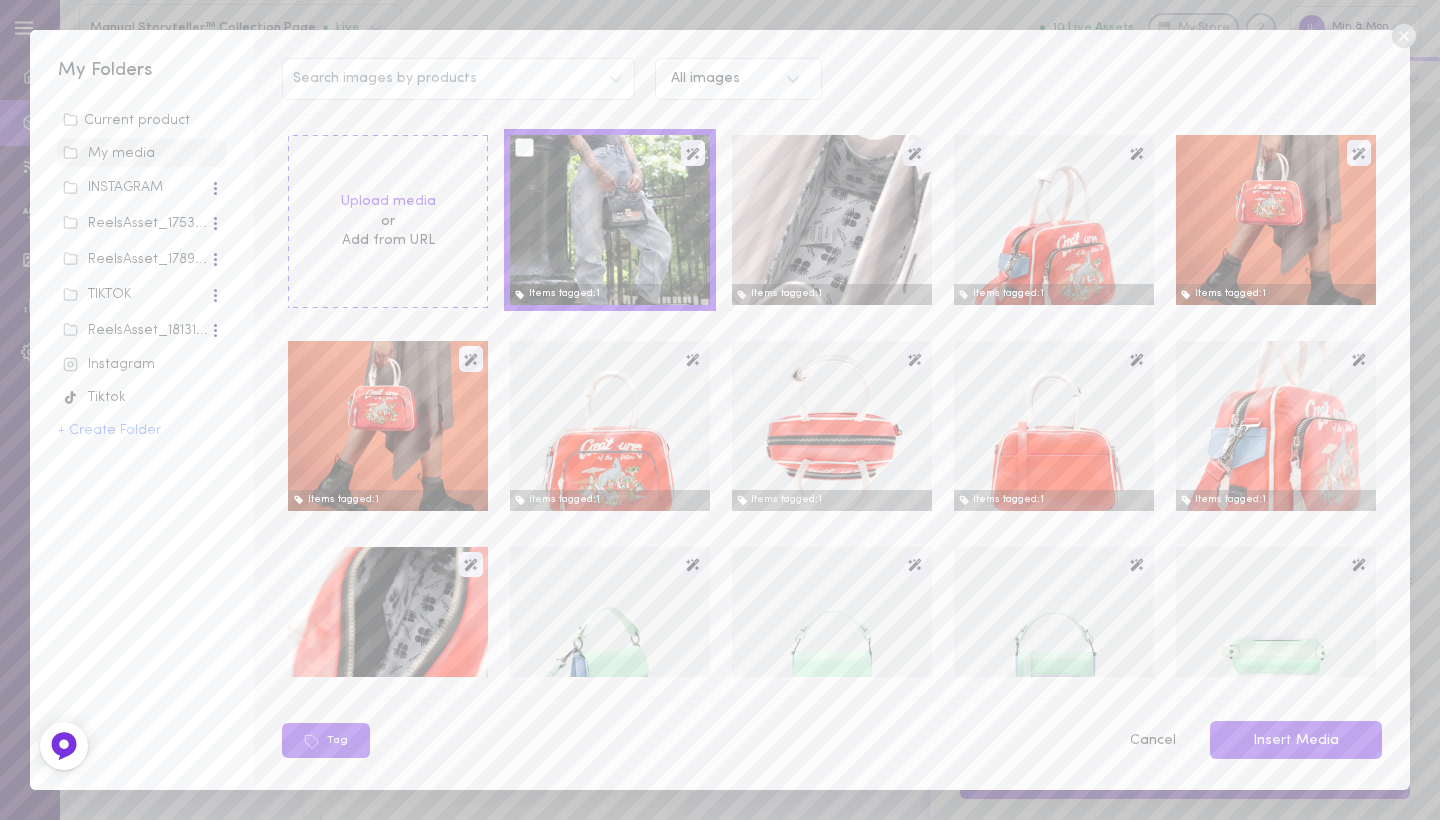 click at bounding box center [610, 220] 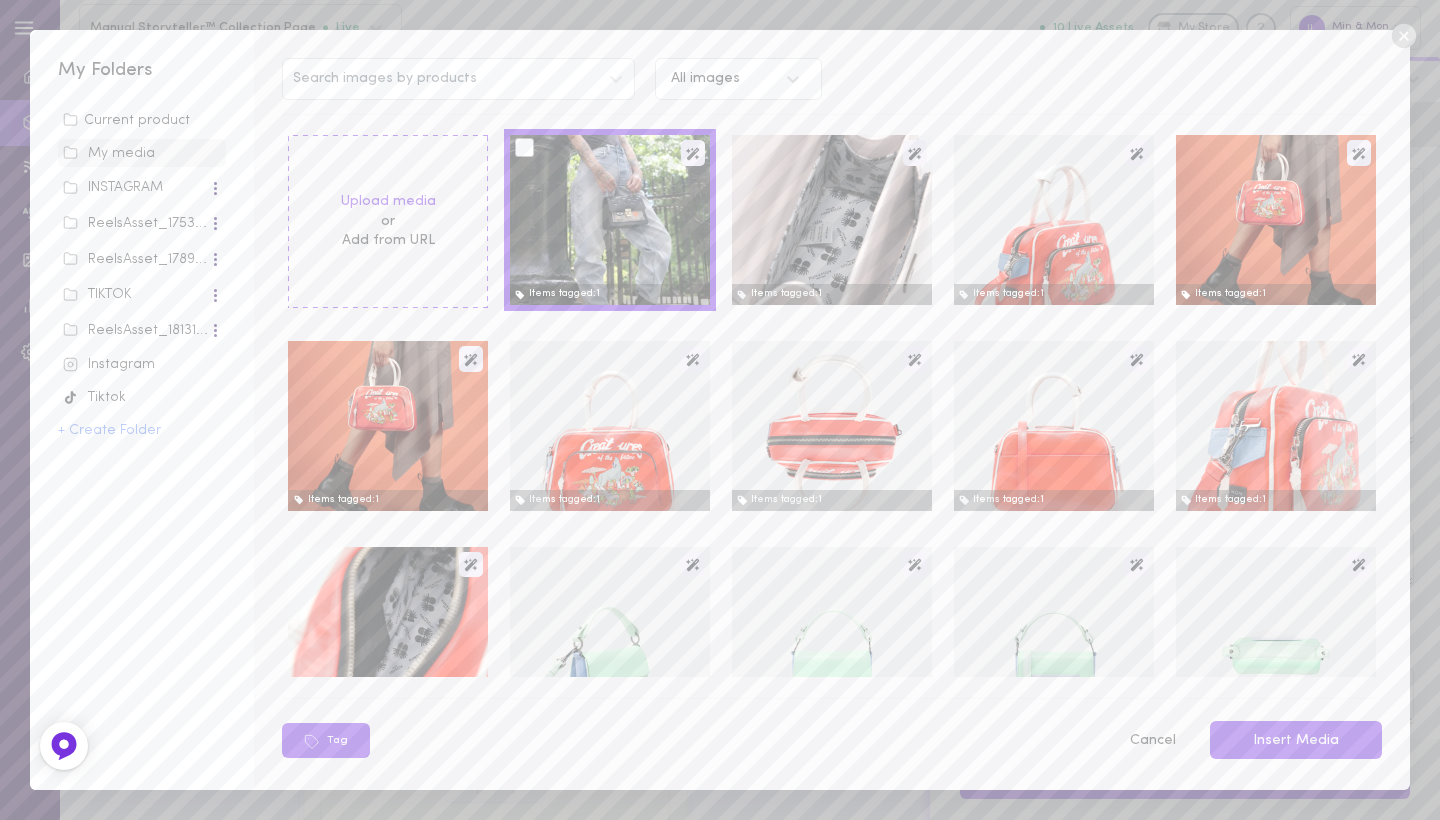 scroll, scrollTop: 0, scrollLeft: 0, axis: both 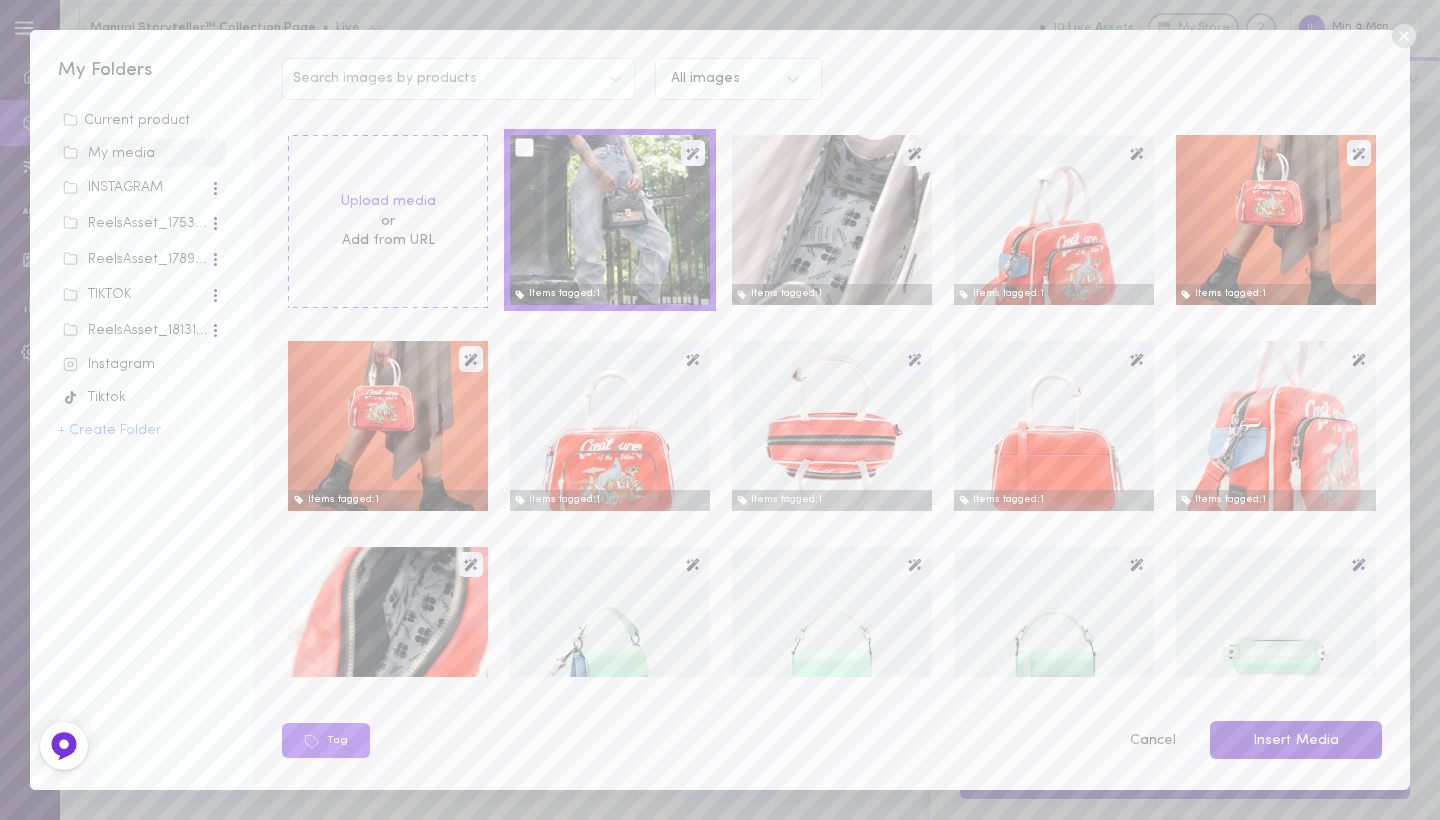 click on "Insert Media" at bounding box center [1296, 740] 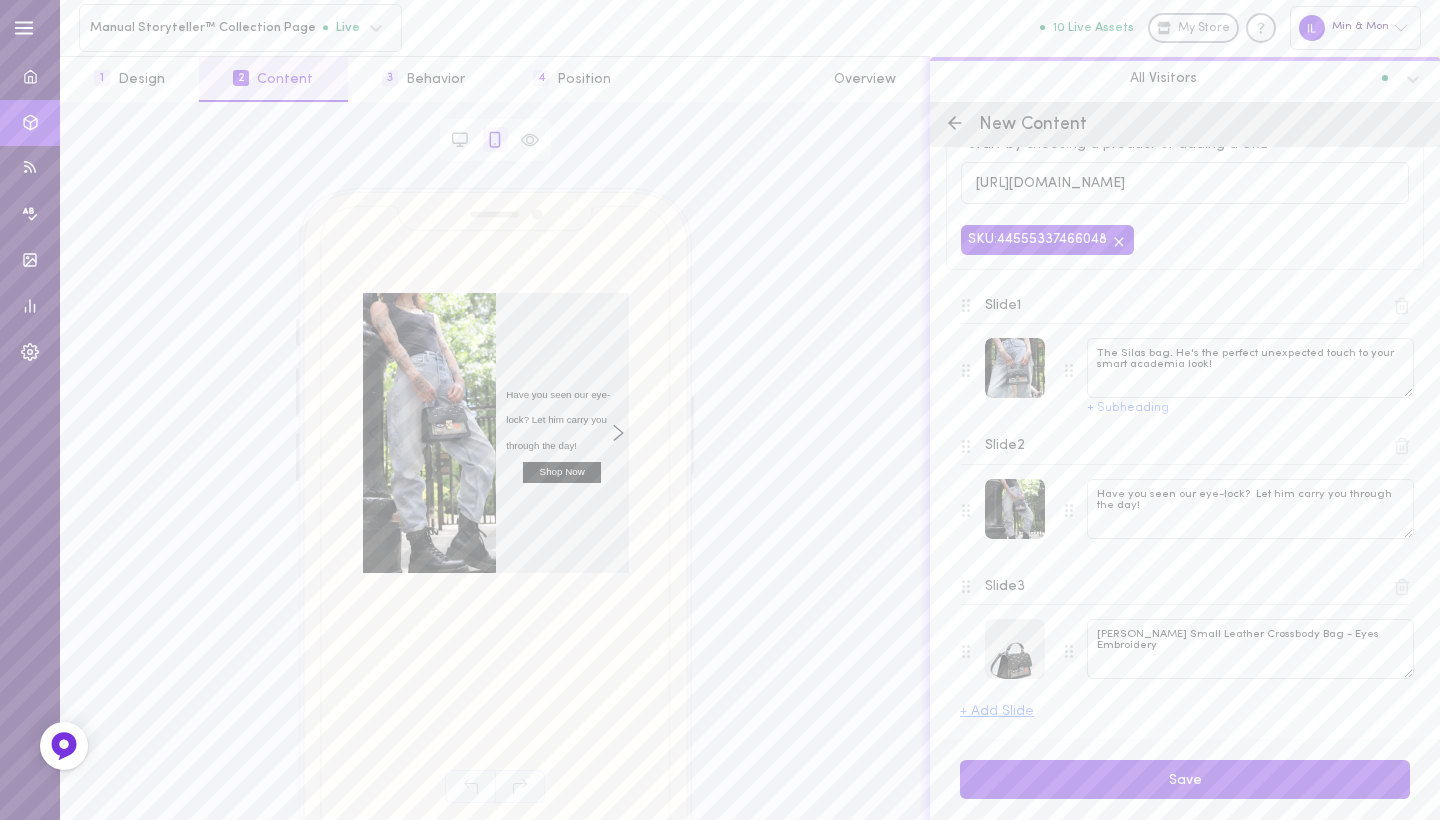 scroll, scrollTop: 47, scrollLeft: 0, axis: vertical 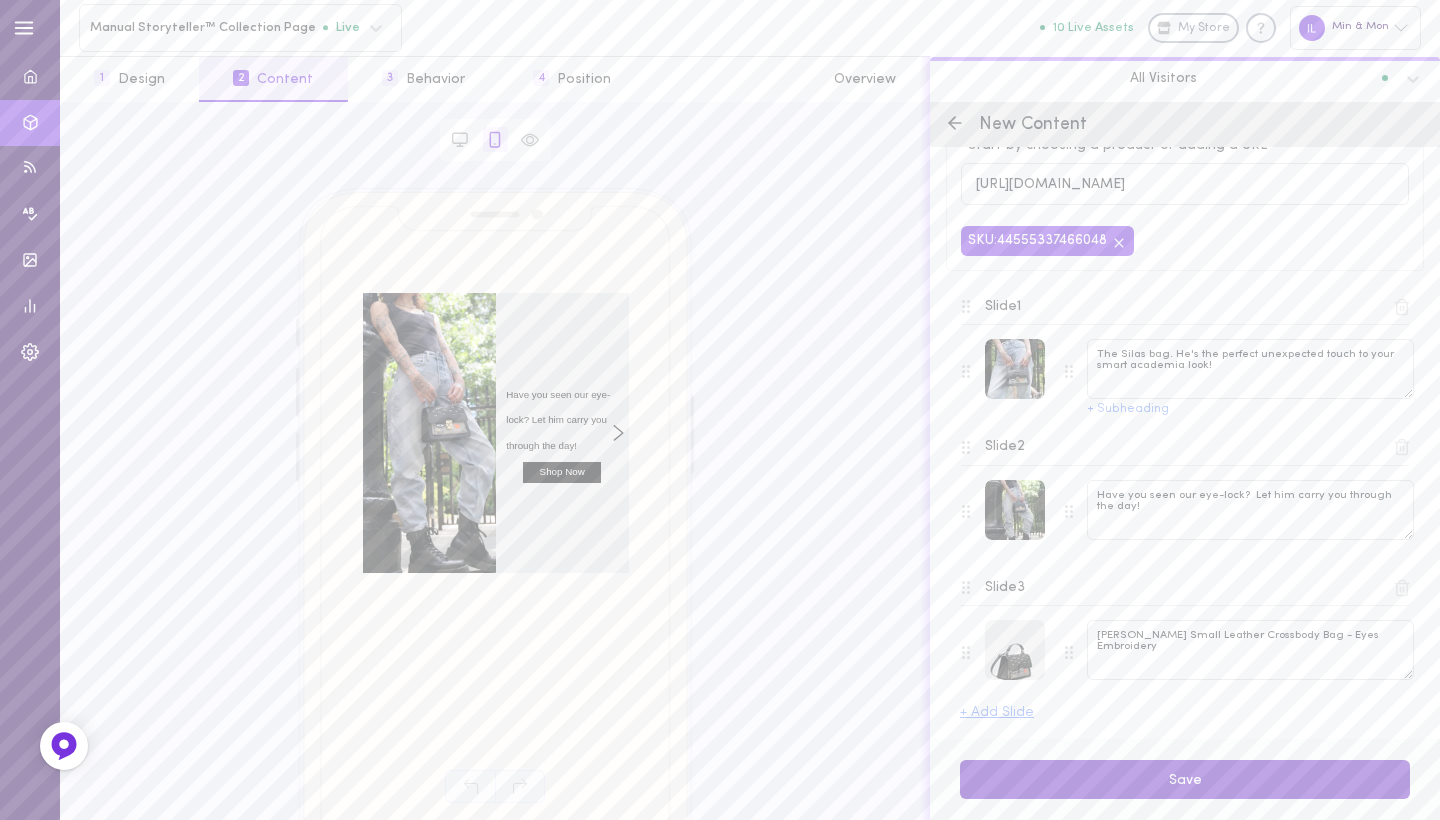 click on "Save" at bounding box center [1185, 779] 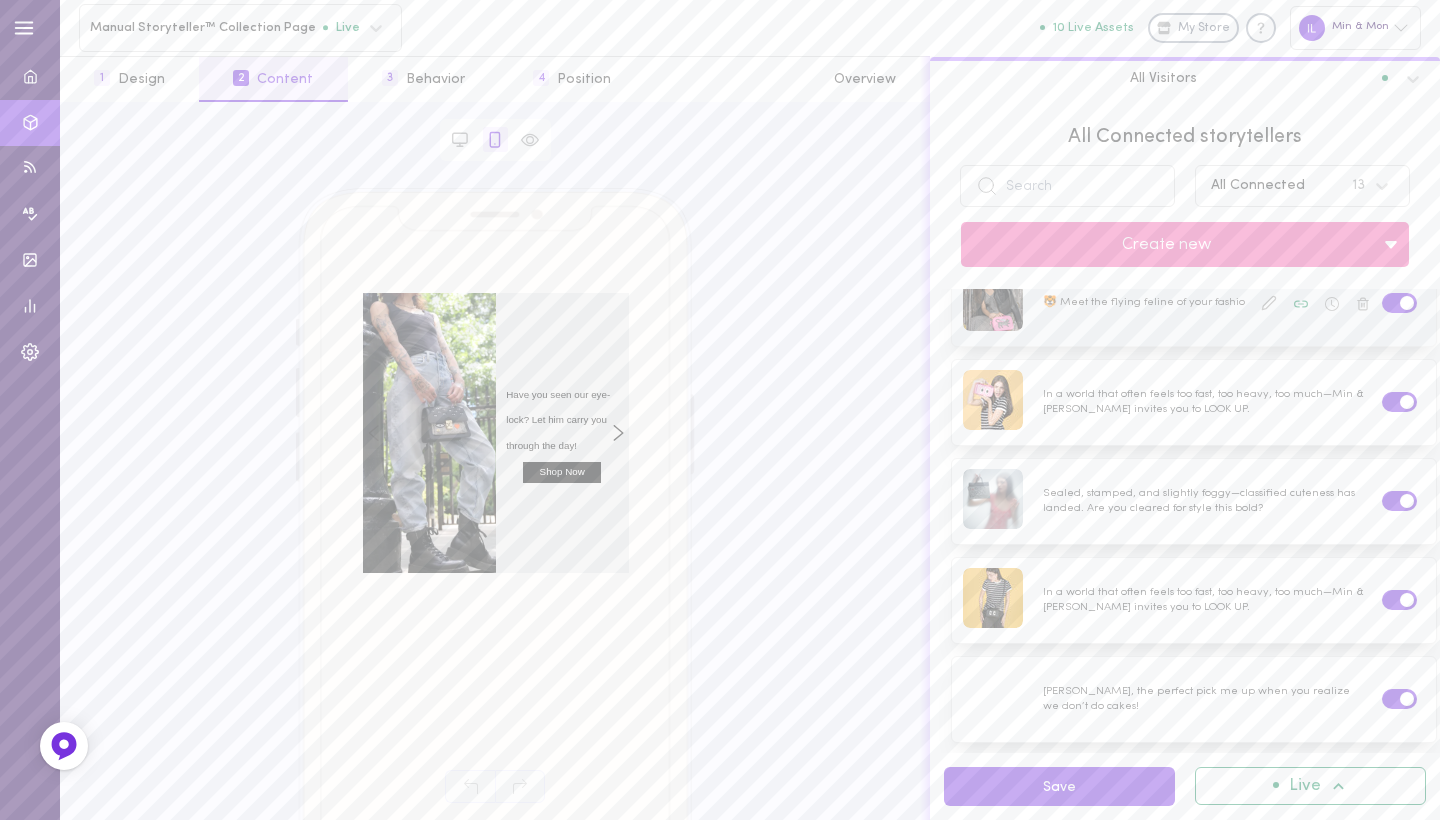 scroll, scrollTop: 822, scrollLeft: 0, axis: vertical 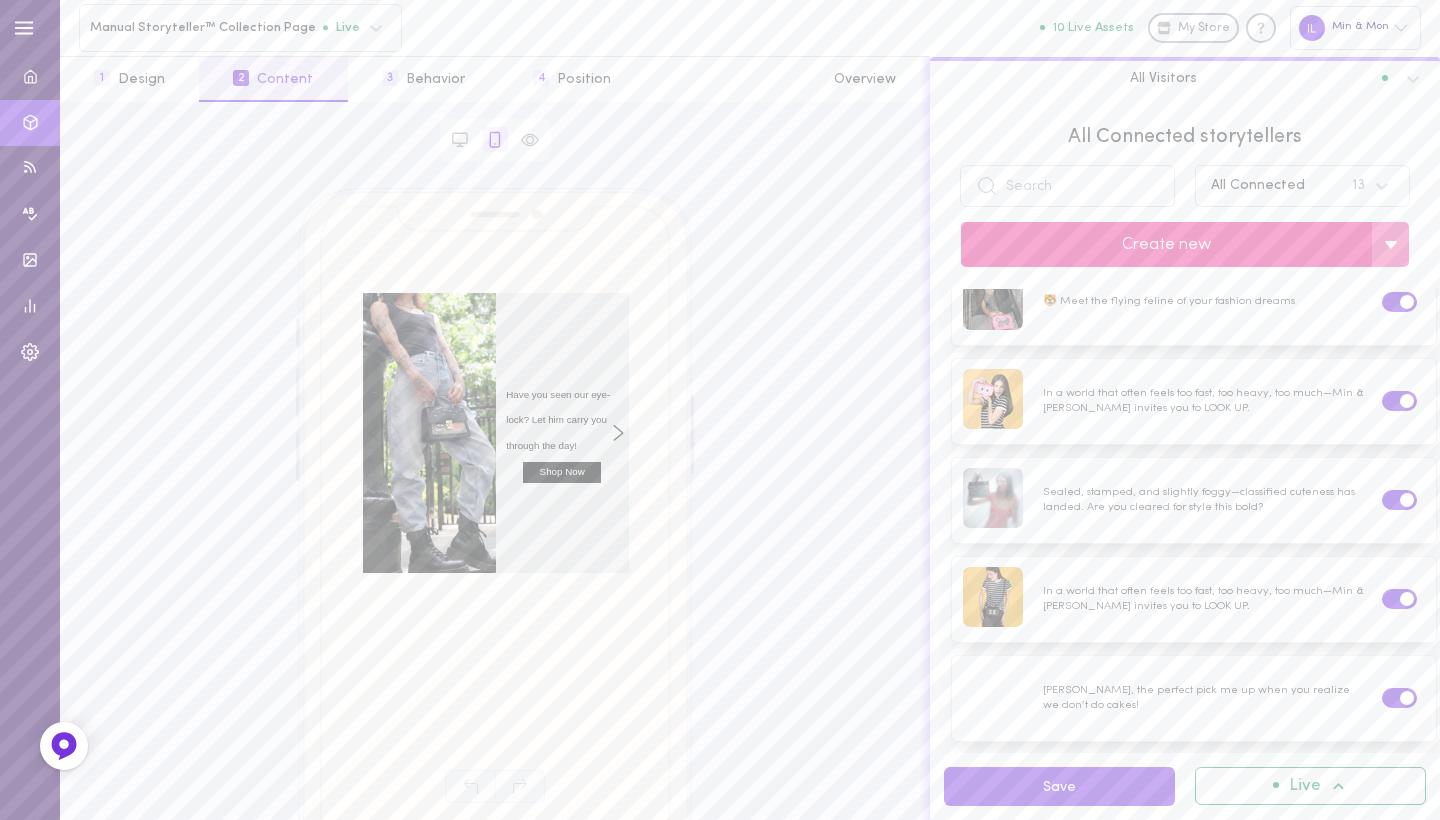 click on "Create new" at bounding box center (1166, 244) 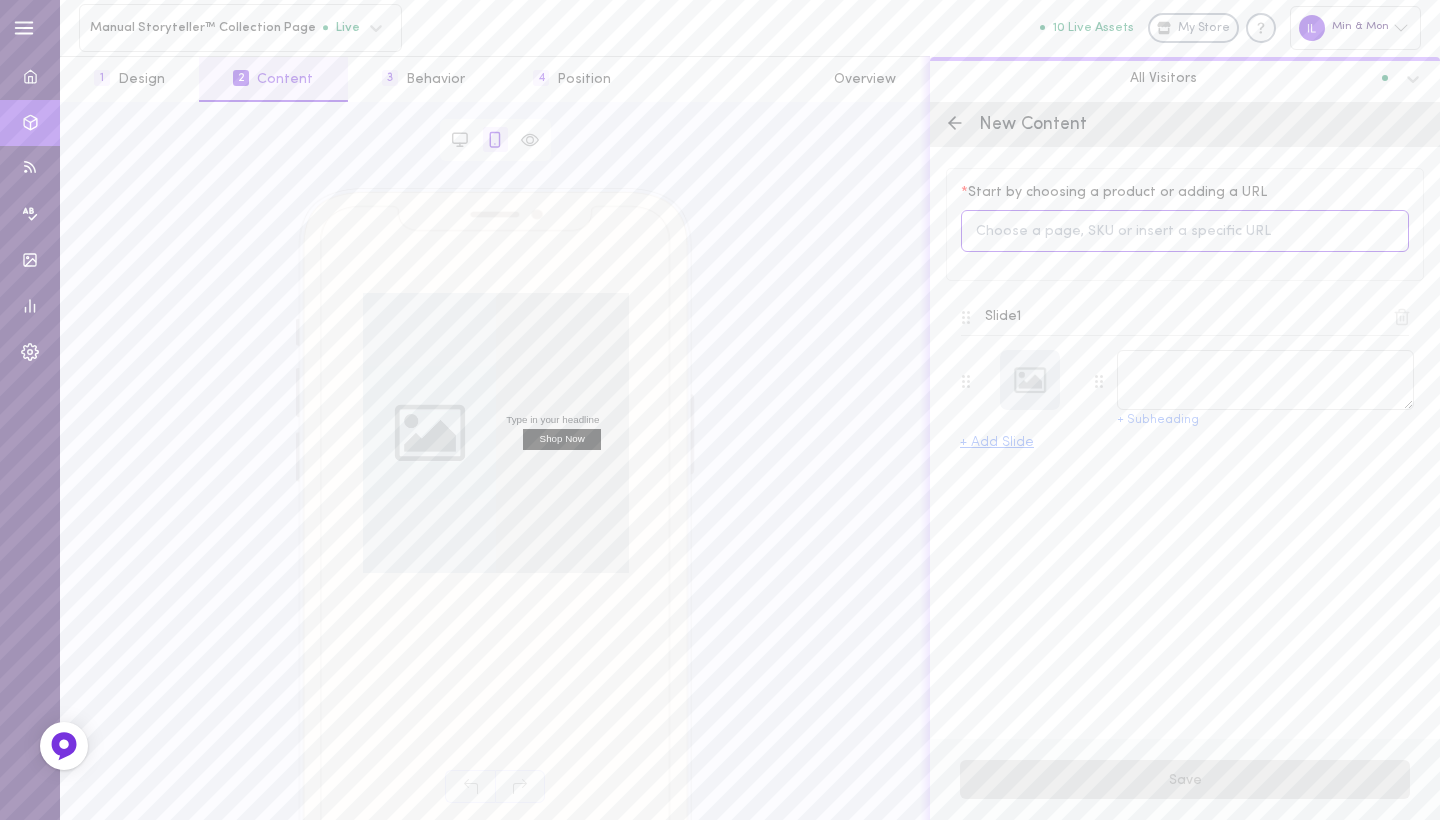 click at bounding box center [1185, 231] 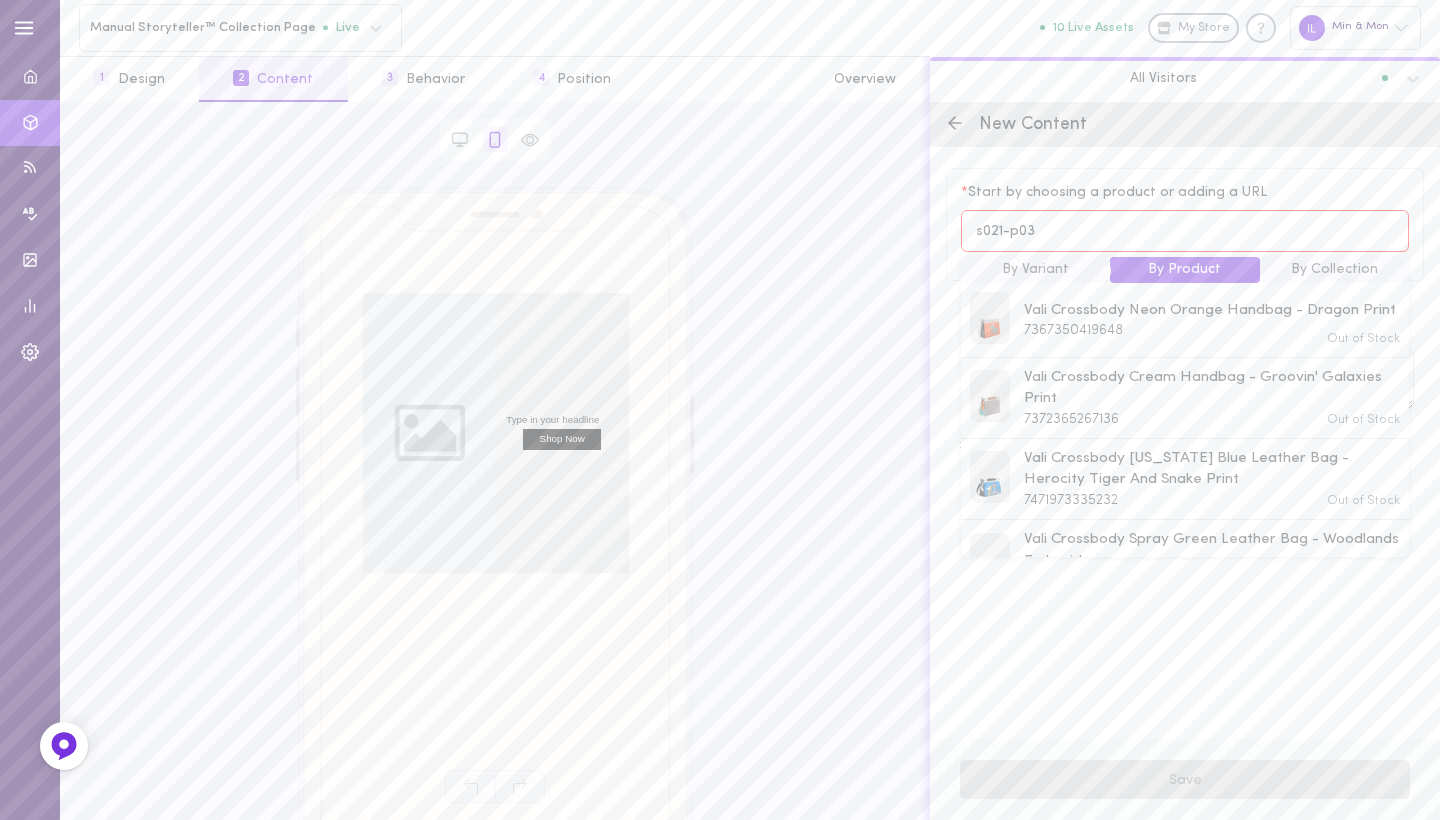 type on "s021-p034" 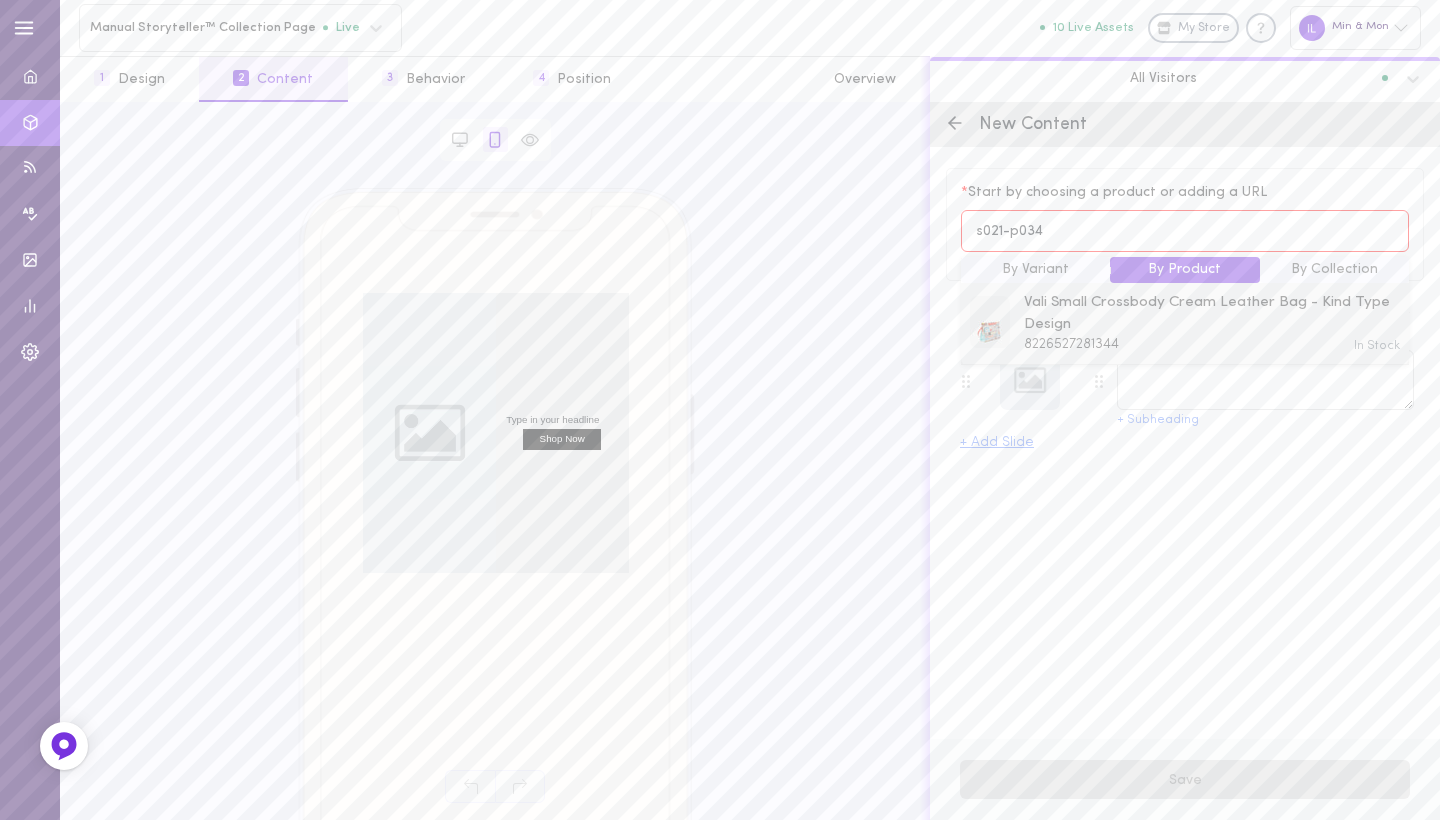 click on "Vali Small Crossbody Cream Leather Bag - Kind Type Design" at bounding box center [1212, 313] 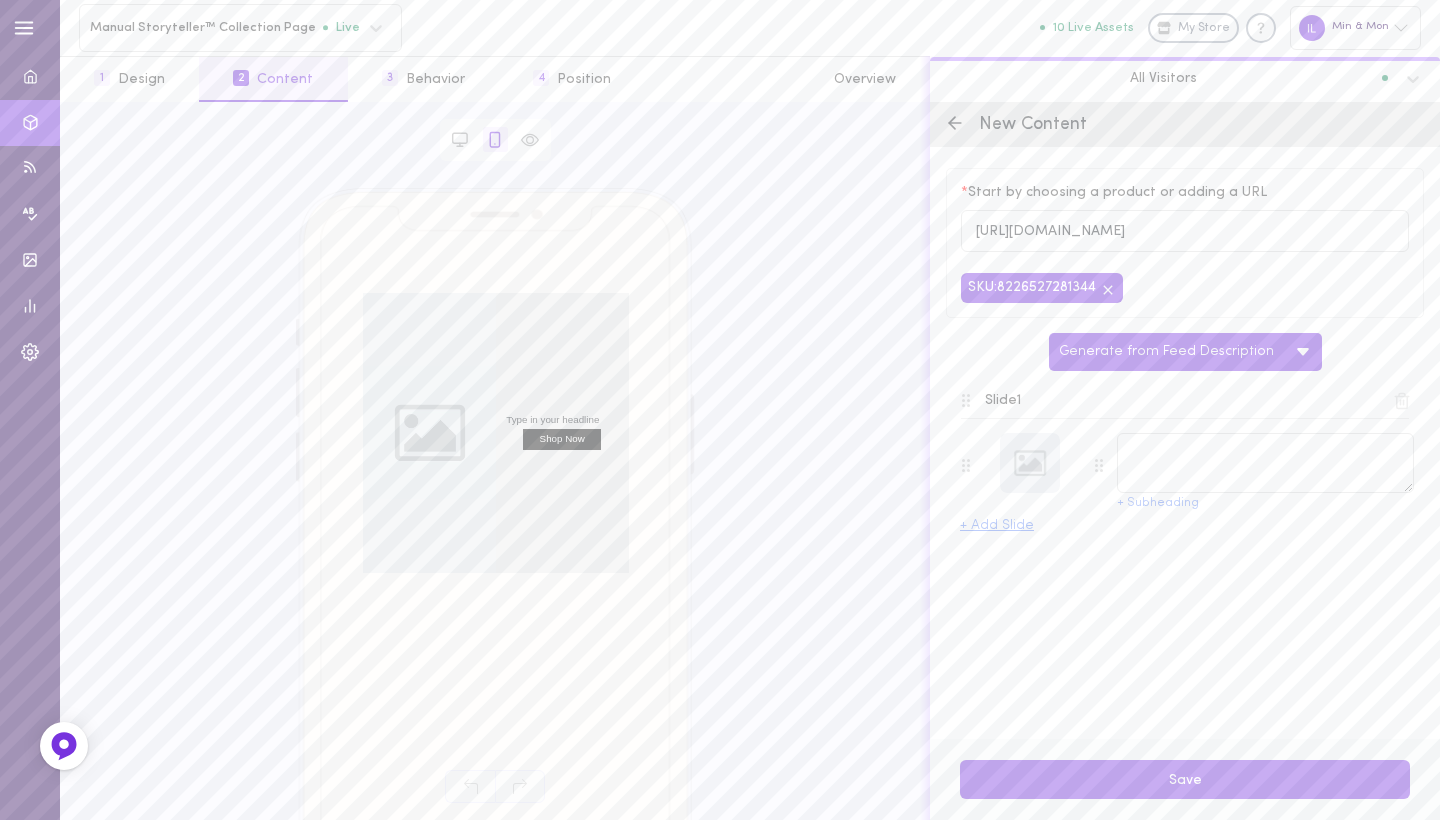 type on "Vali Small Crossbody Cream Leather Bag - Kind Type Design" 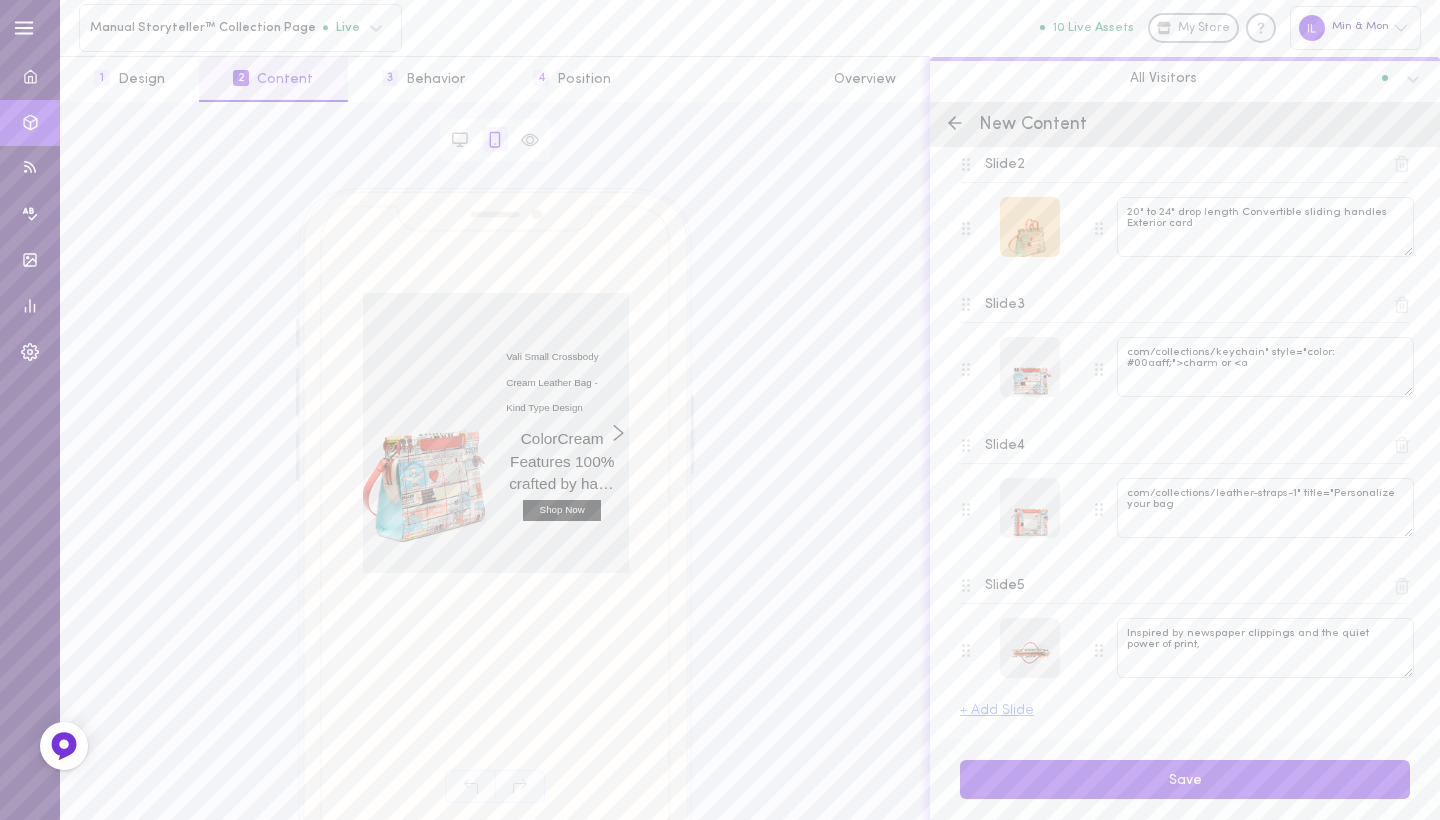 scroll, scrollTop: 376, scrollLeft: 0, axis: vertical 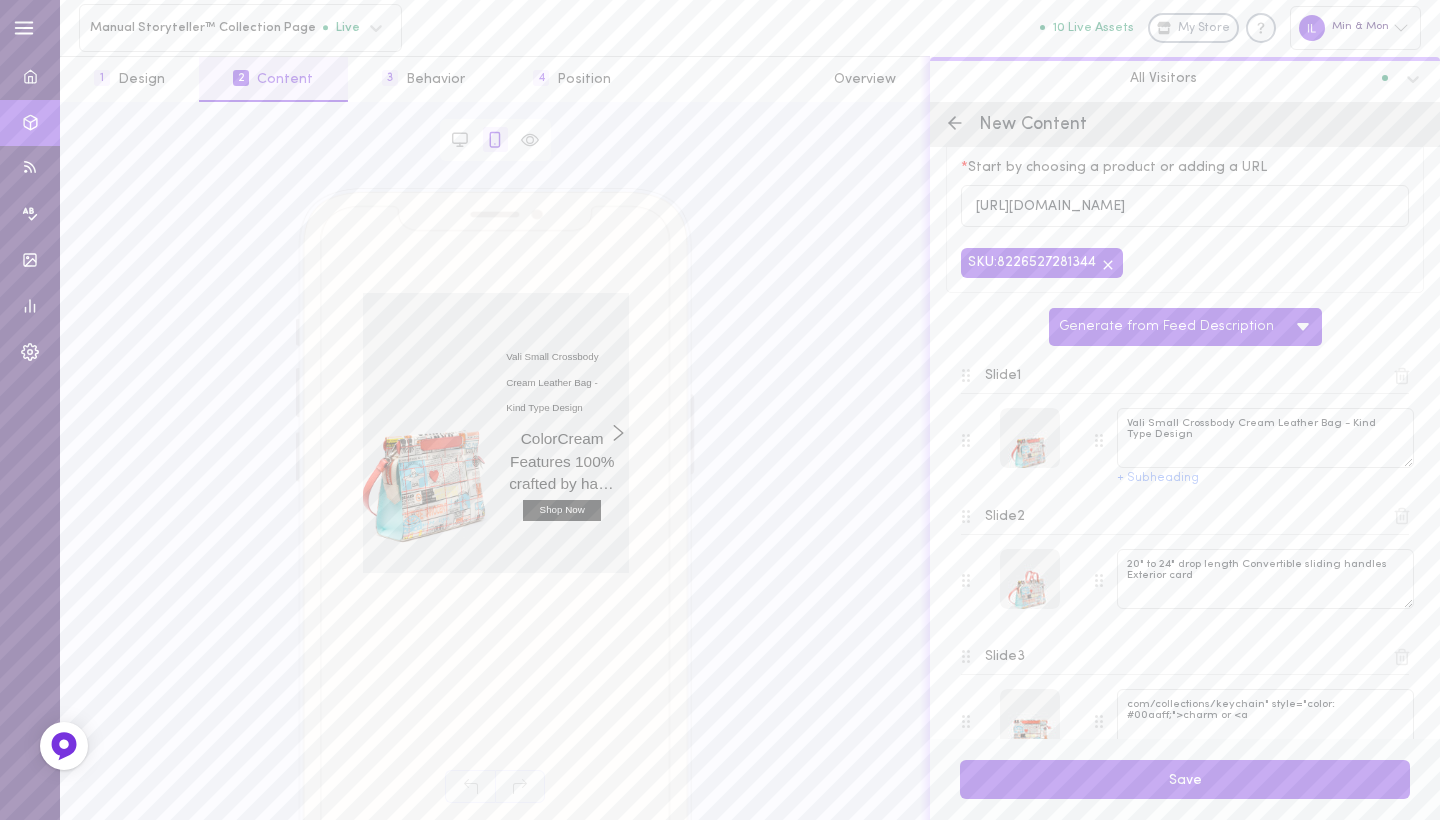 click 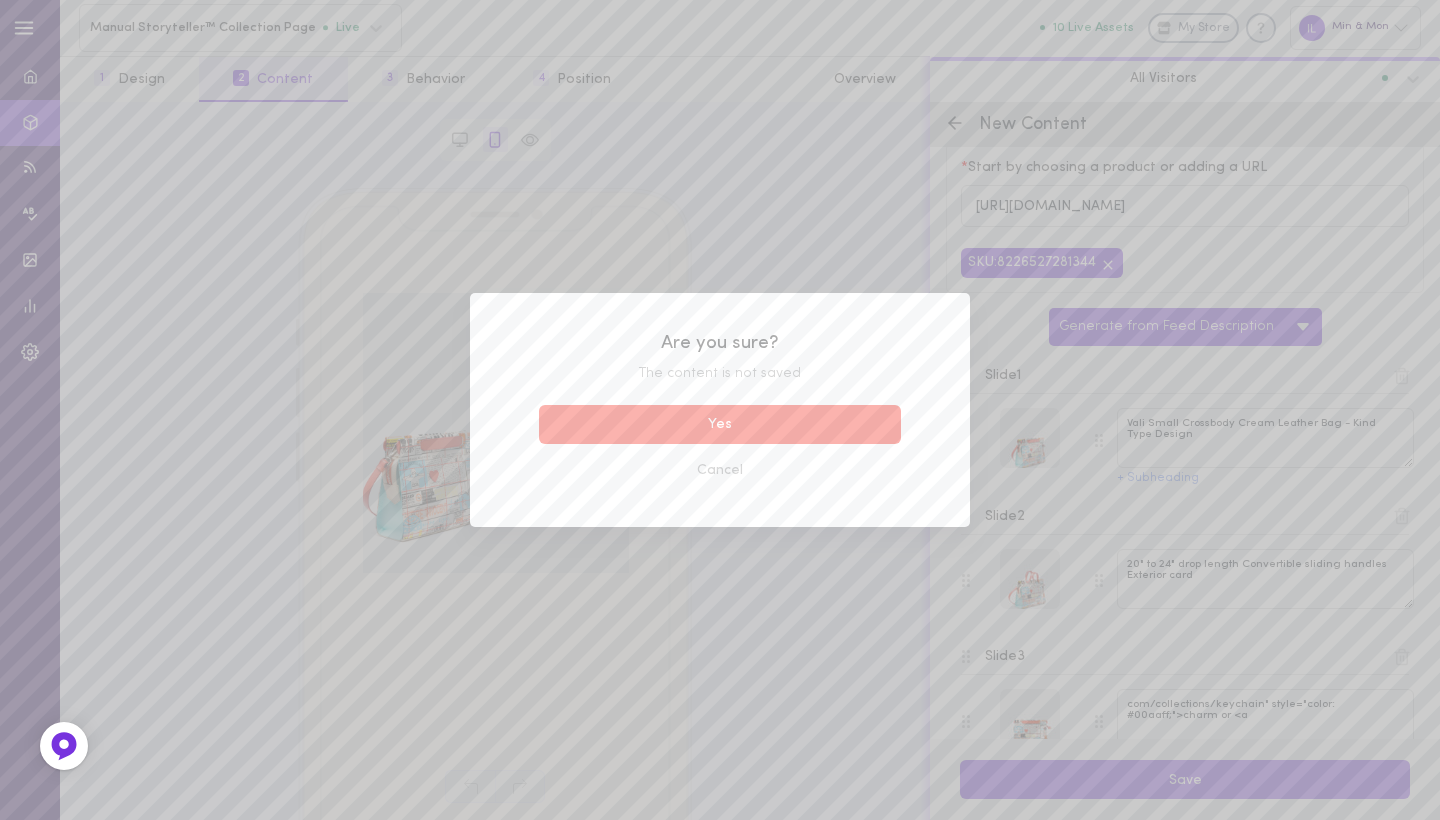 click on "Yes" at bounding box center [720, 424] 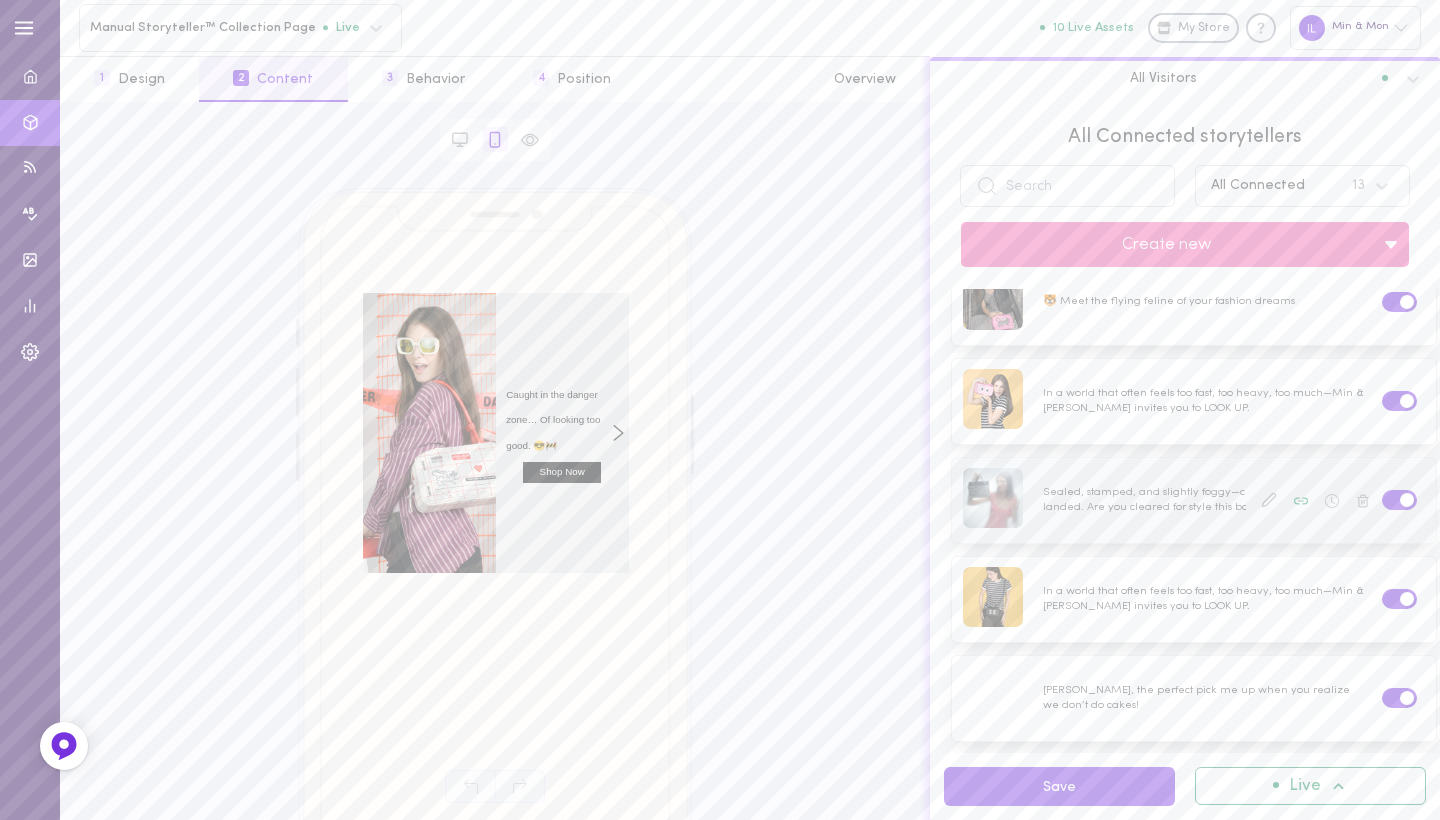 scroll, scrollTop: 0, scrollLeft: 0, axis: both 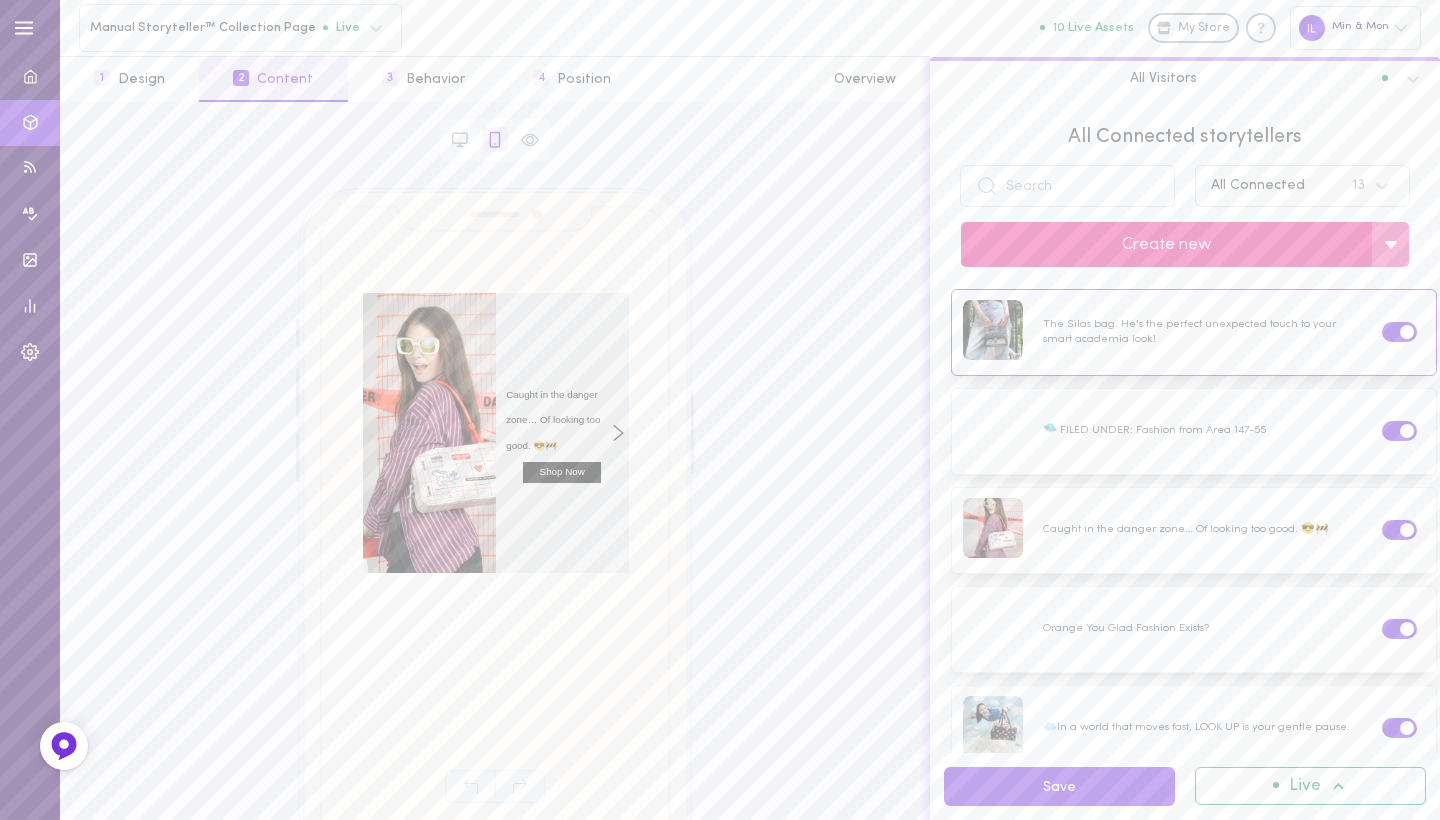 click on "Create new" at bounding box center [1166, 244] 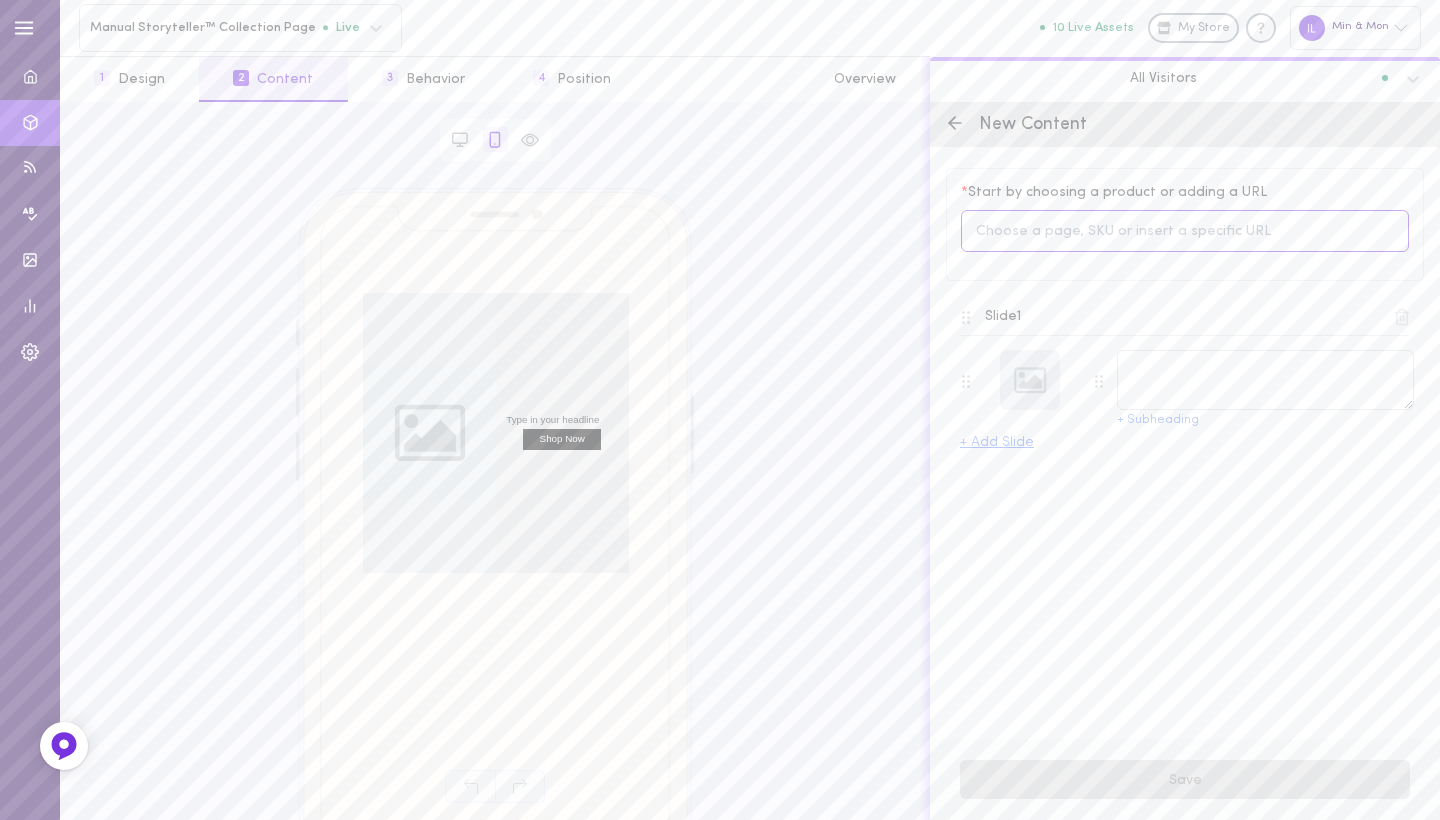 click at bounding box center [1185, 231] 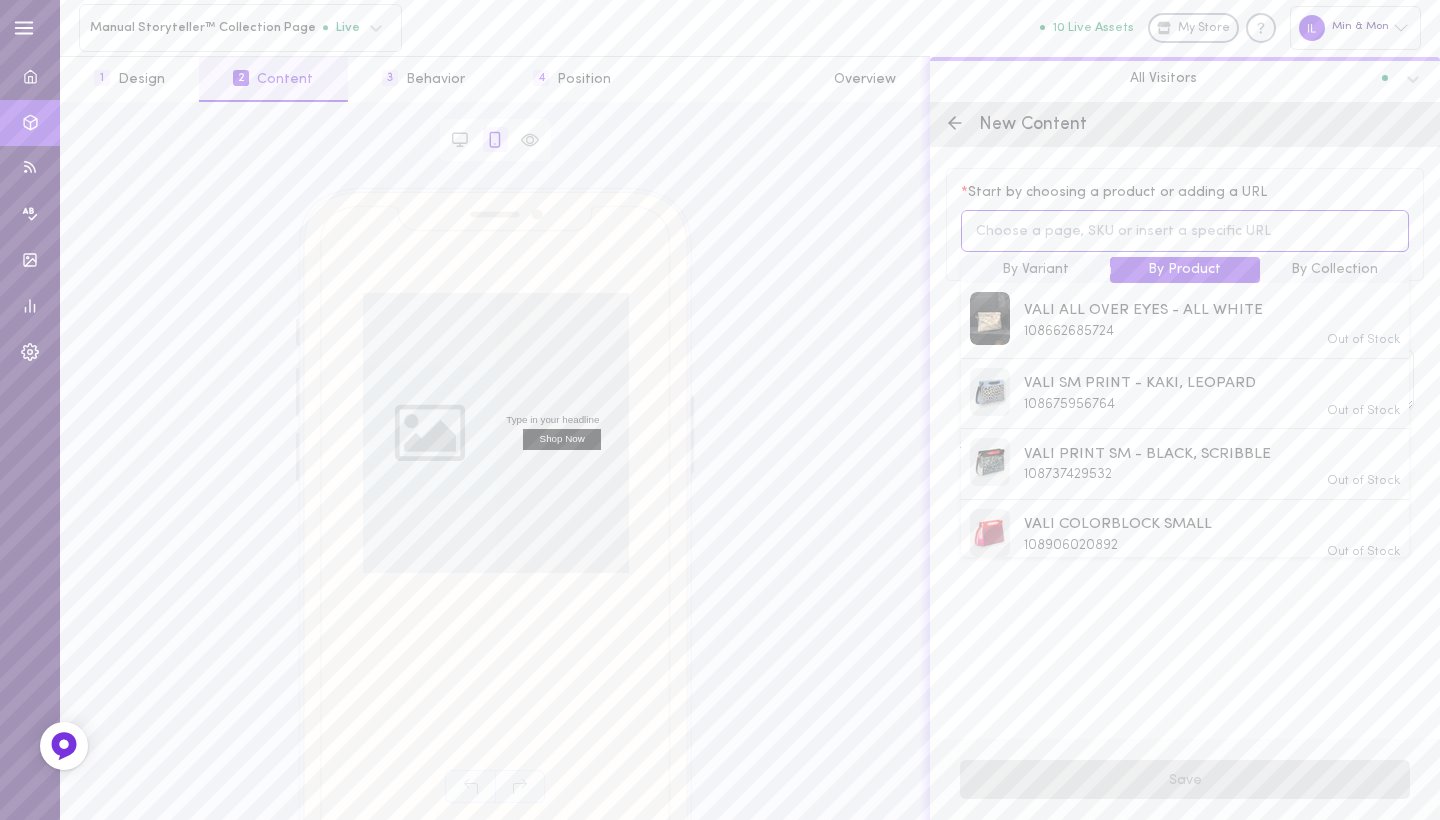 paste on "S133-A001" 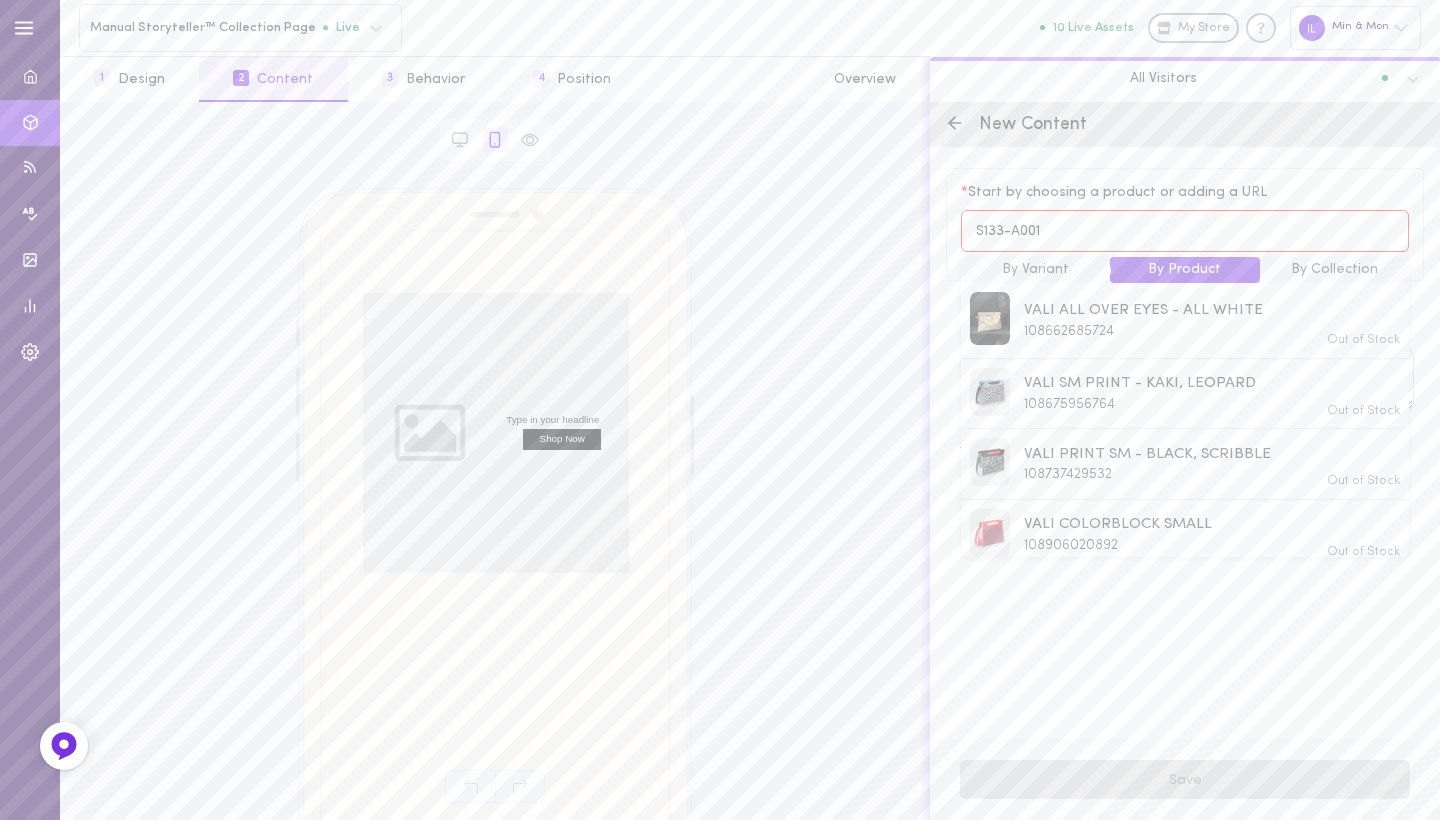 type on "S133-A001" 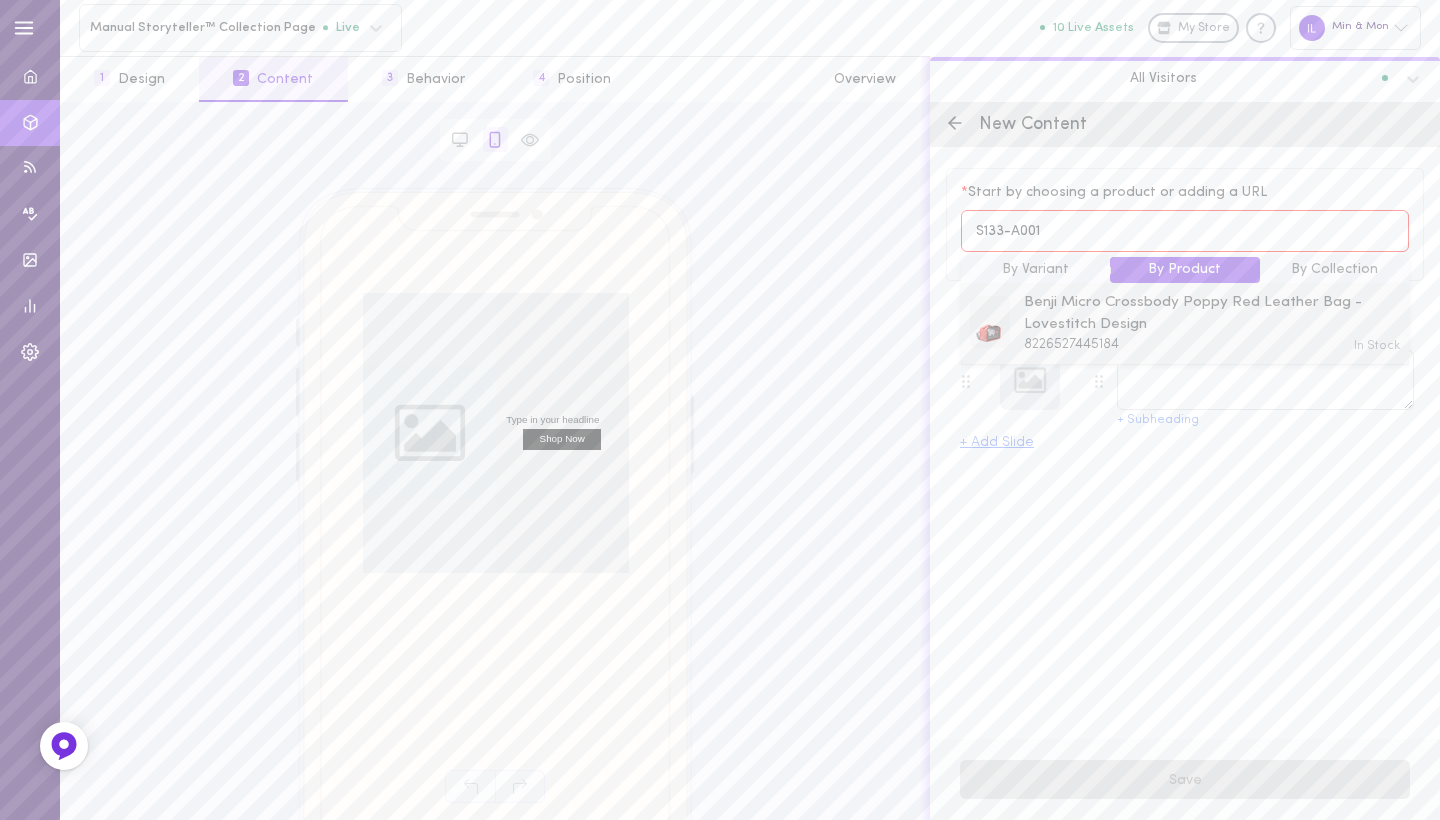 click on "Benji Micro Crossbody Poppy Red Leather Bag - Lovestitch Design" at bounding box center [1212, 313] 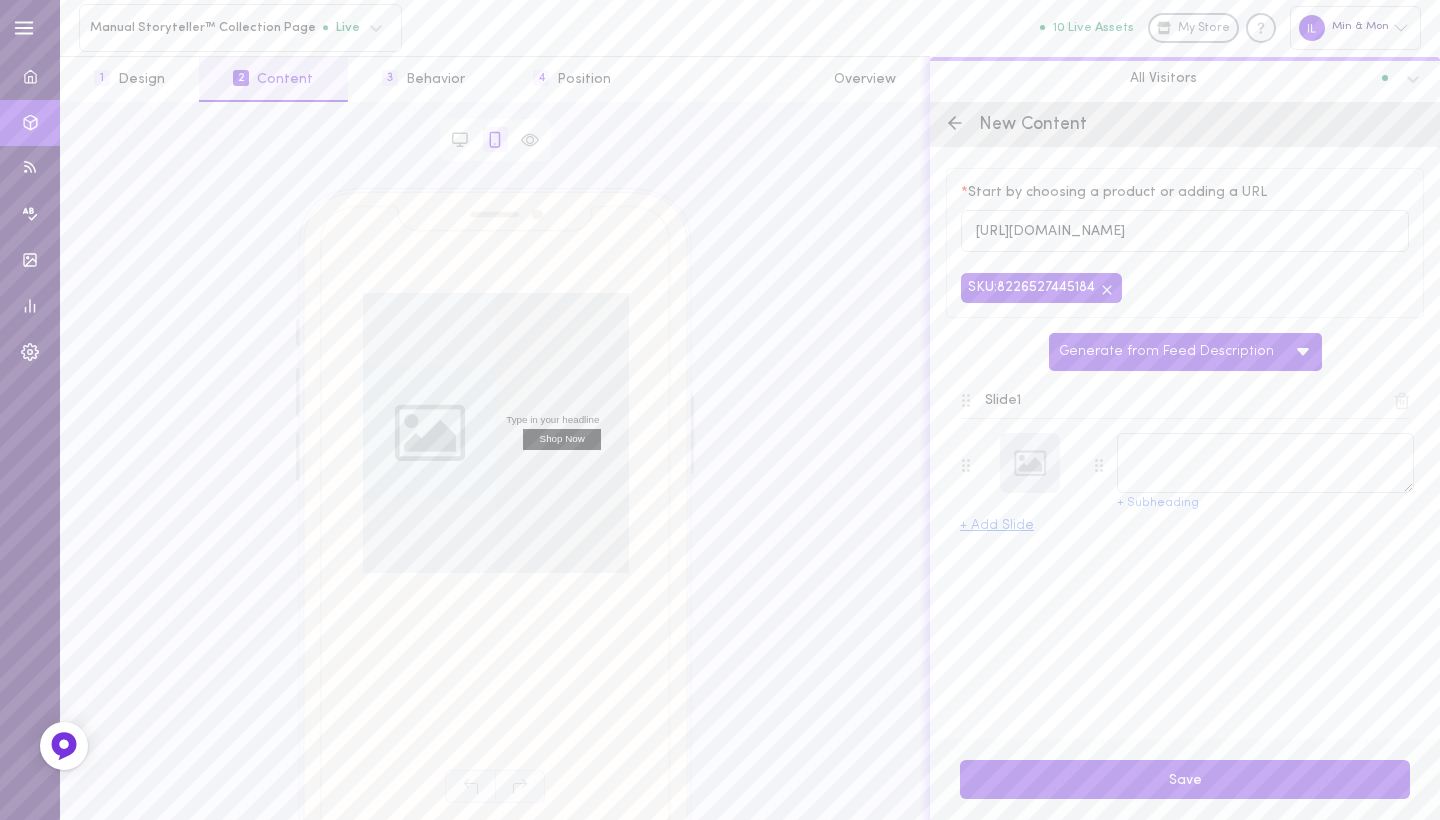 type on "Benji Micro Crossbody Poppy Red Leather Bag - Lovestitch Design" 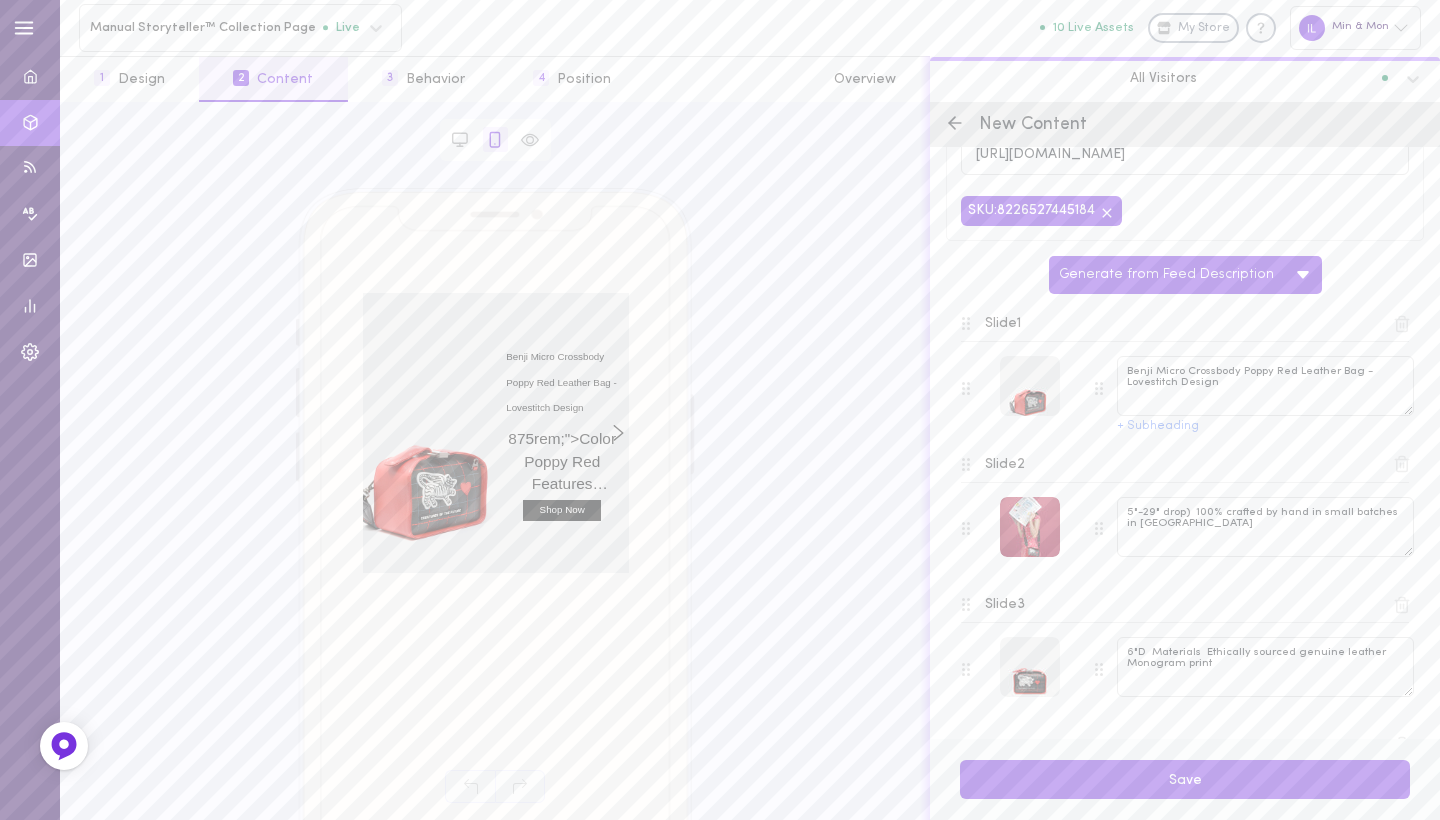 scroll, scrollTop: 84, scrollLeft: 0, axis: vertical 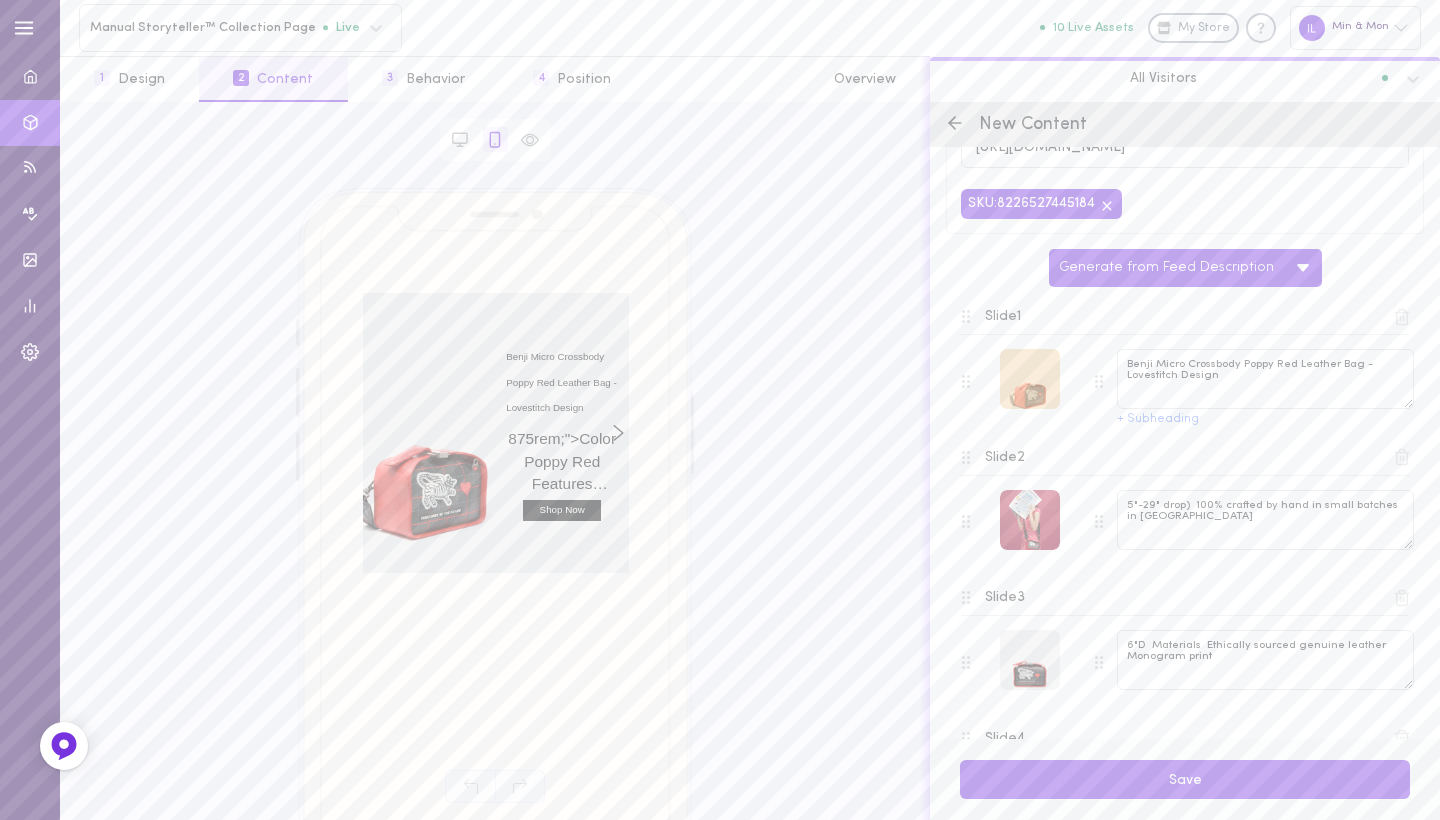 click at bounding box center (1030, 379) 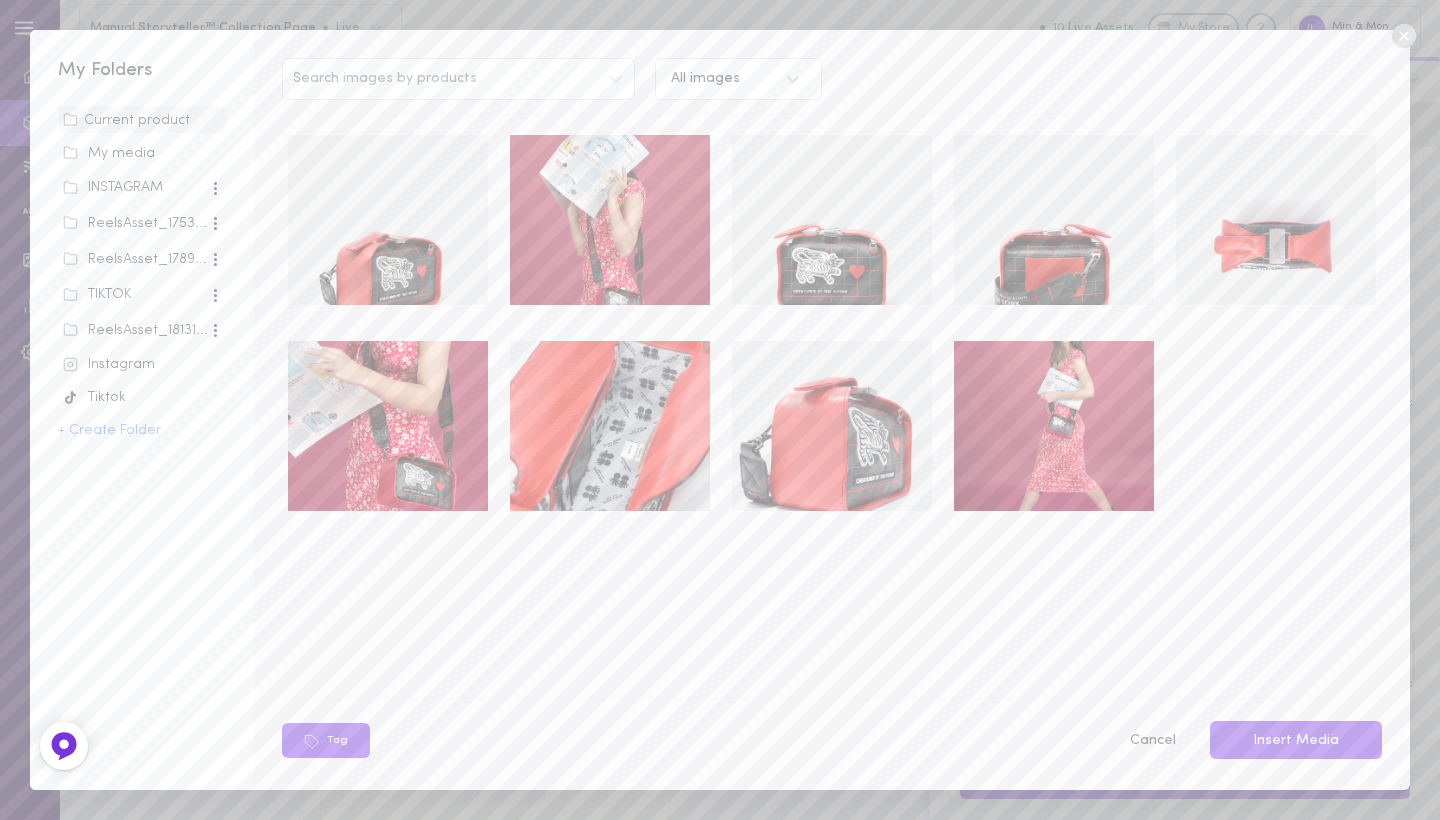click at bounding box center (610, 220) 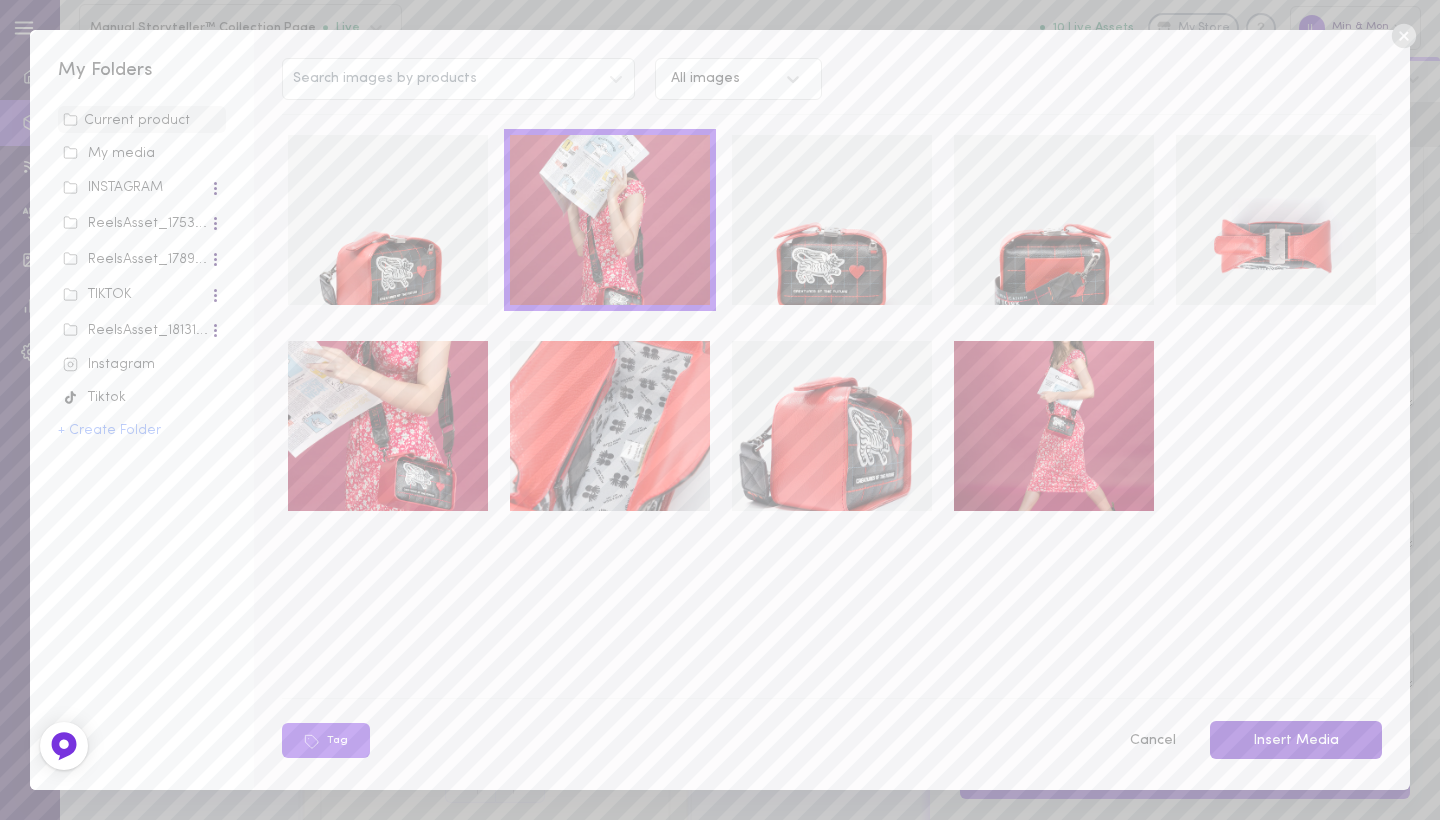 click on "Insert Media" at bounding box center [1296, 740] 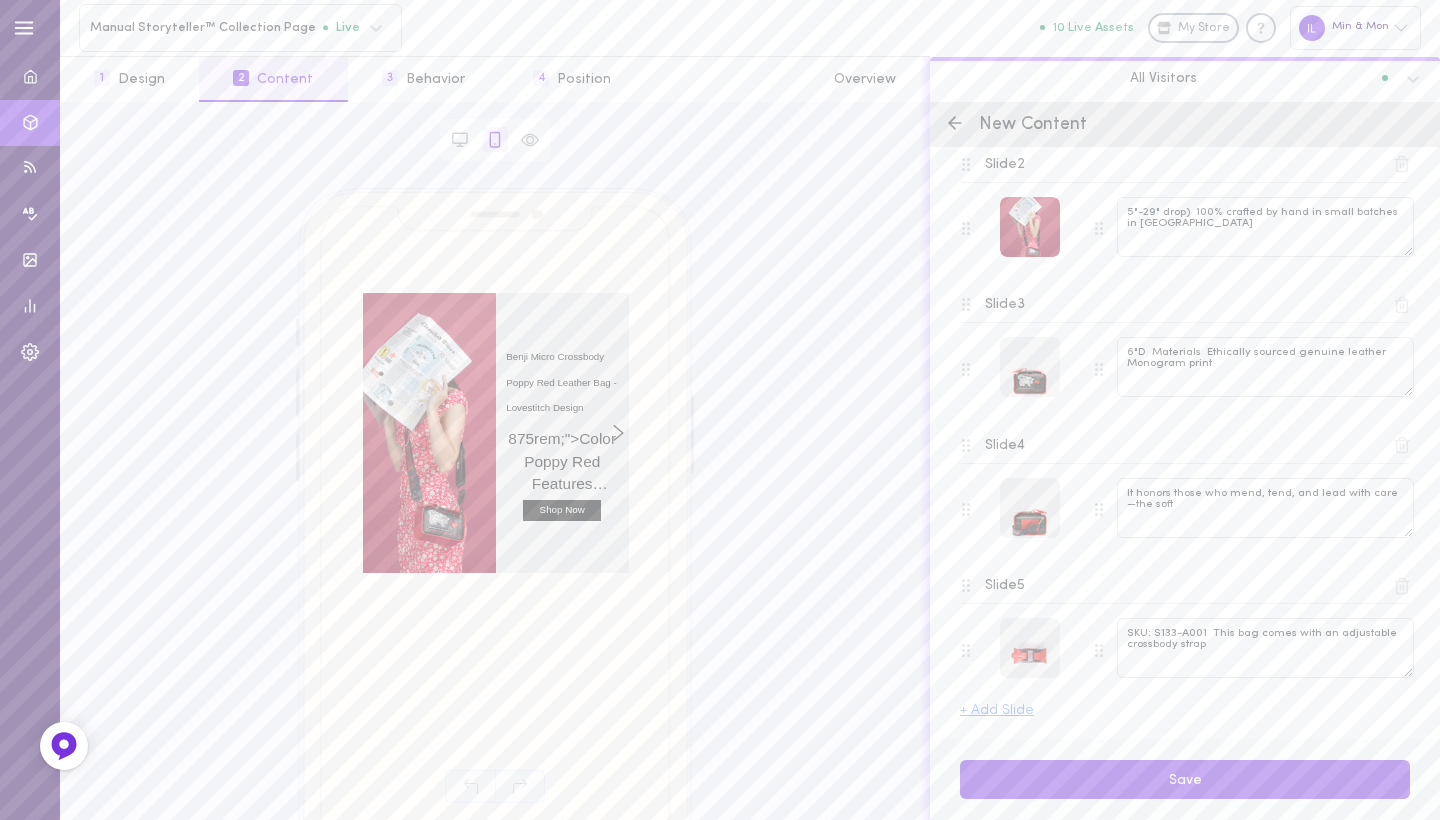 scroll, scrollTop: 376, scrollLeft: 0, axis: vertical 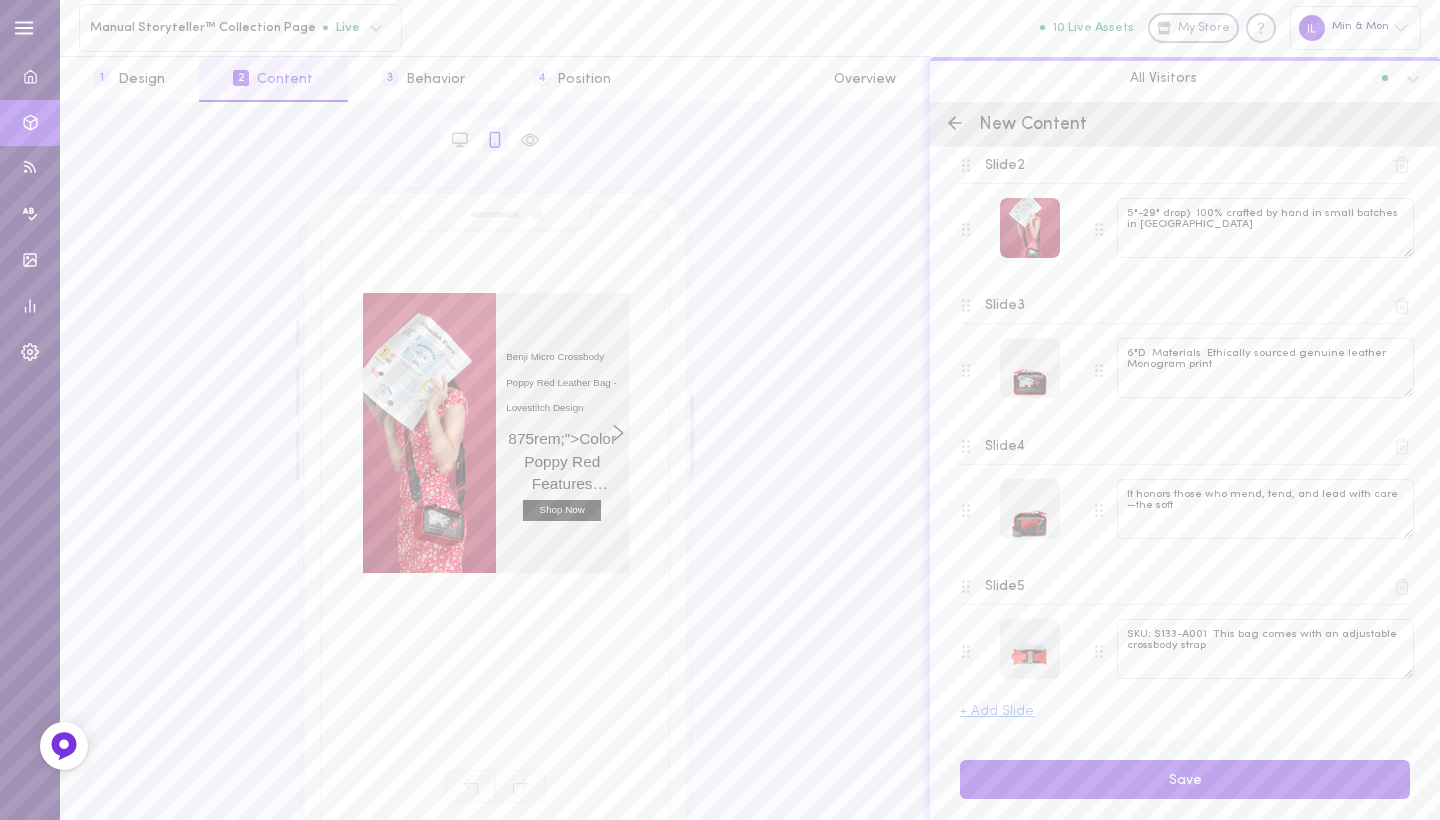 click 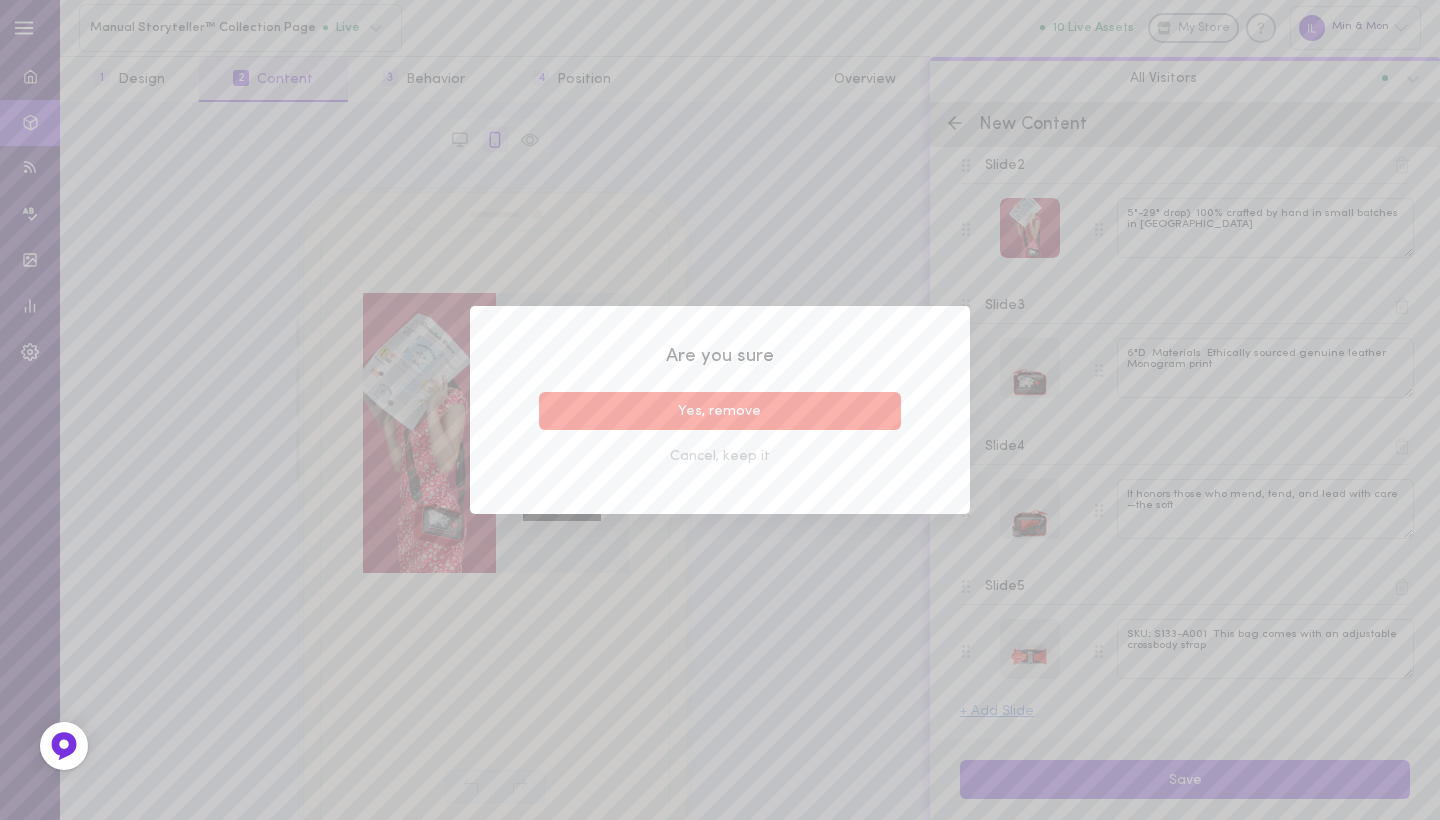 click on "Yes, remove" at bounding box center [720, 411] 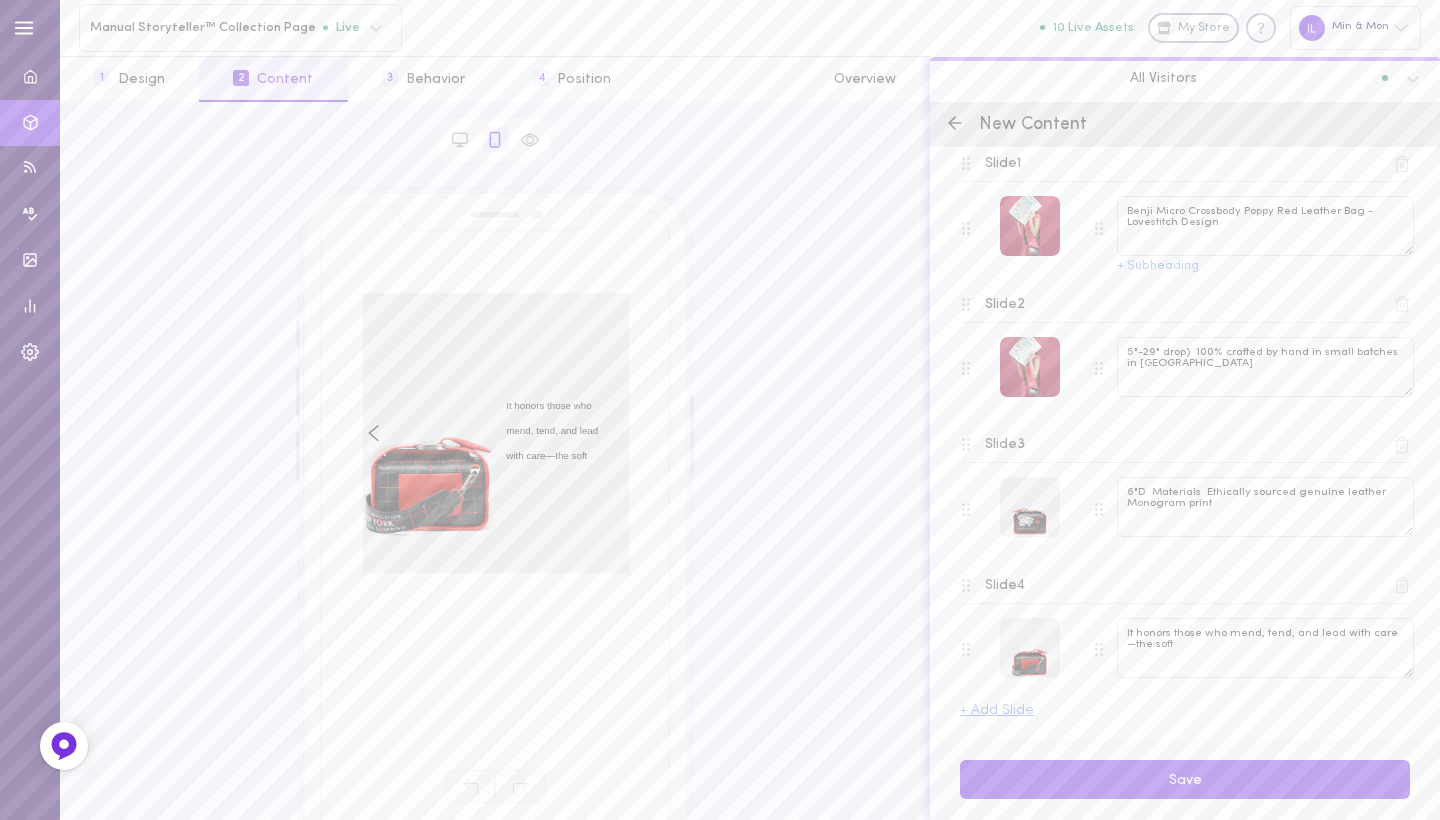 scroll, scrollTop: 235, scrollLeft: 0, axis: vertical 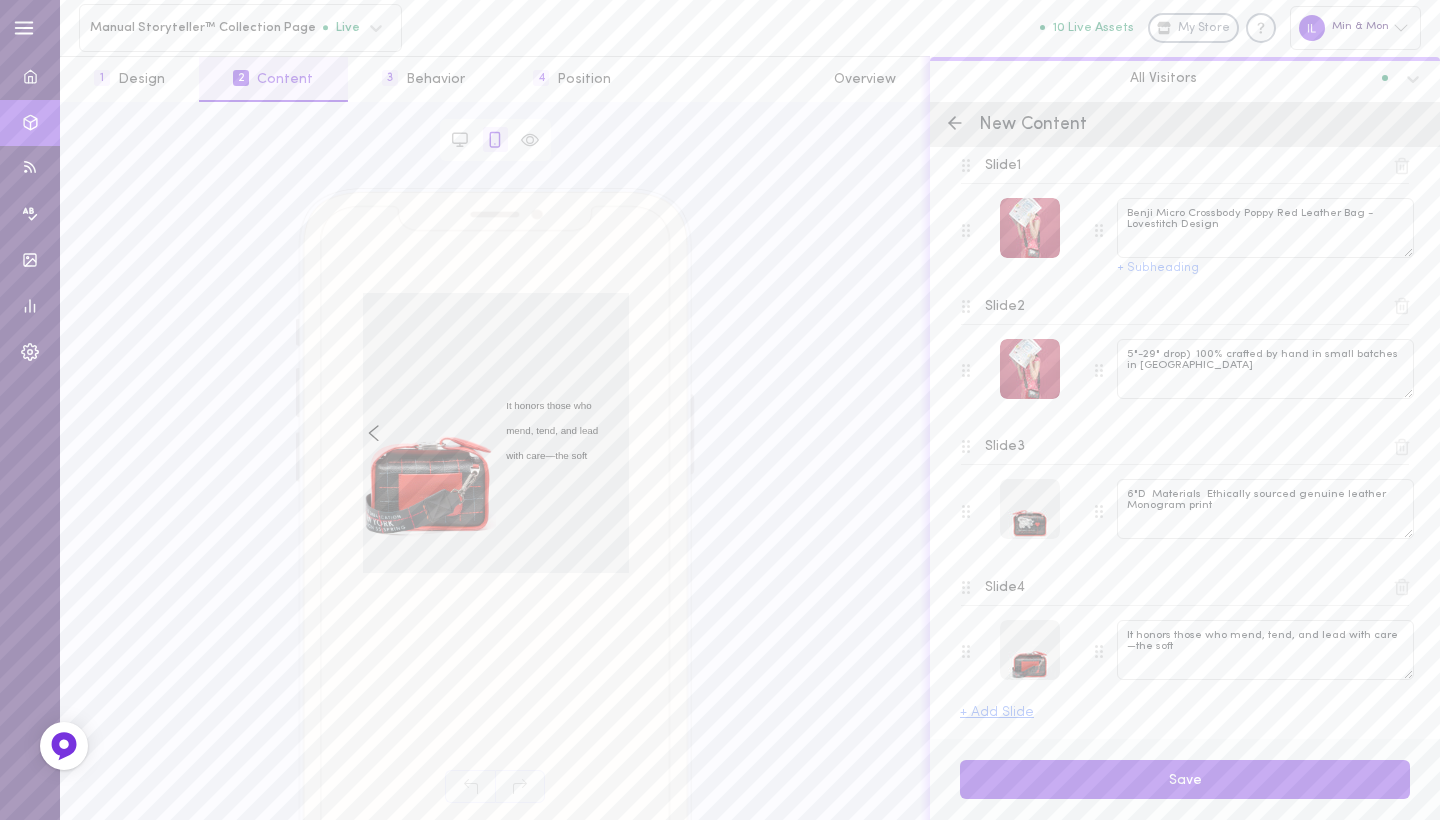 click 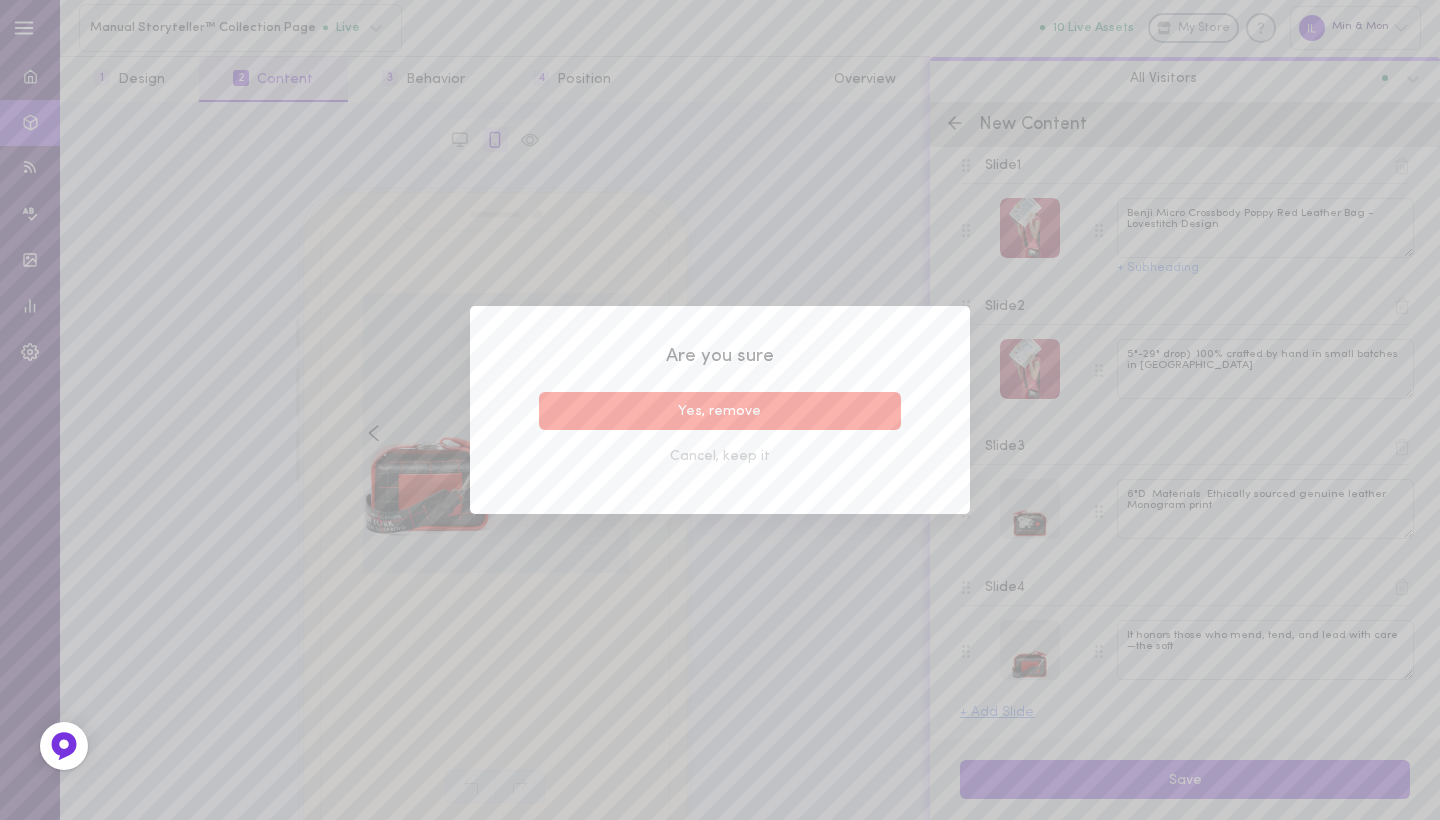 click on "Yes, remove" at bounding box center [720, 411] 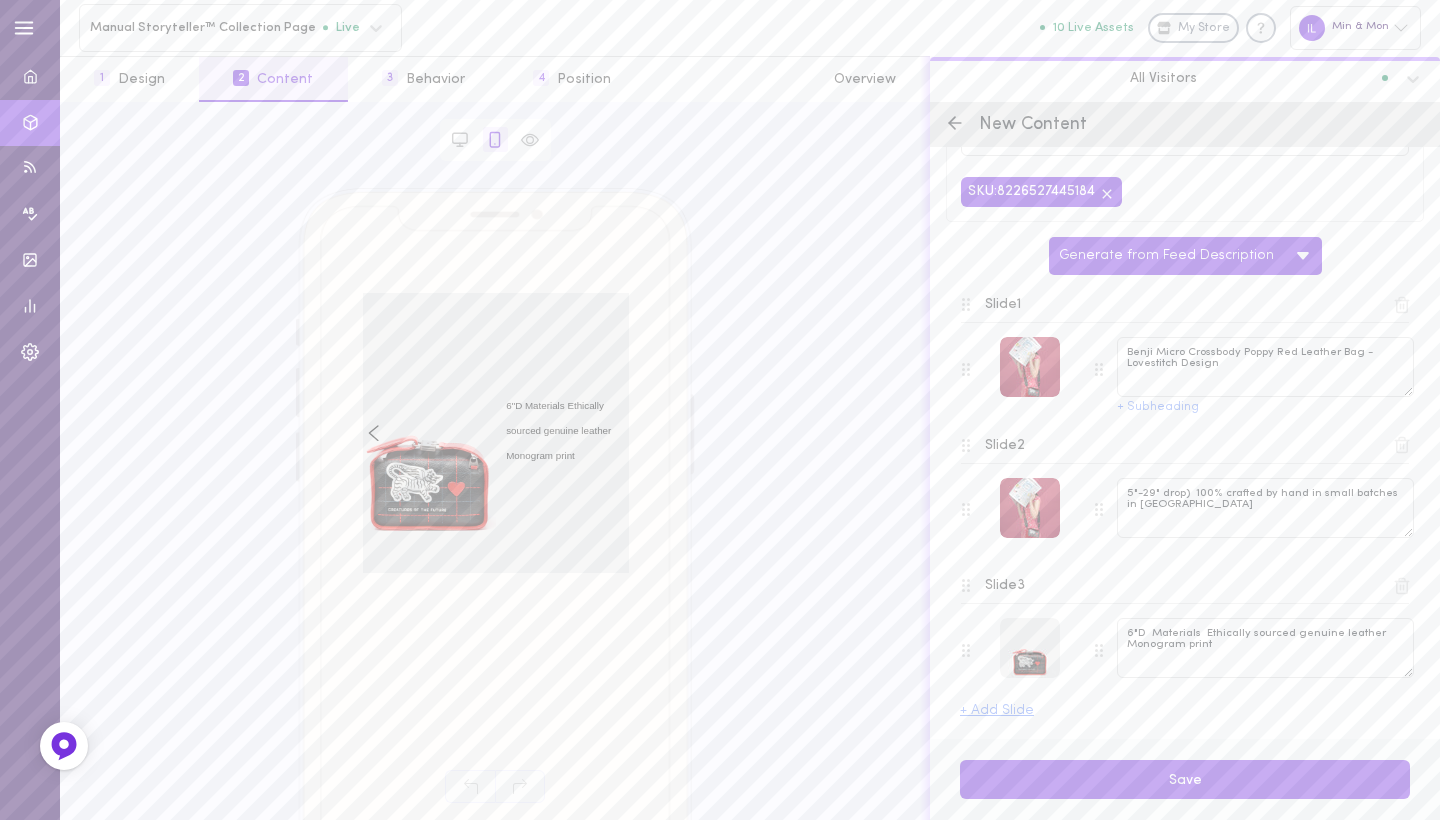 scroll, scrollTop: 95, scrollLeft: 0, axis: vertical 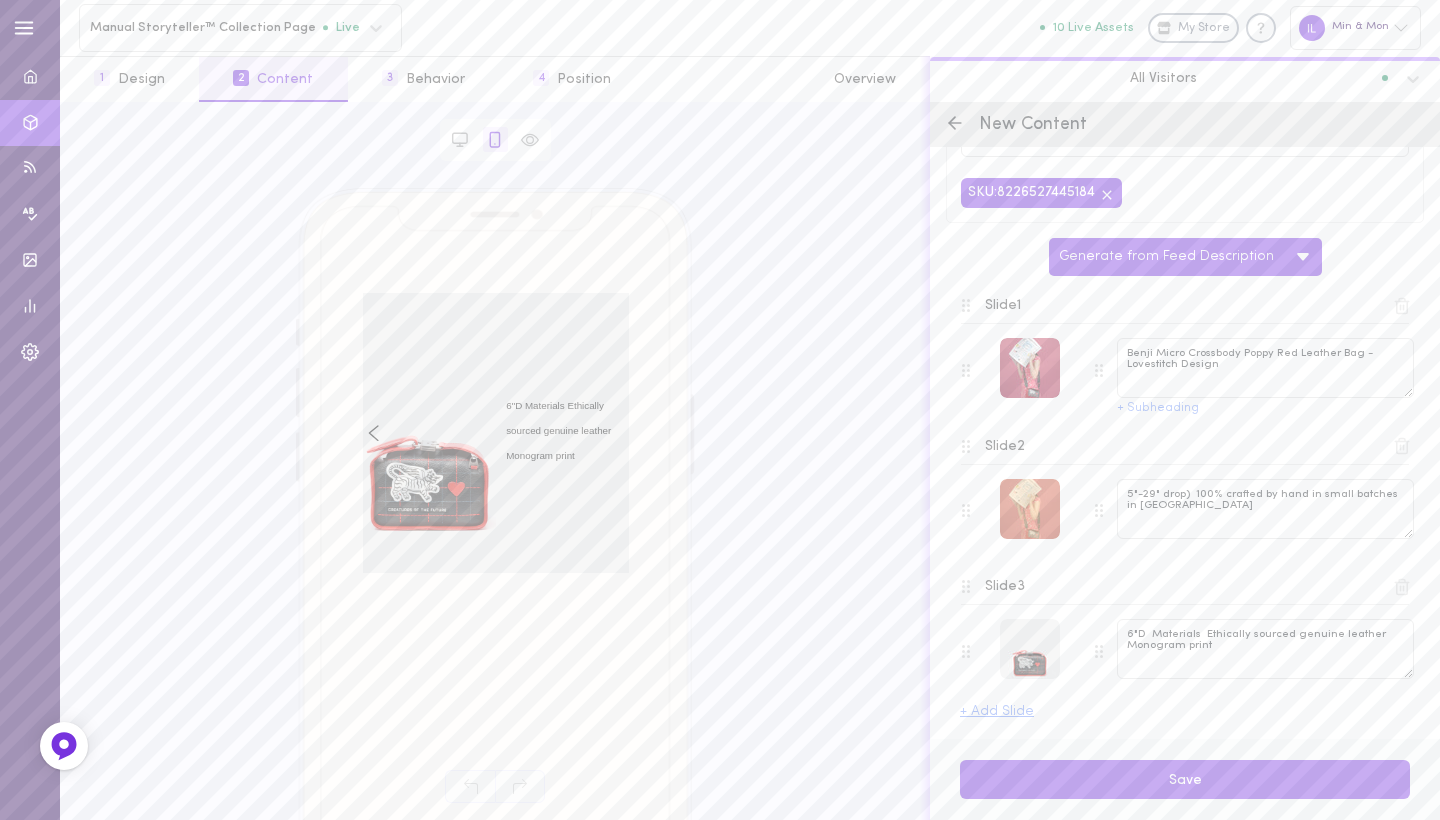 click at bounding box center [1030, 509] 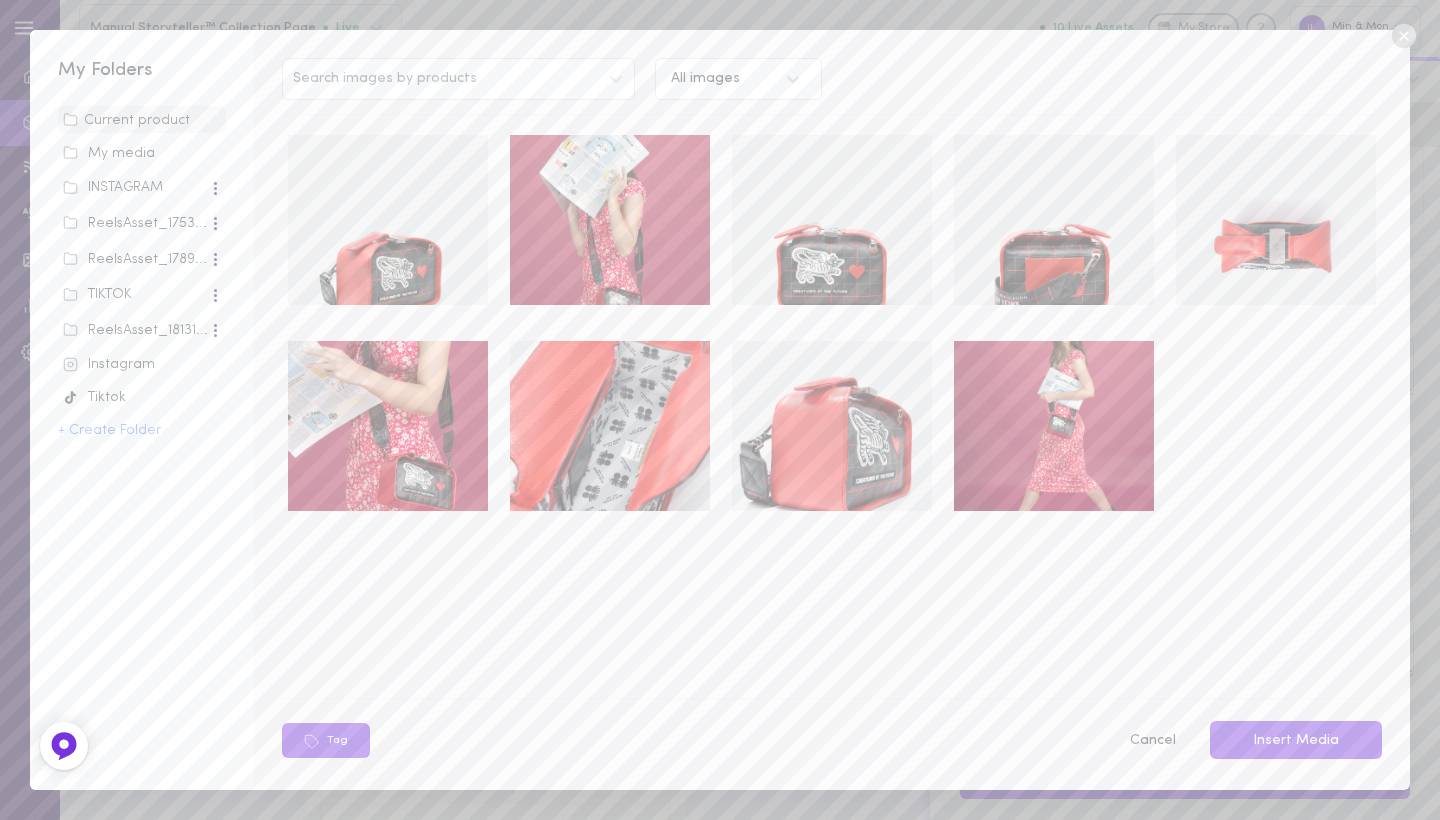 click at bounding box center (1054, 426) 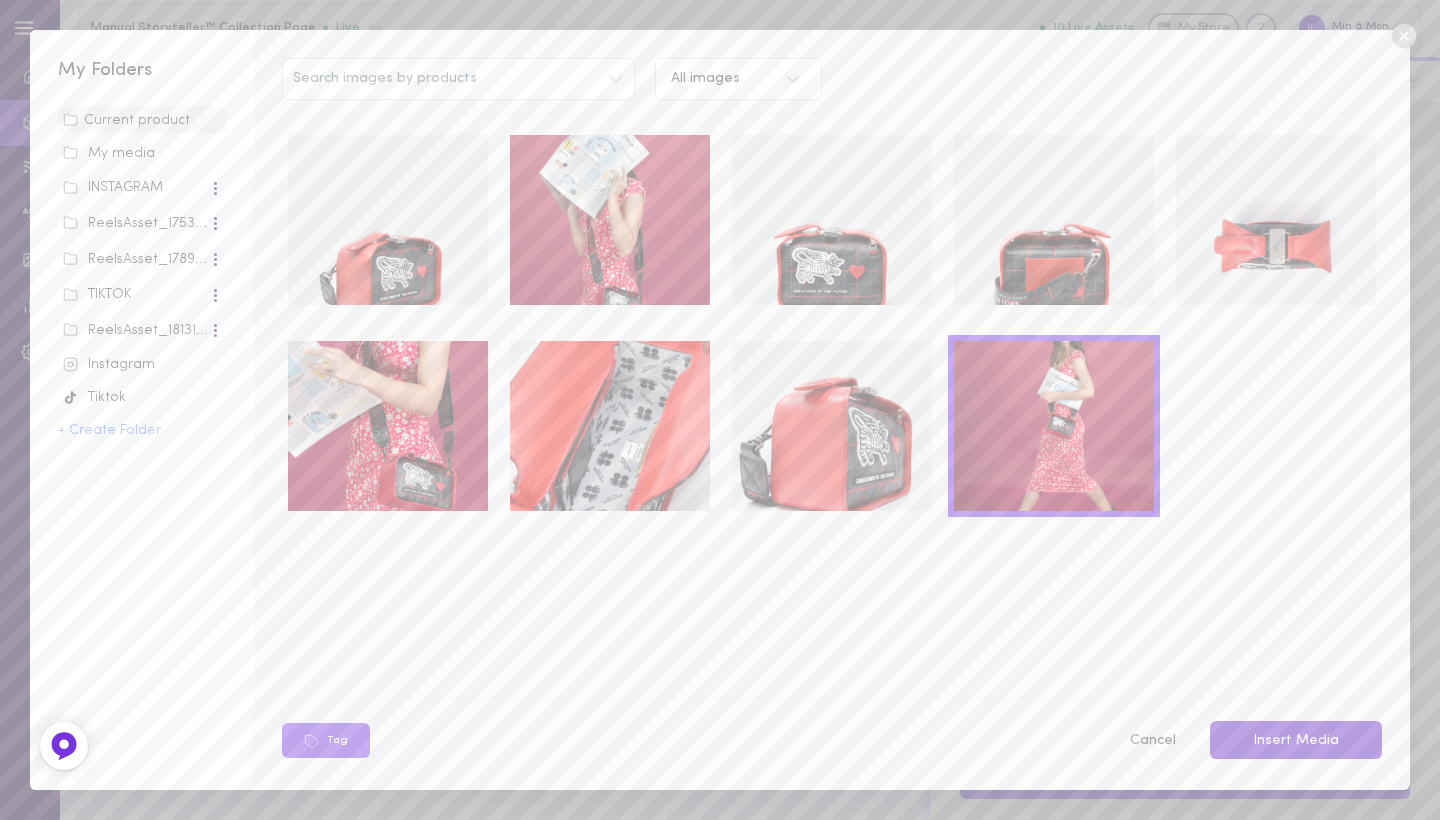 click on "Insert Media" at bounding box center (1296, 740) 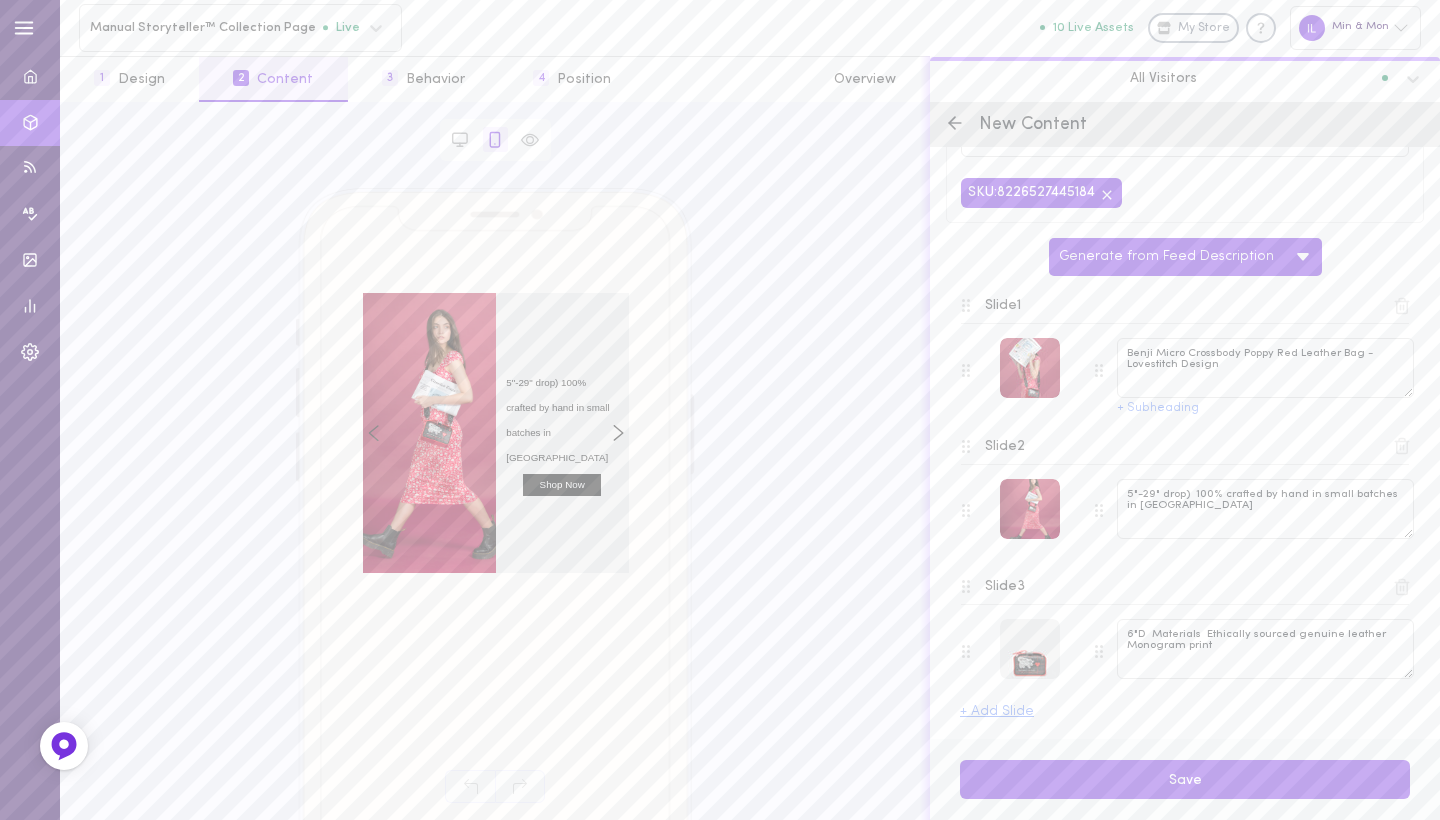 scroll, scrollTop: 0, scrollLeft: 0, axis: both 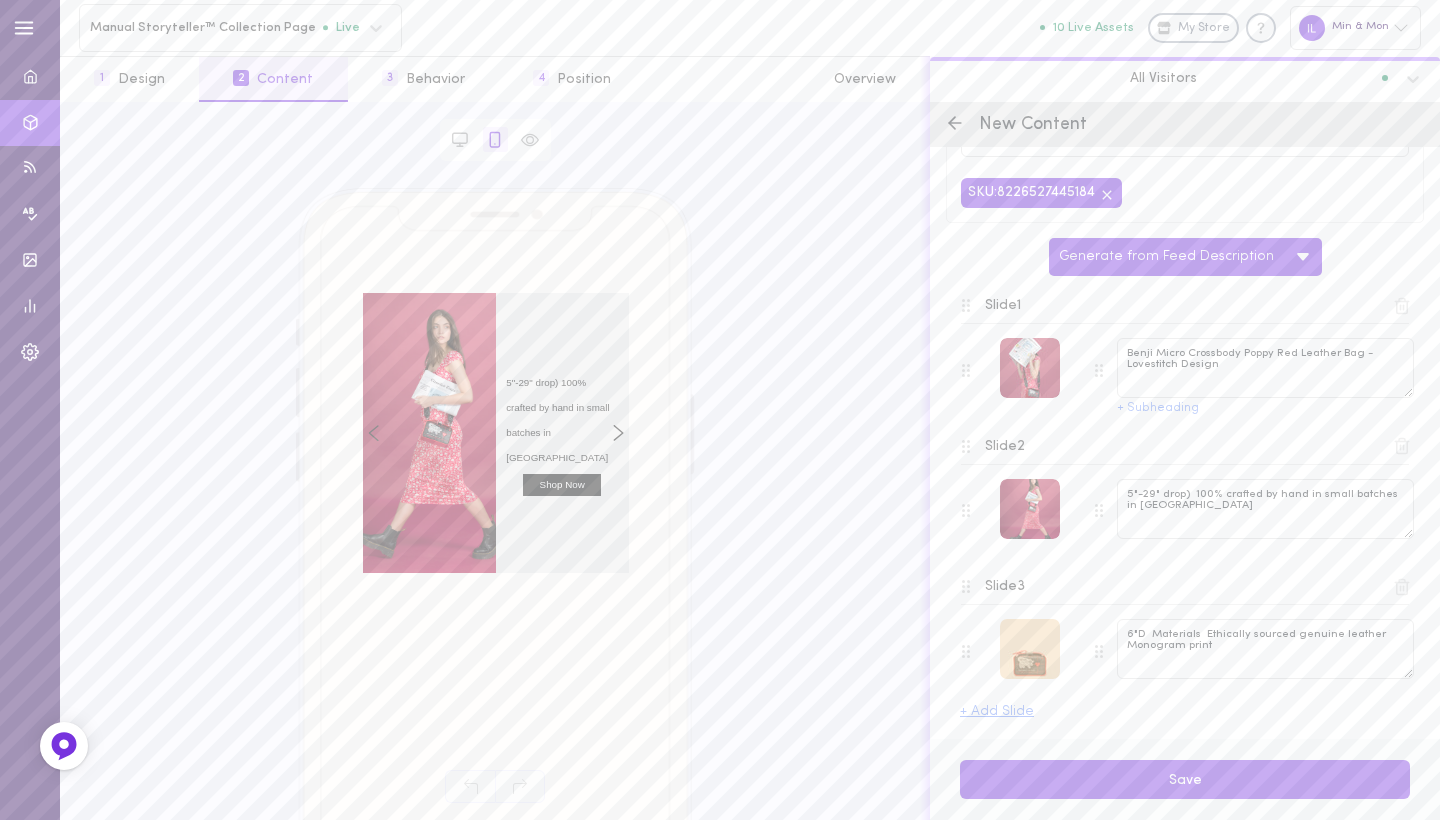 click at bounding box center [1030, 649] 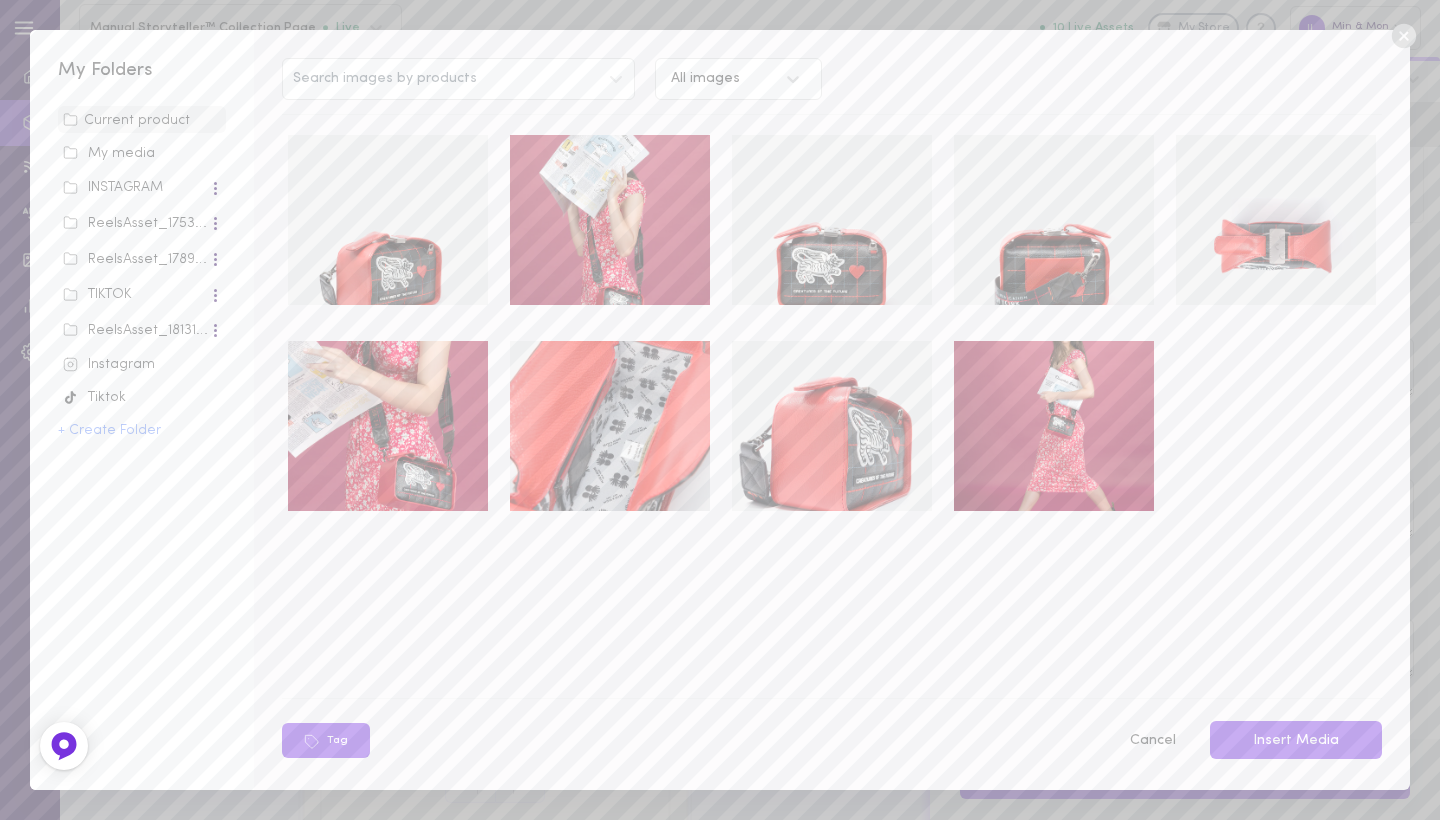 click at bounding box center [388, 220] 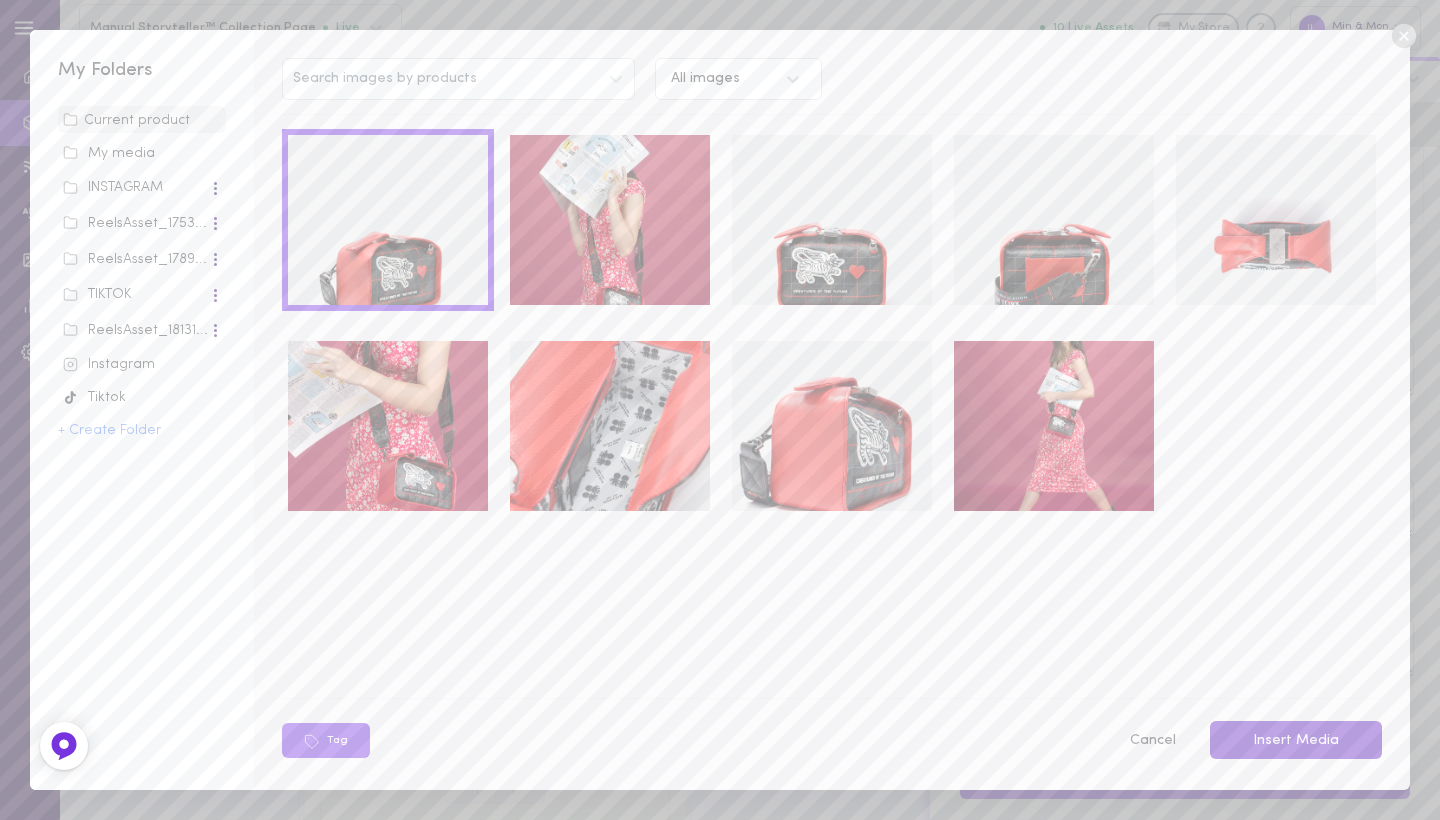 click on "Insert Media" at bounding box center [1296, 740] 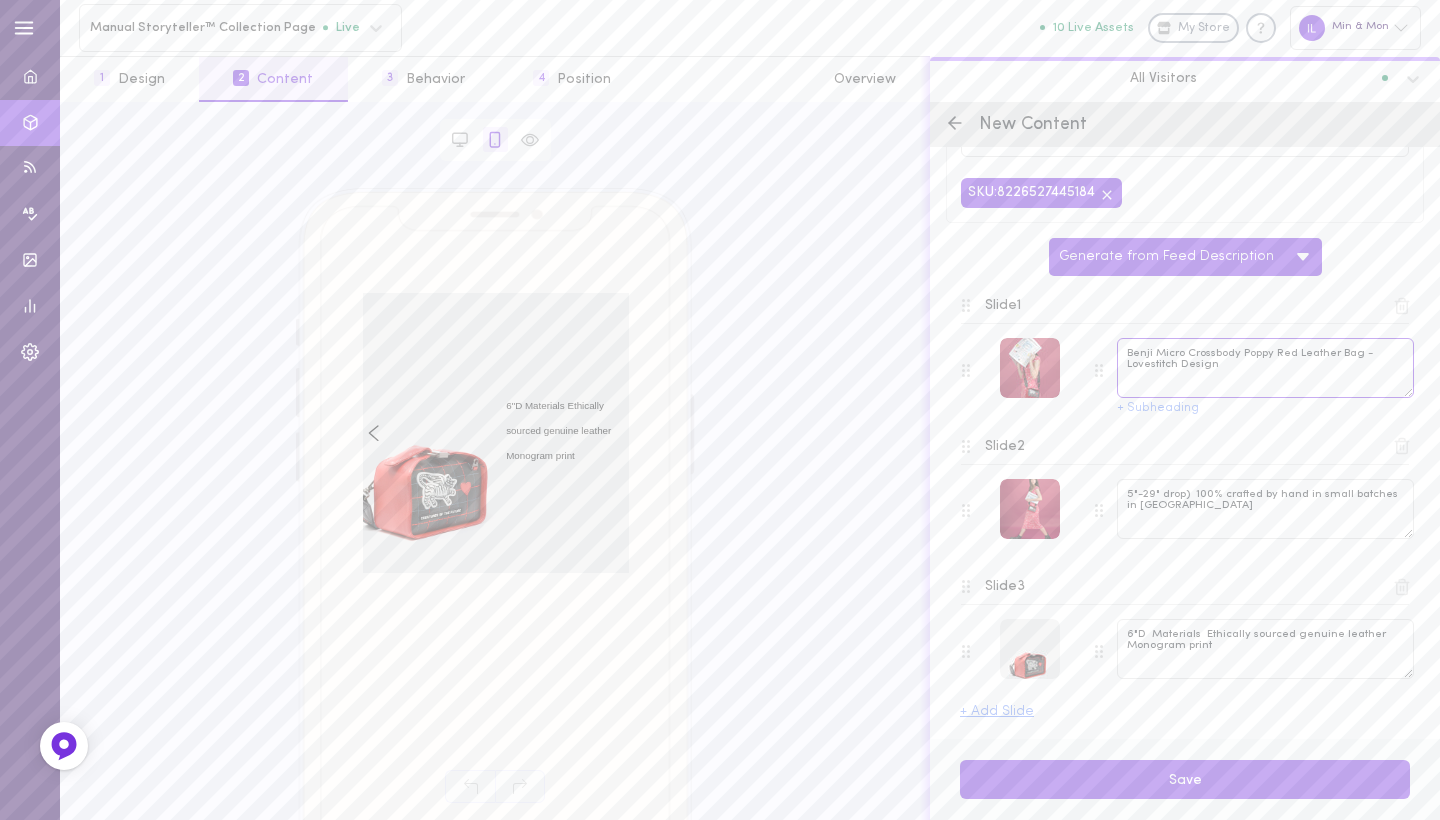click on "Benji Micro Crossbody Poppy Red Leather Bag - Lovestitch Design" at bounding box center [1265, 368] 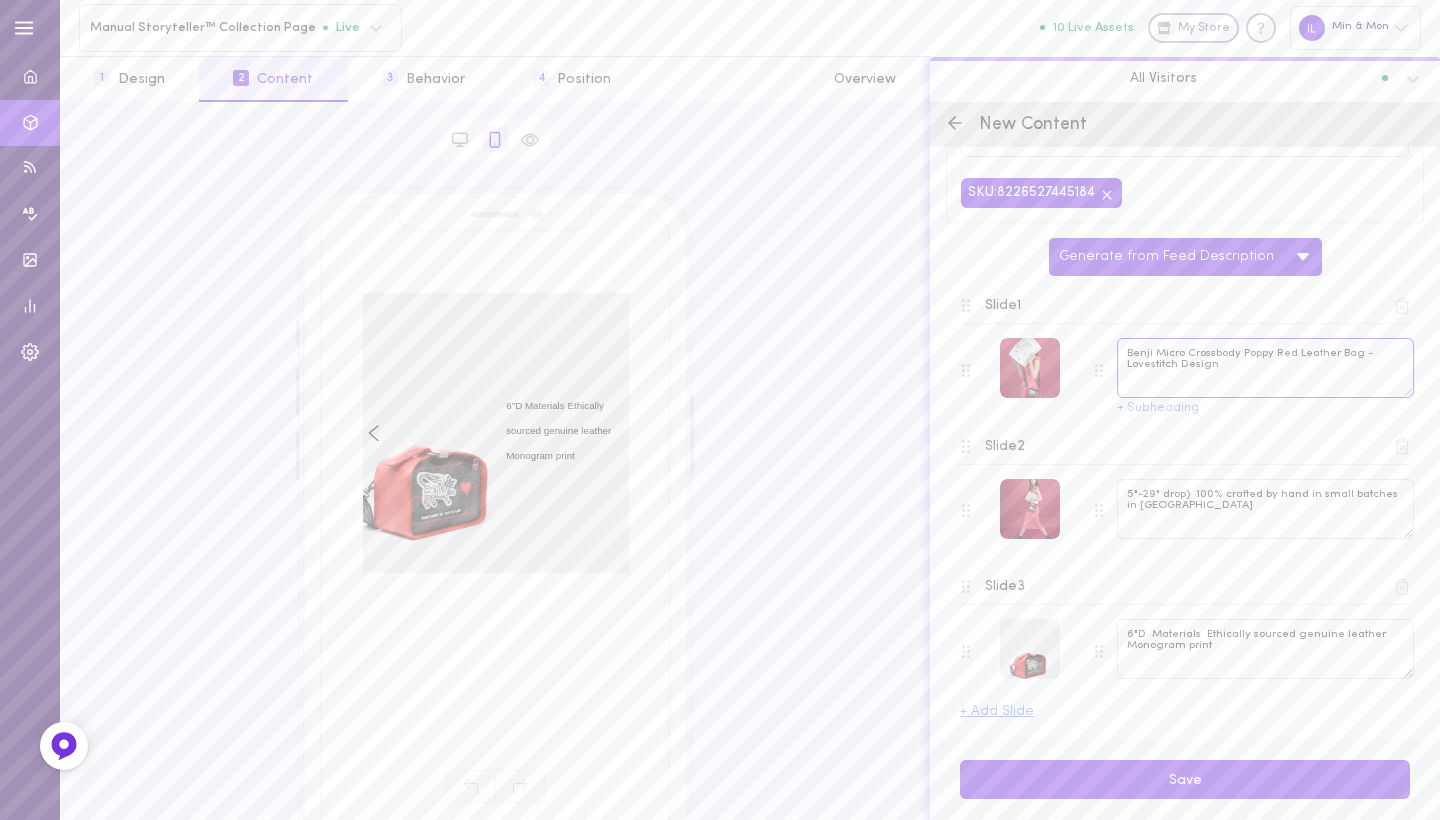 drag, startPoint x: 1211, startPoint y: 362, endPoint x: 1113, endPoint y: 342, distance: 100.02 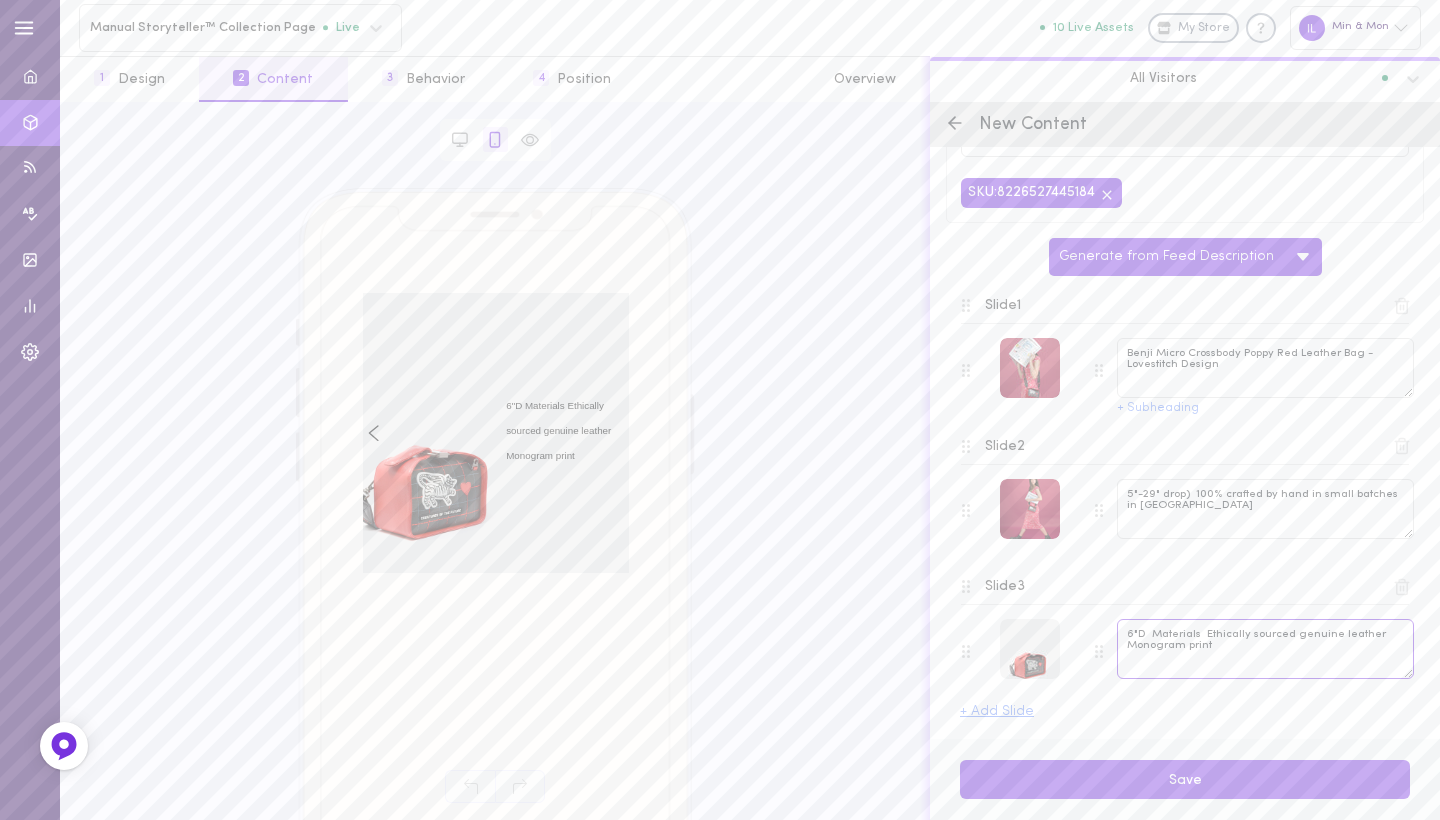 click on "6"D  Materials  Ethically sourced genuine leather Monogram print" at bounding box center (1265, 649) 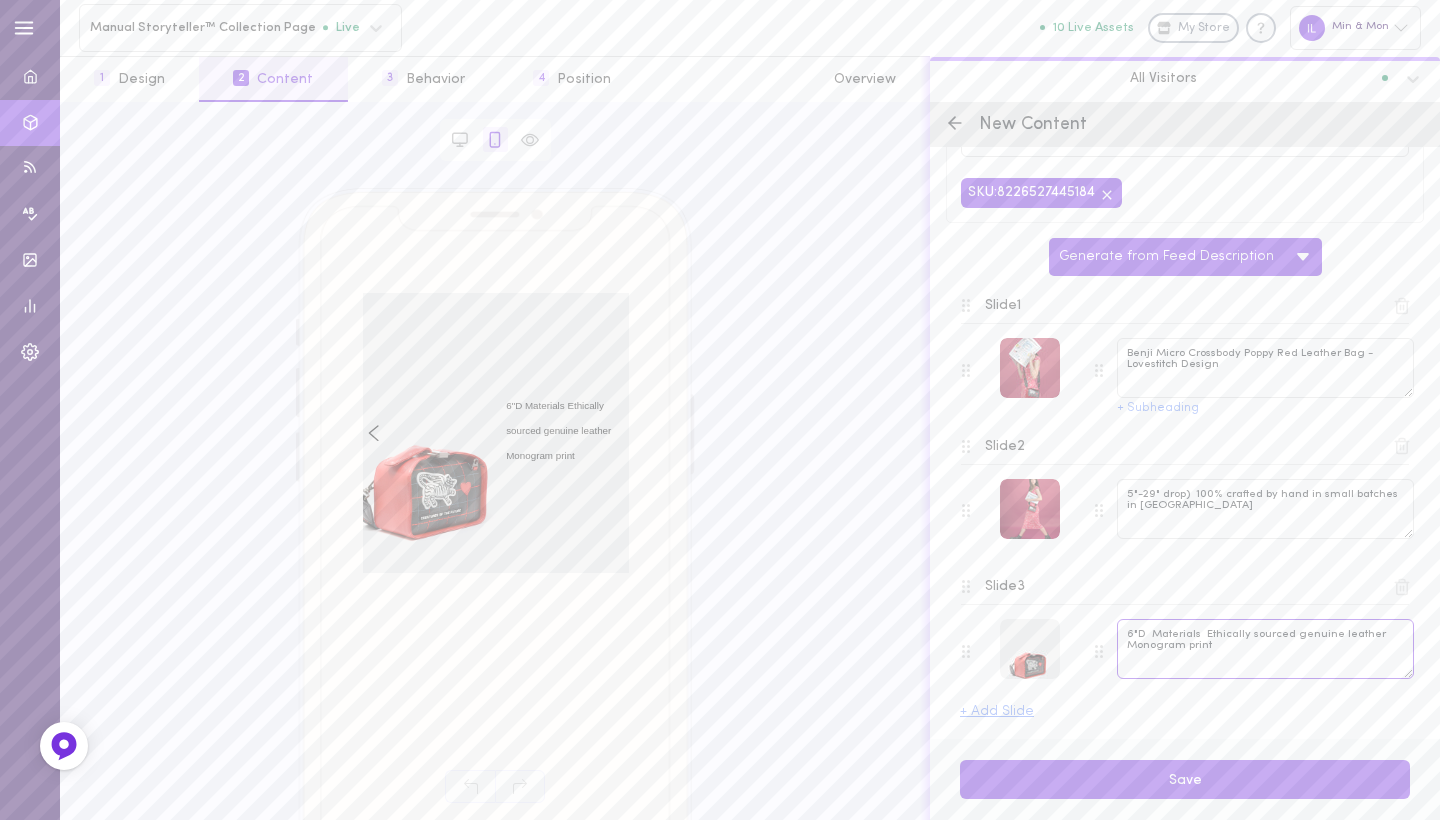 click on "6"D  Materials  Ethically sourced genuine leather Monogram print" at bounding box center [1265, 649] 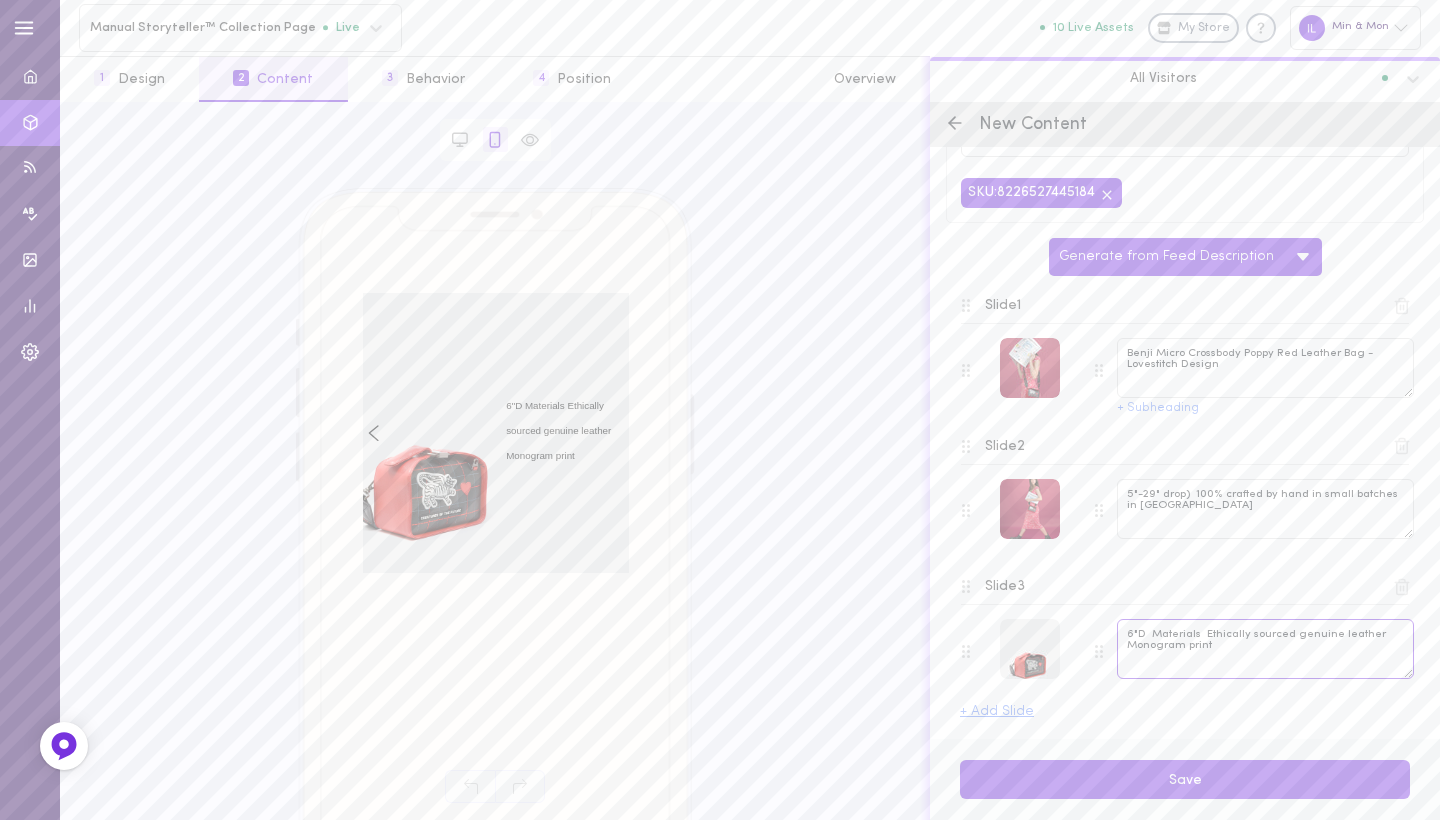 click on "6"D  Materials  Ethically sourced genuine leather Monogram print" at bounding box center [1265, 649] 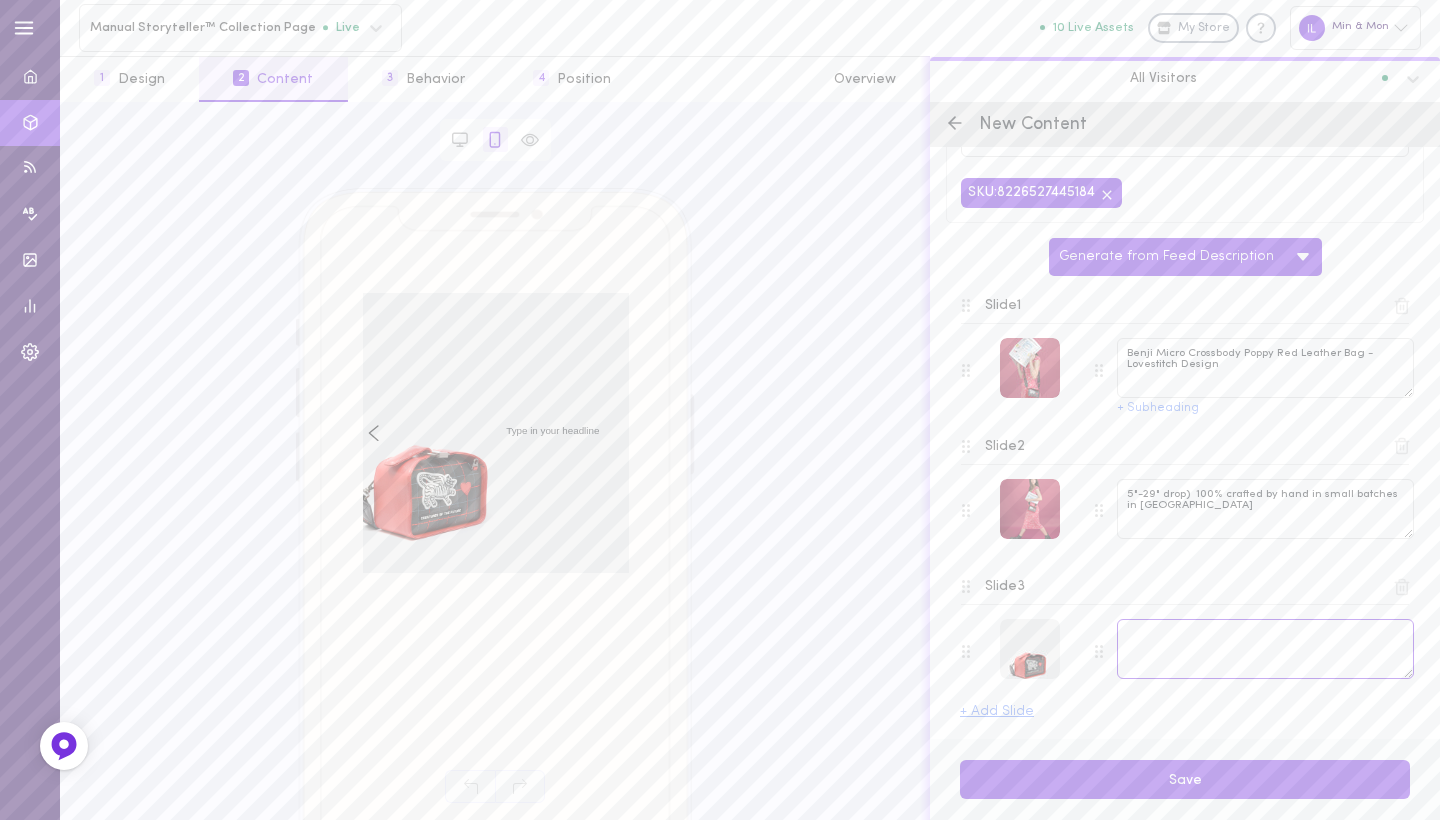 paste on "Benji Micro Crossbody Poppy Red Leather Bag - Lovestitch Design" 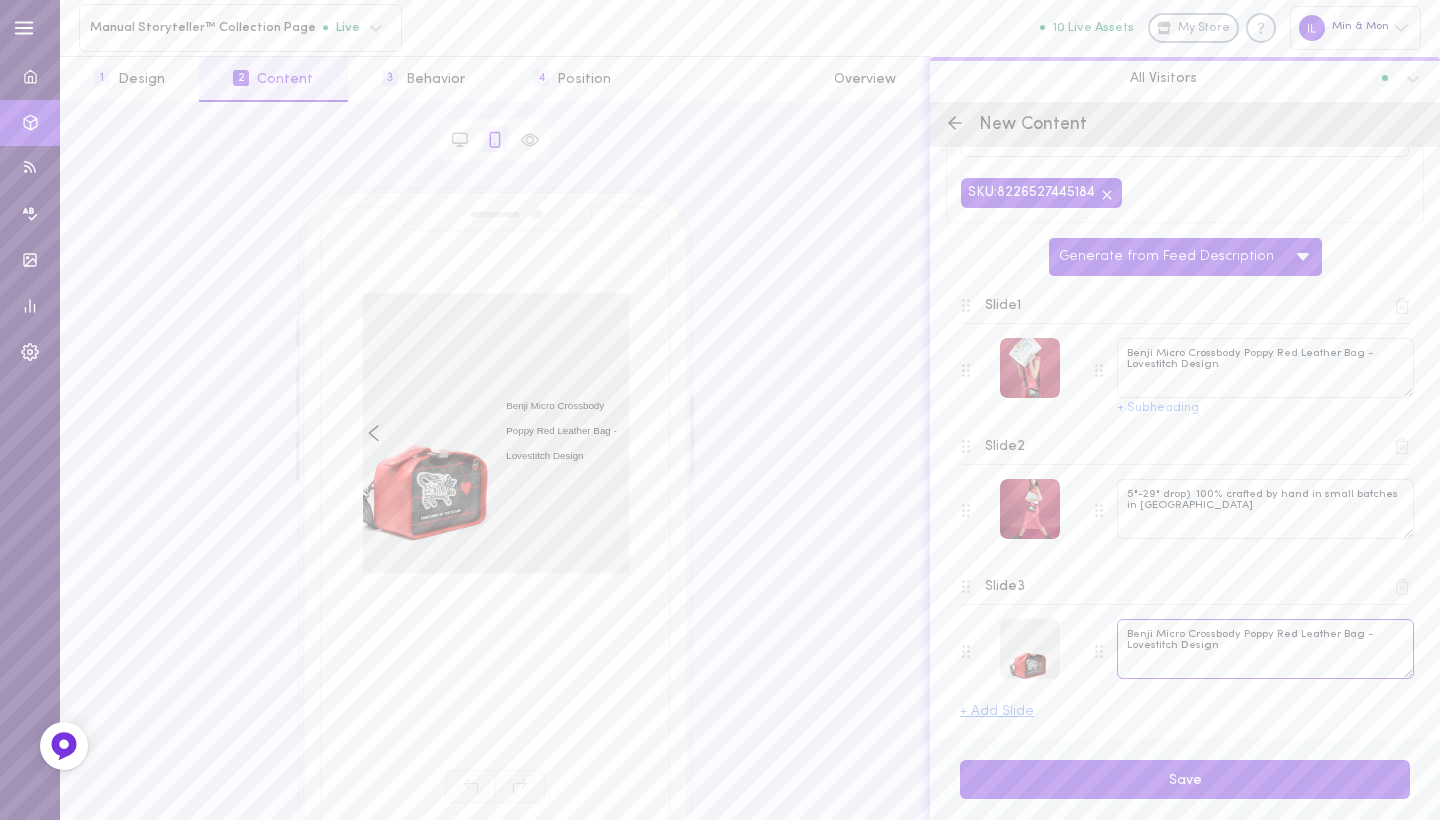 type on "Benji Micro Crossbody Poppy Red Leather Bag - Lovestitch Design" 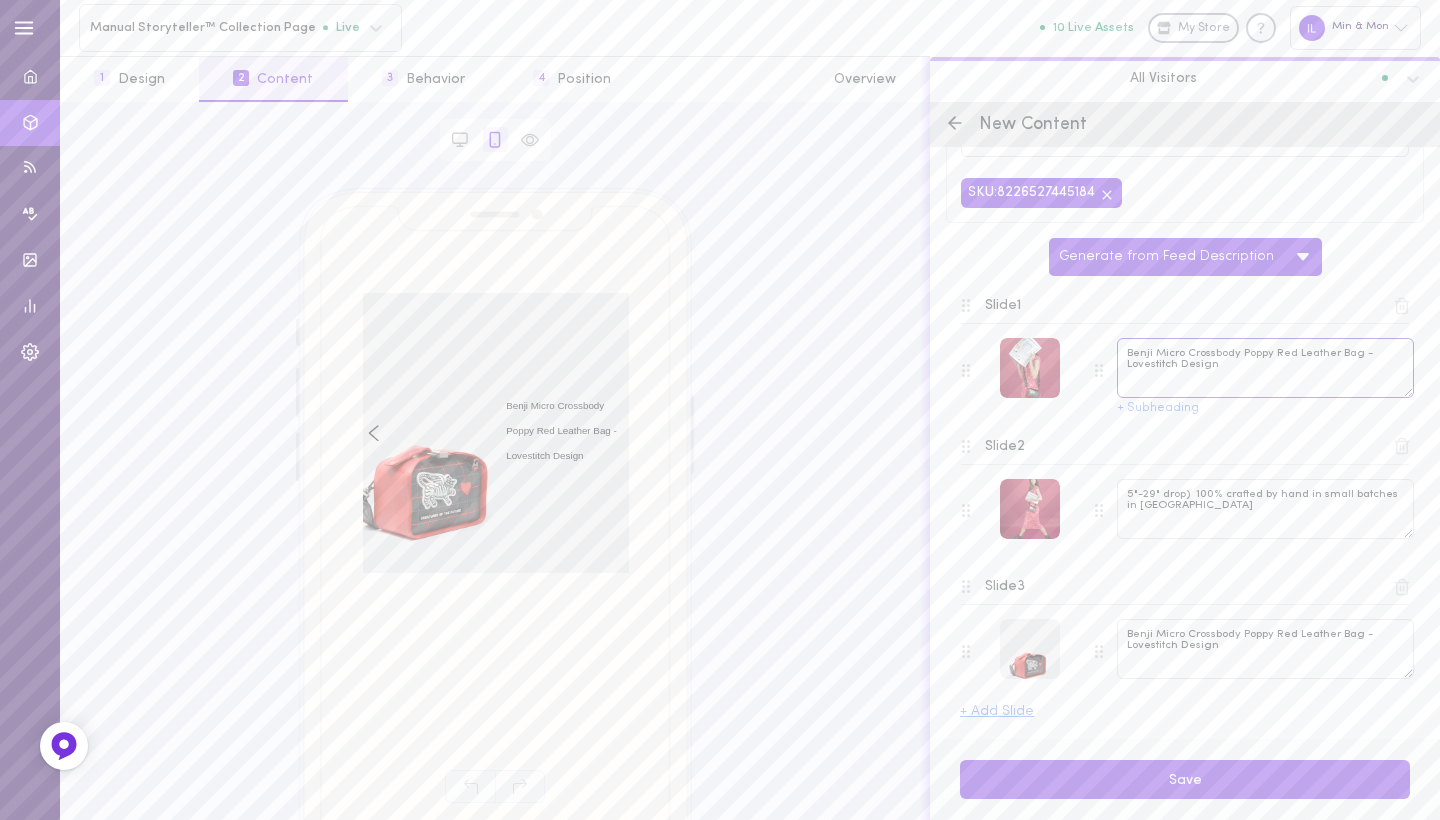 click on "Benji Micro Crossbody Poppy Red Leather Bag - Lovestitch Design" at bounding box center [1265, 368] 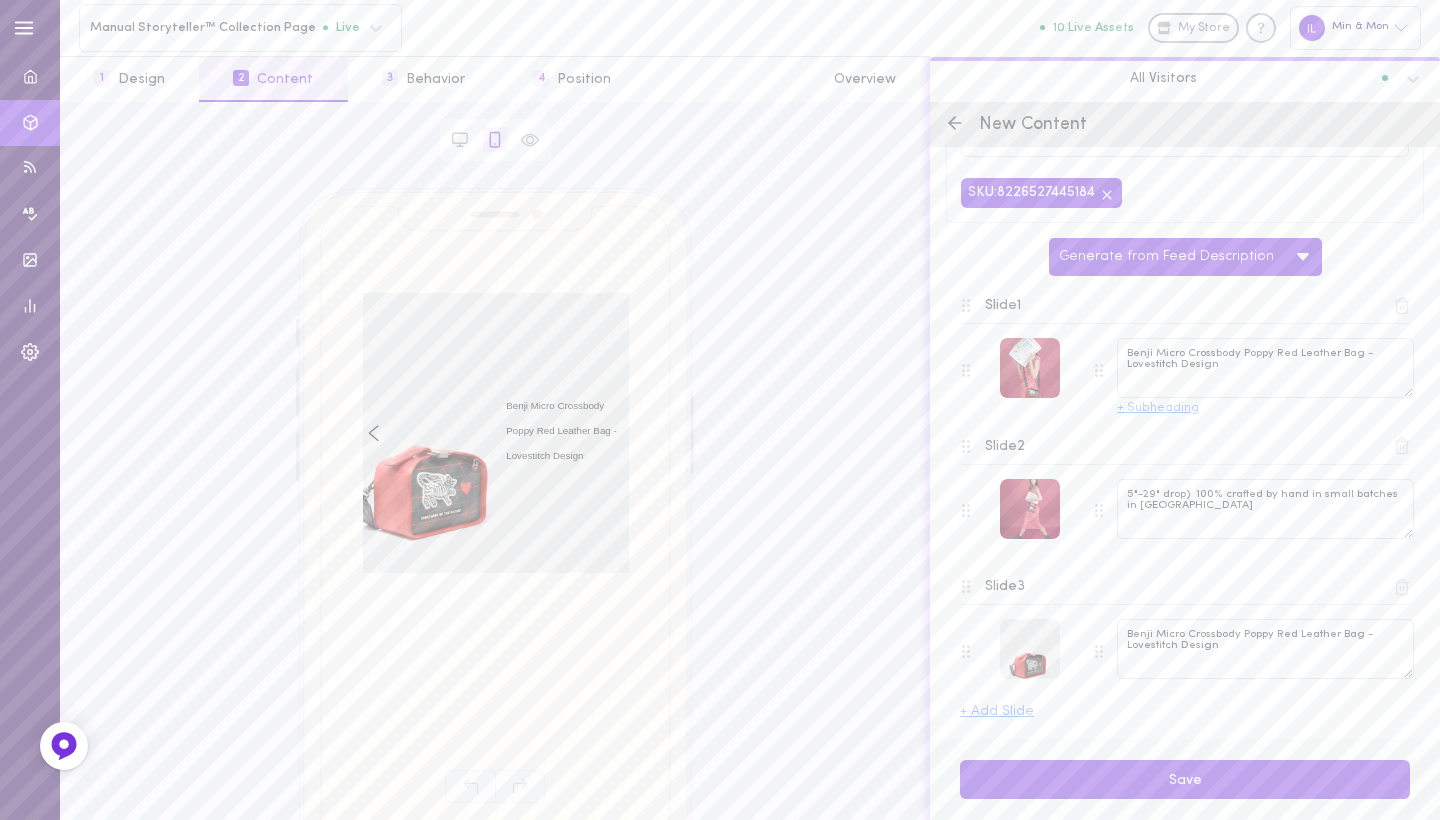 click on "+ Subheading" at bounding box center [1158, 408] 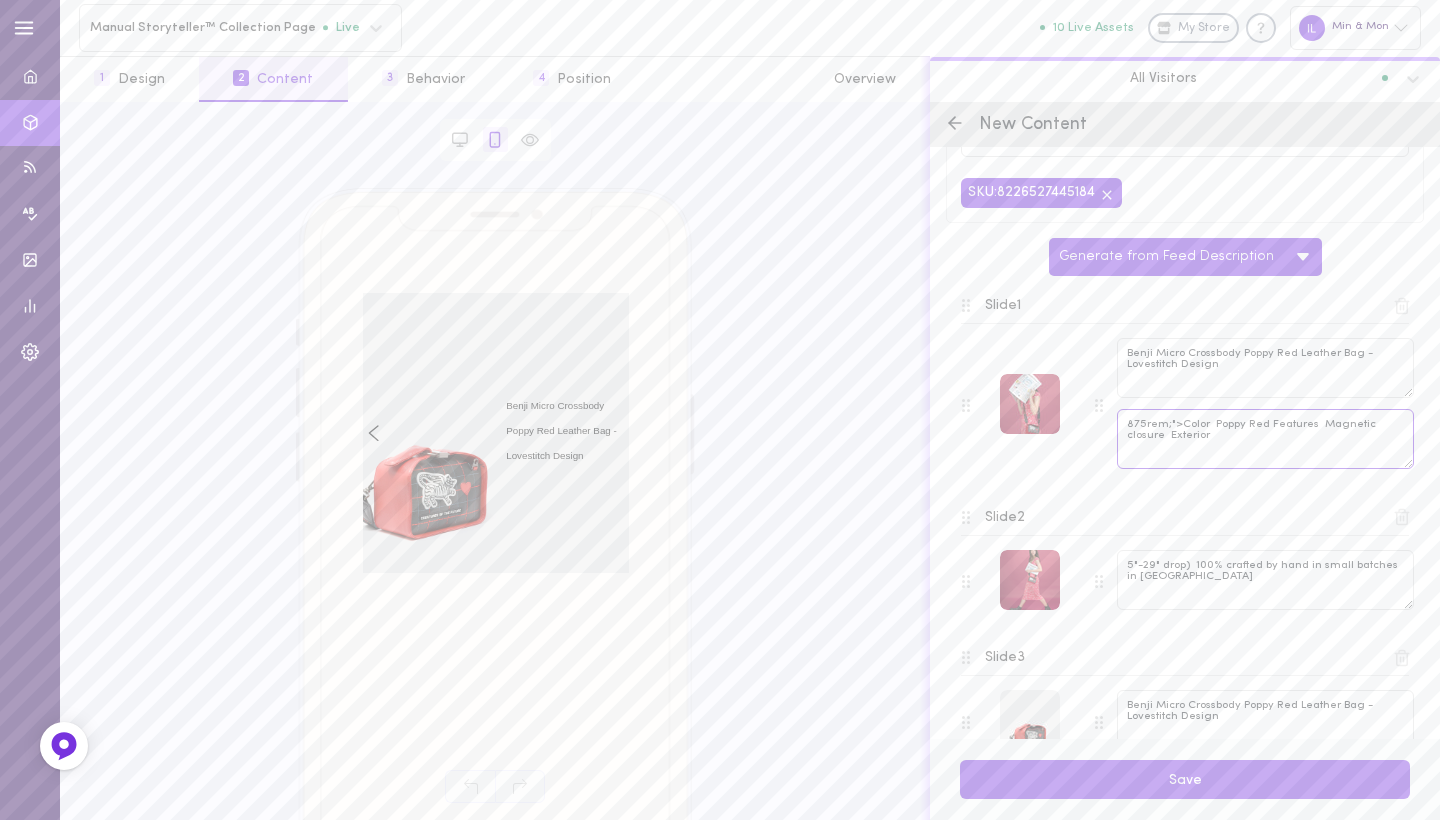 click on "875rem;">Color  Poppy Red Features  Magnetic closure  Exterior" at bounding box center (1265, 439) 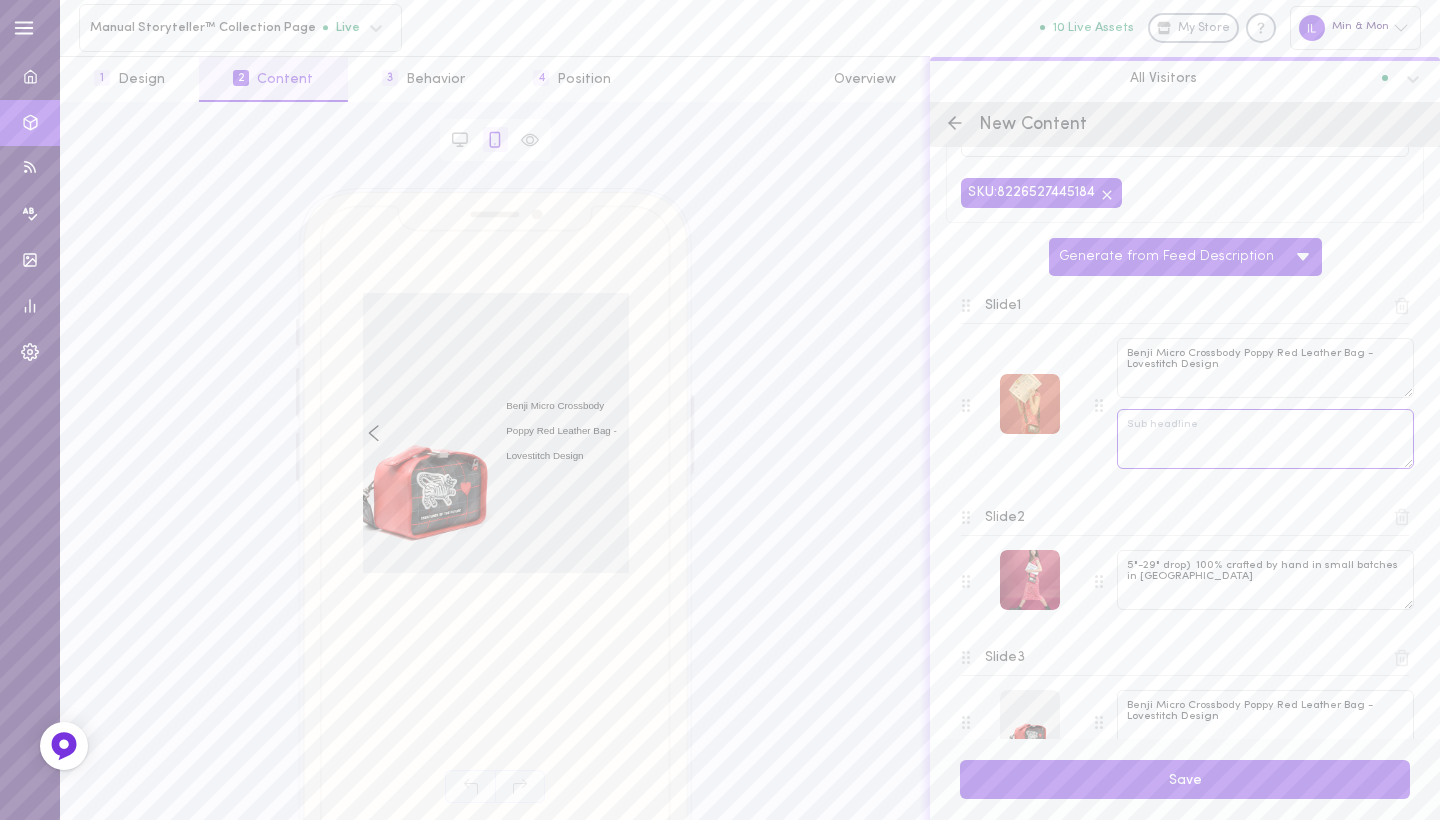 type 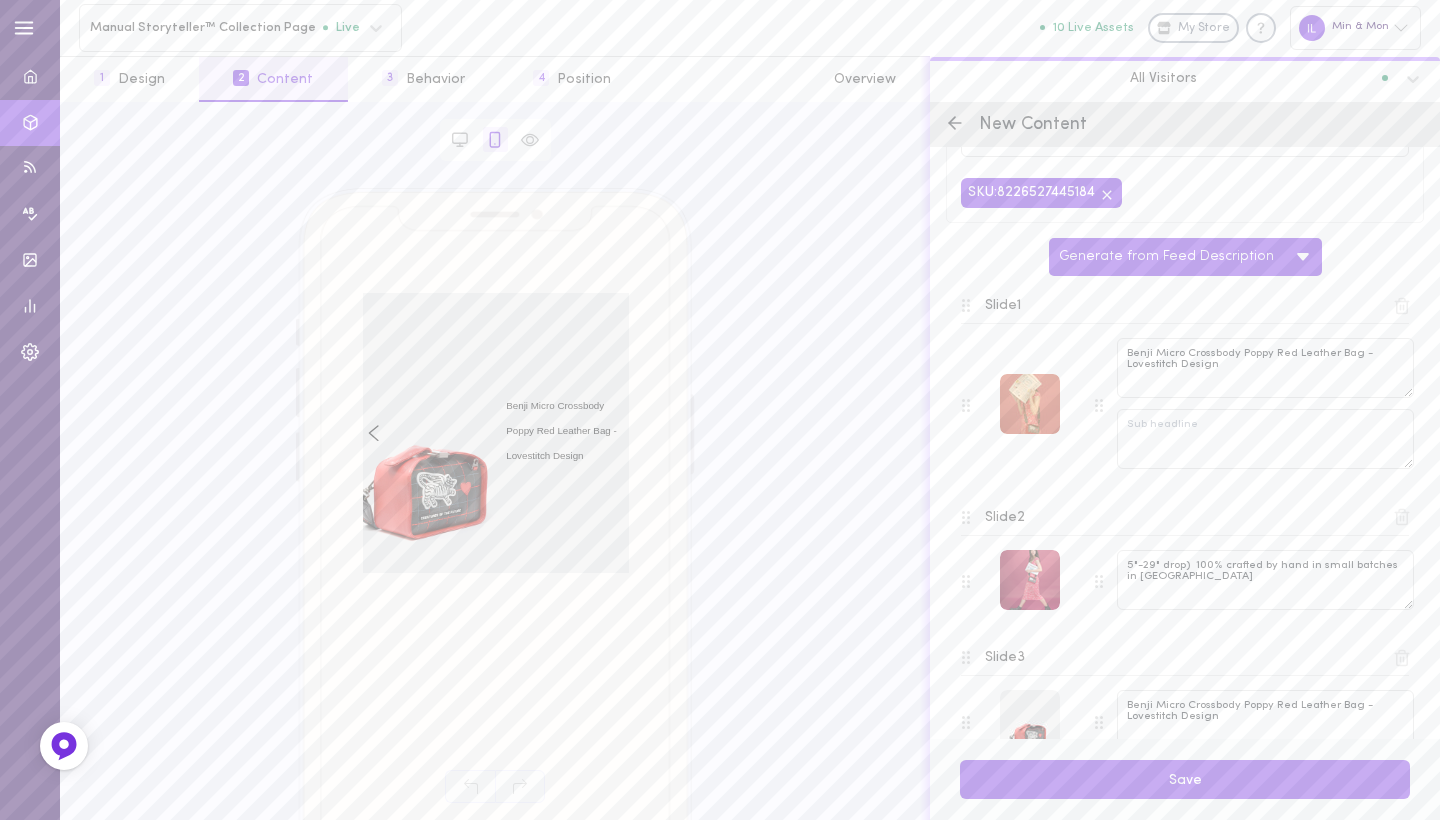 click at bounding box center [1030, 404] 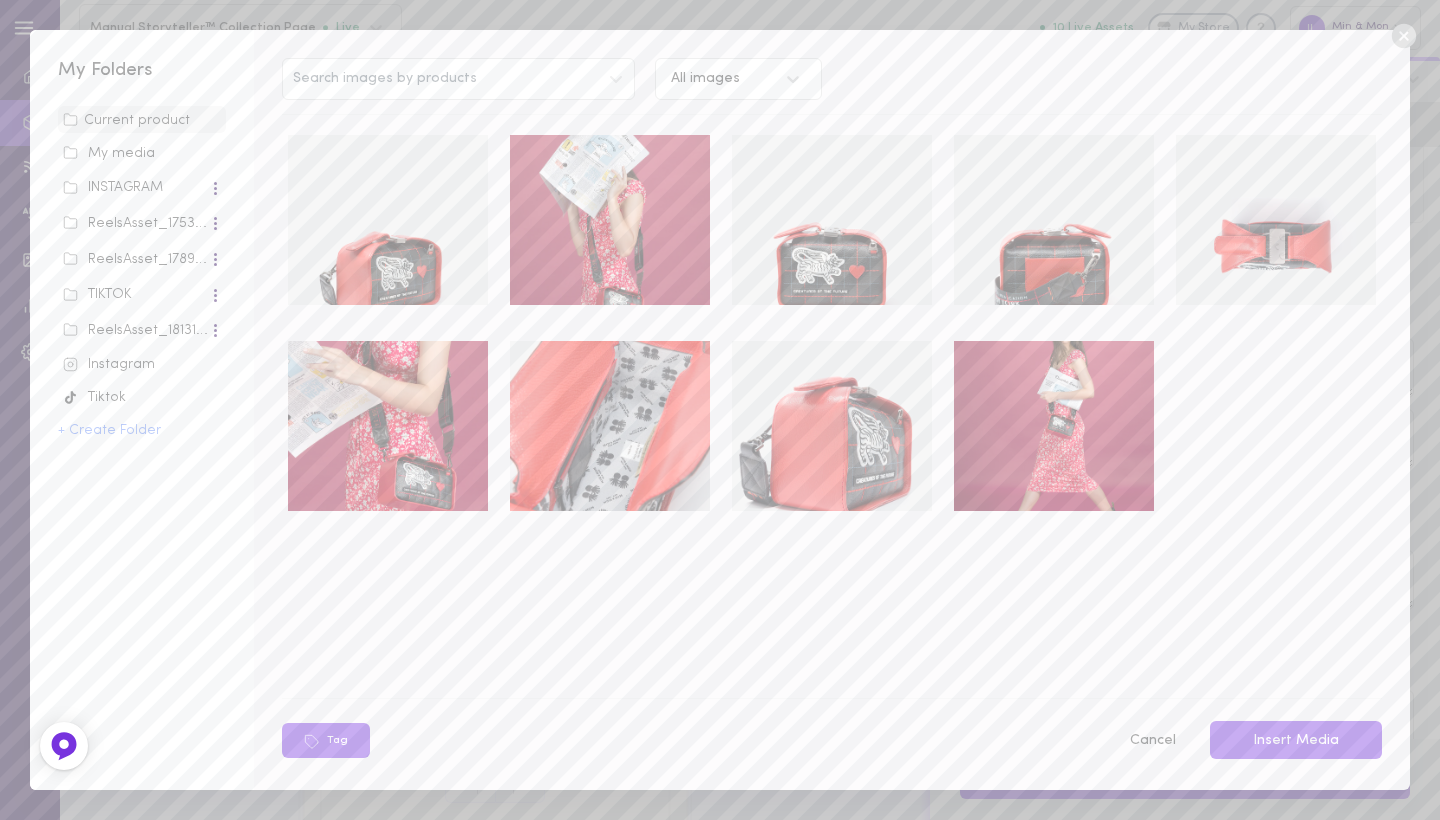 click at bounding box center (610, 220) 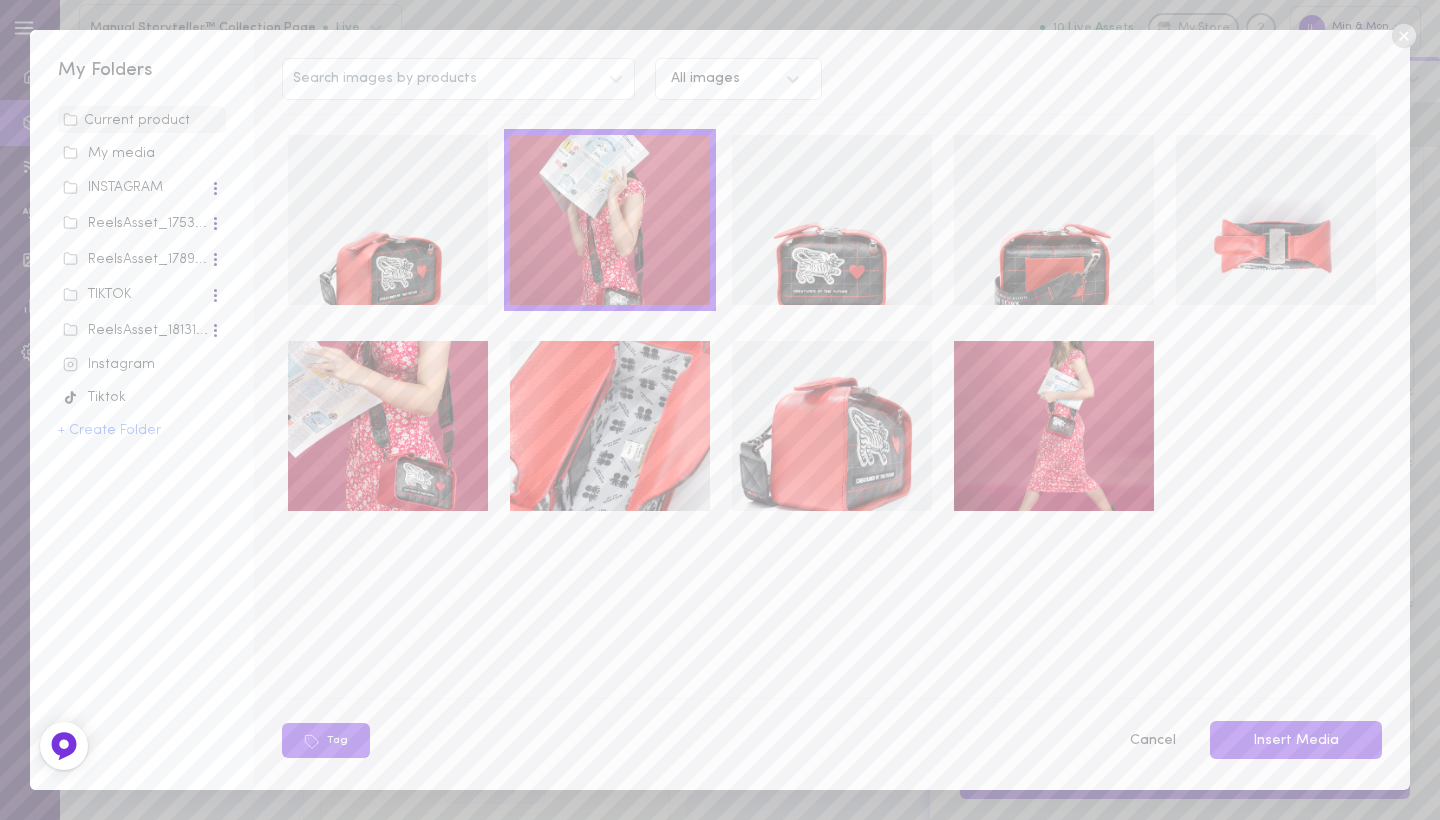 click at bounding box center [610, 220] 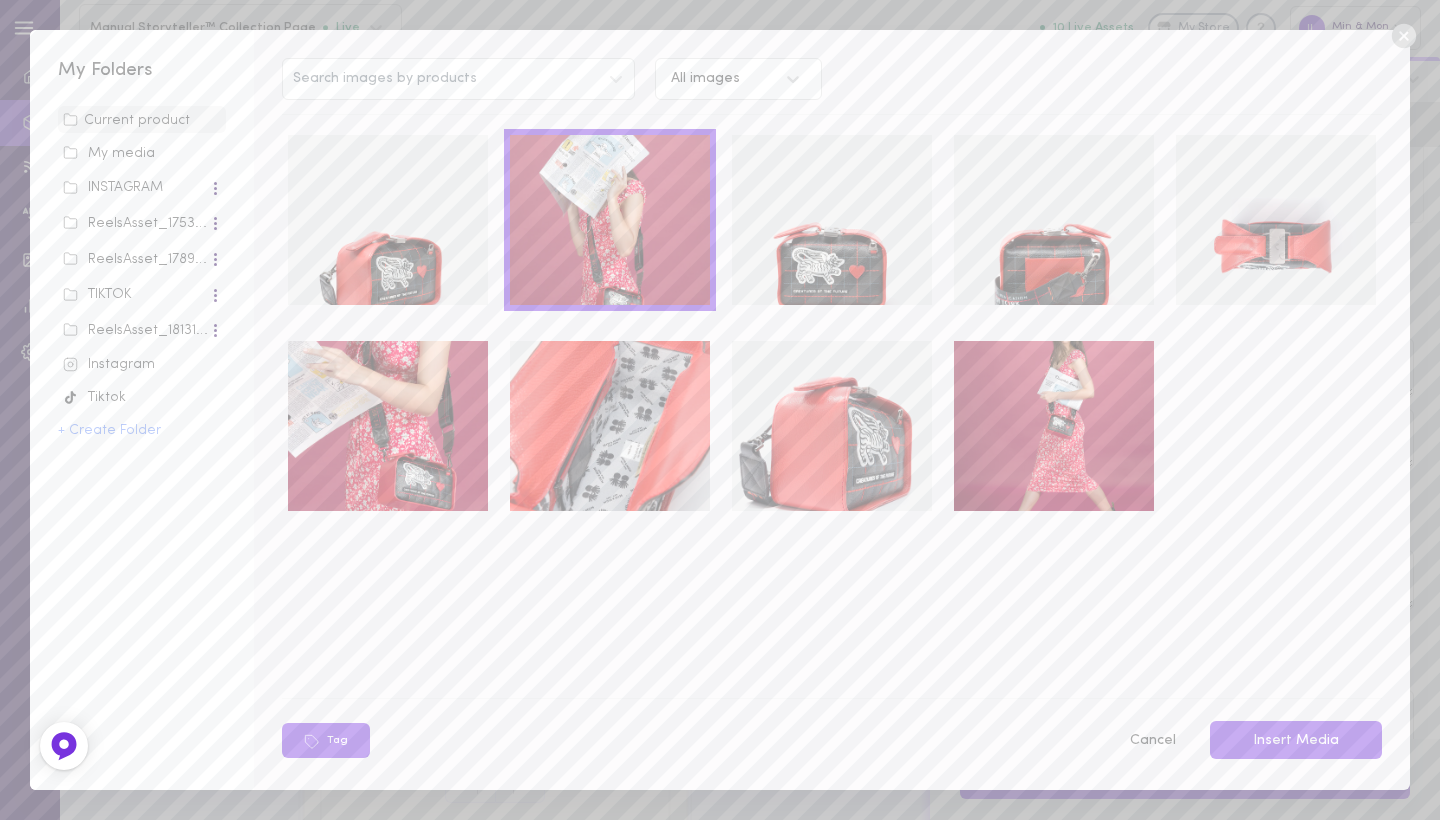 click at bounding box center (610, 220) 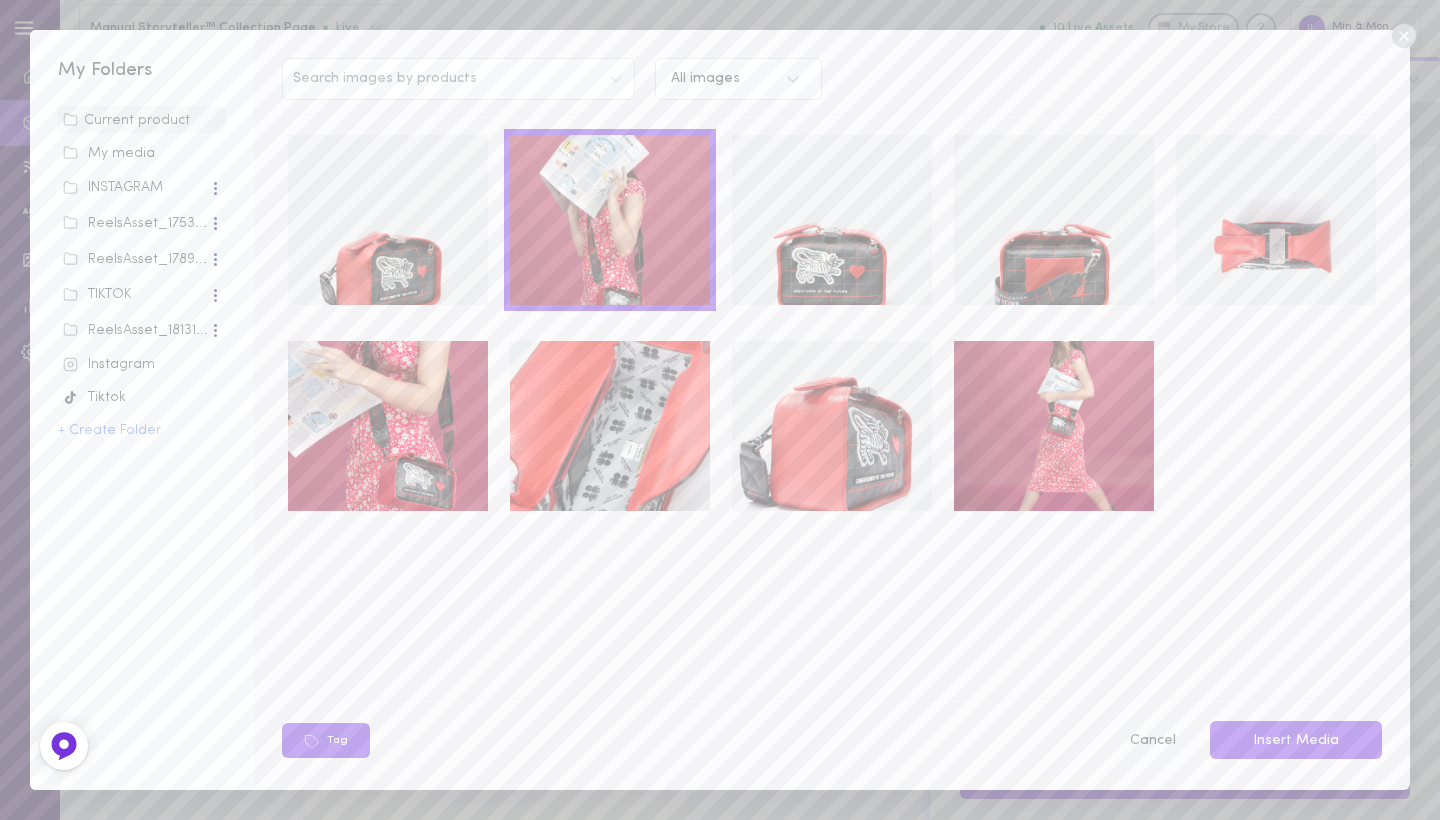 click on "Cancel" at bounding box center (1152, 741) 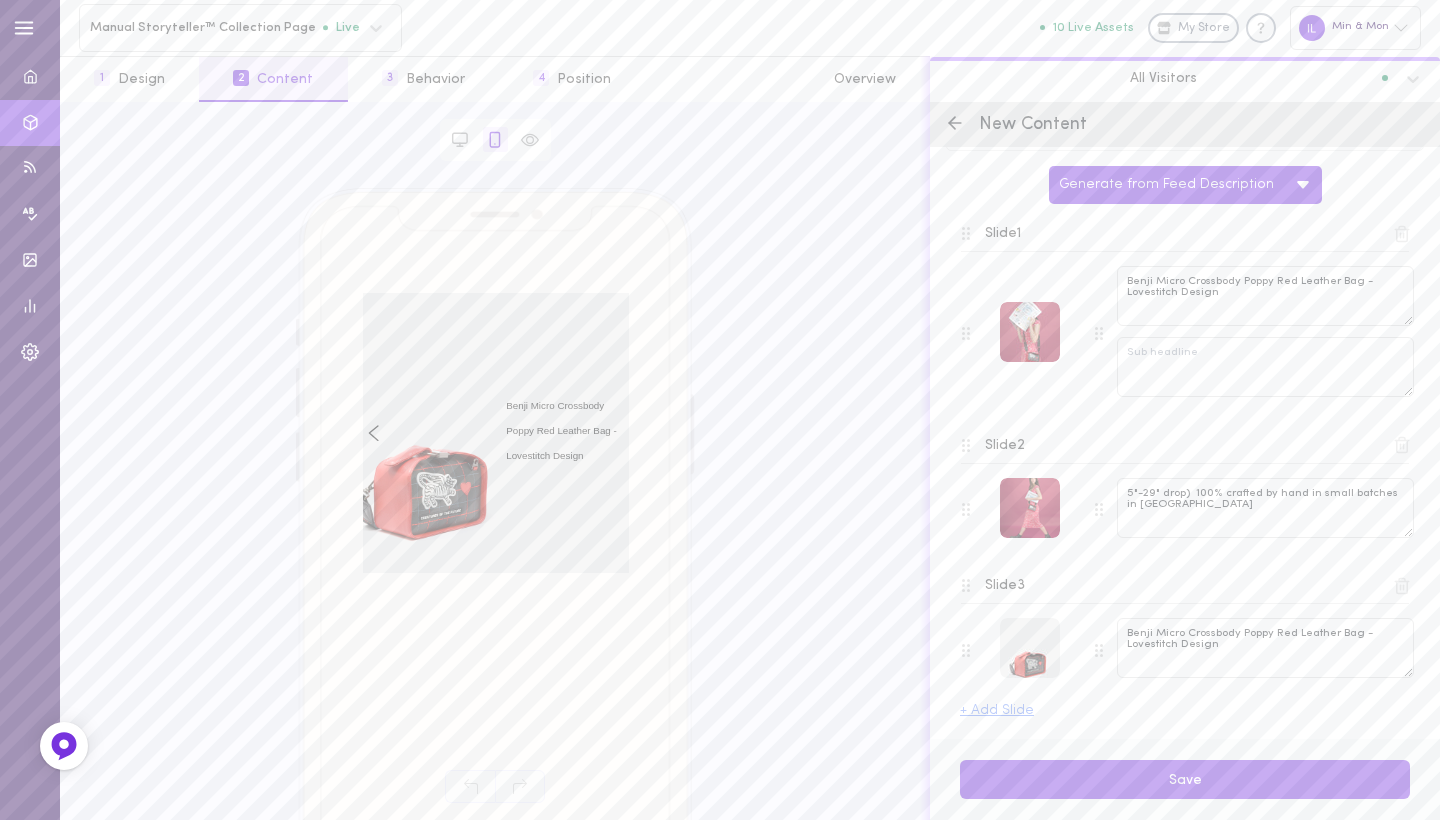 scroll, scrollTop: 166, scrollLeft: 0, axis: vertical 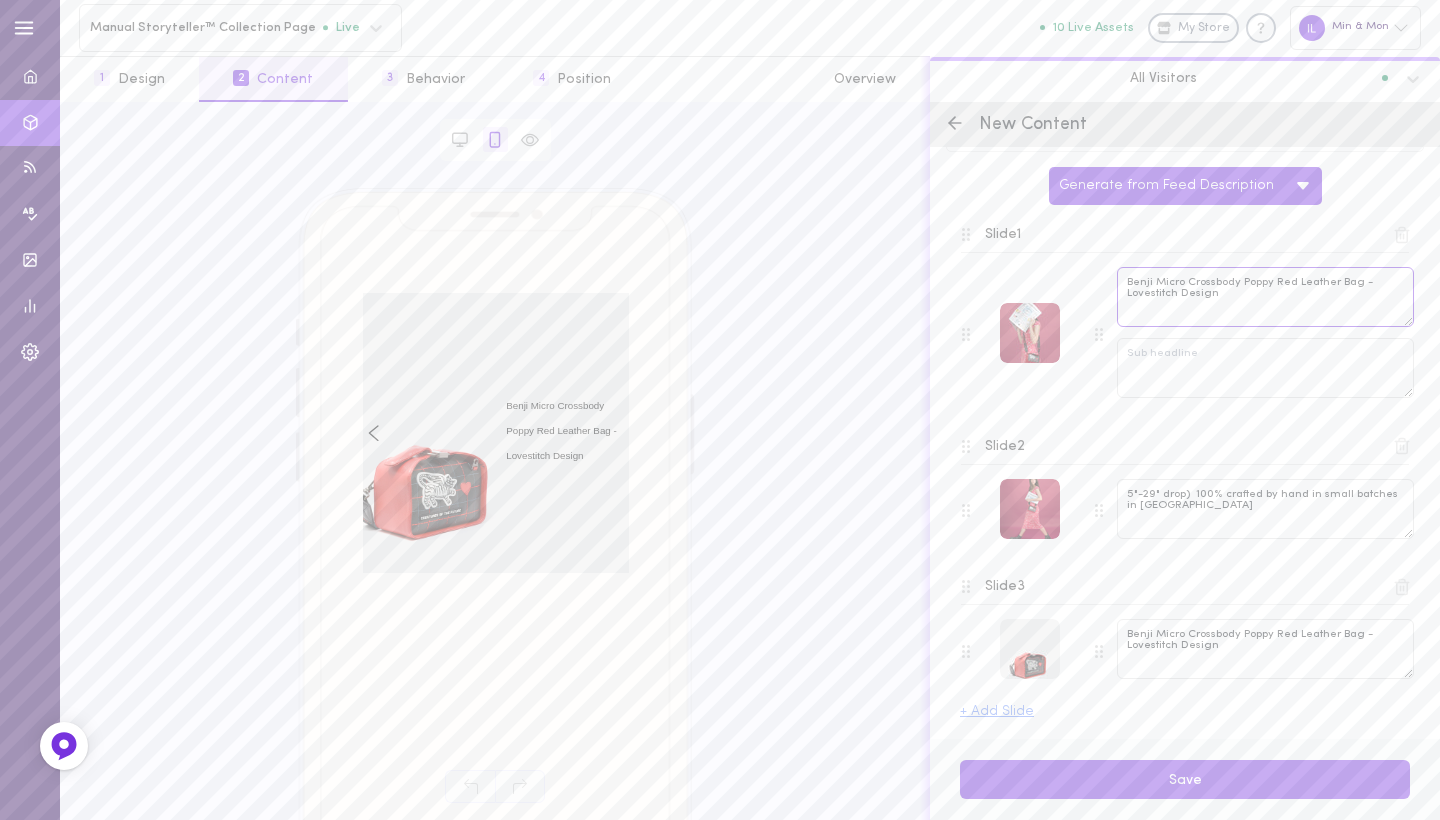click on "Benji Micro Crossbody Poppy Red Leather Bag - Lovestitch Design" at bounding box center [1265, 297] 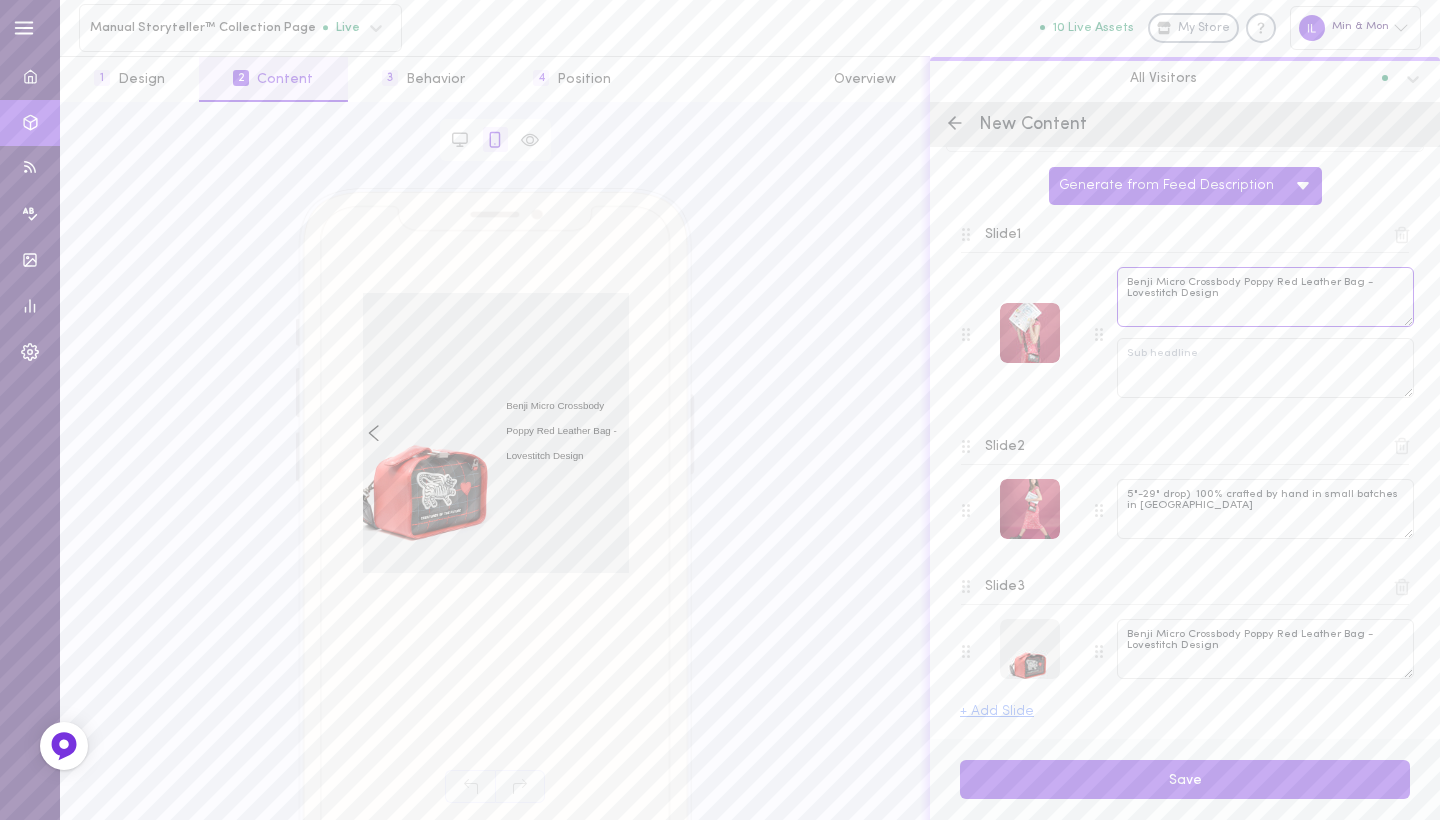 click on "Benji Micro Crossbody Poppy Red Leather Bag - Lovestitch Design" at bounding box center (1265, 297) 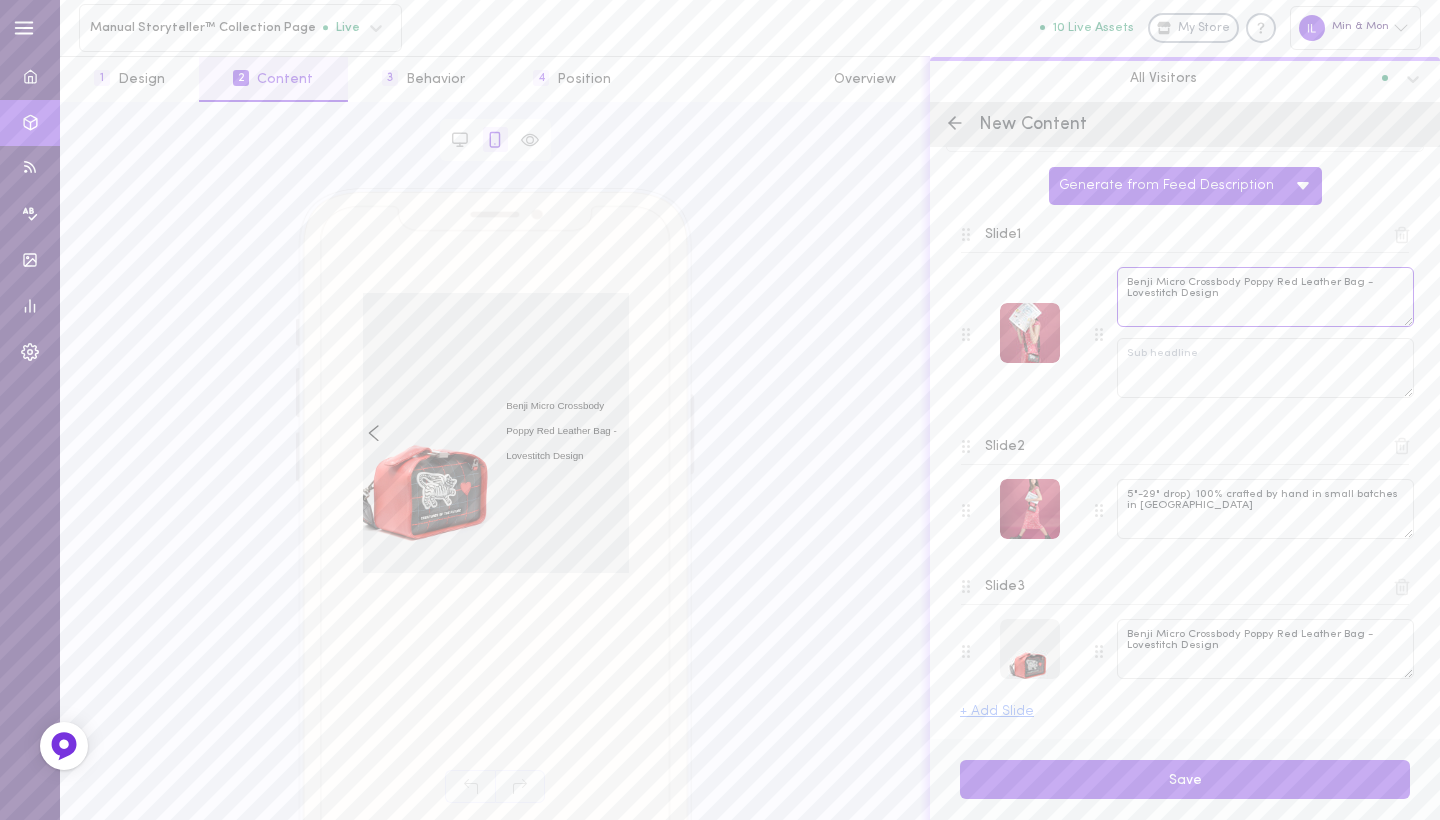 click on "Benji Micro Crossbody Poppy Red Leather Bag - Lovestitch Design" at bounding box center (1265, 297) 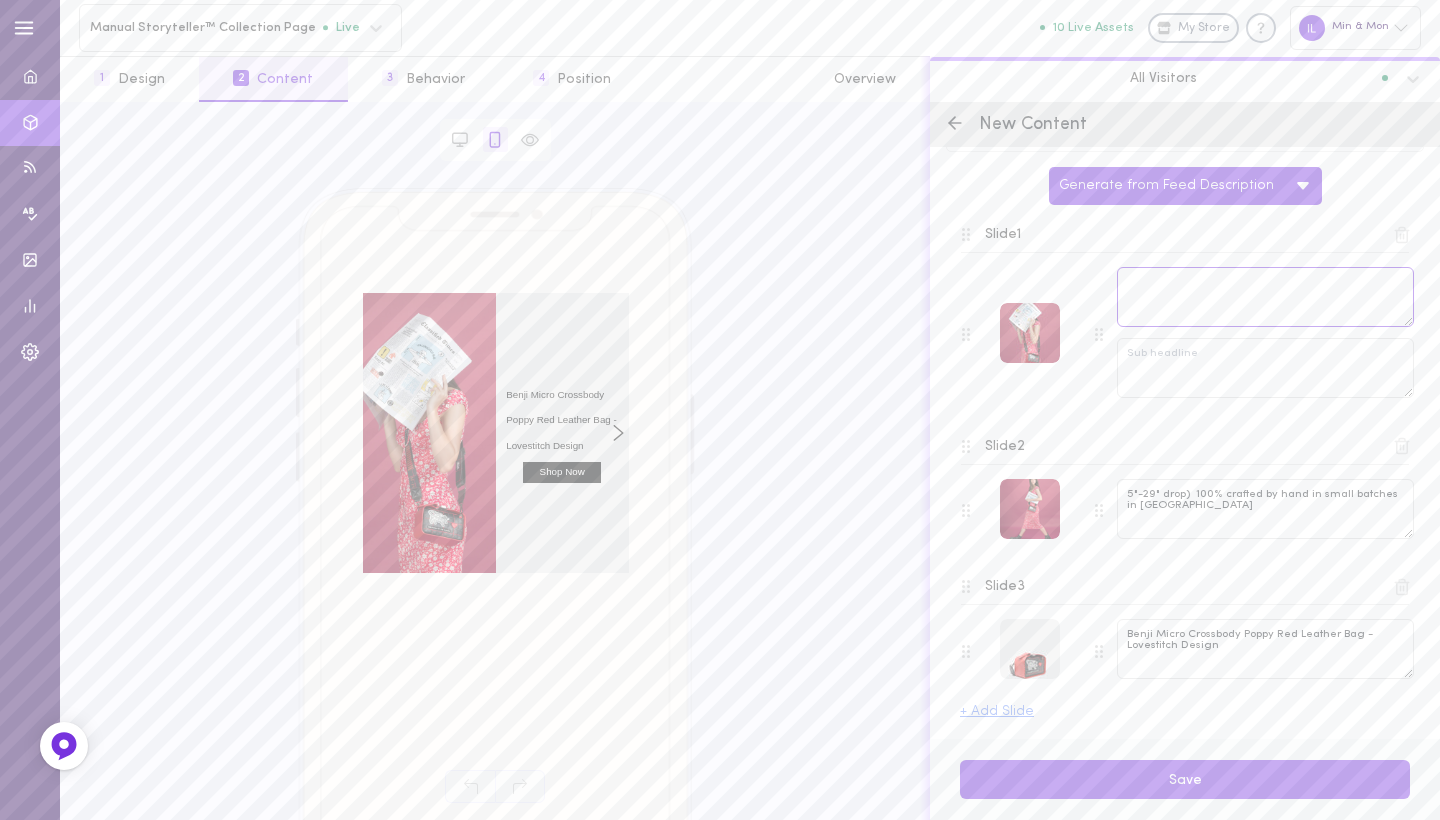paste on "[DATE] headlines: fashion wins again." 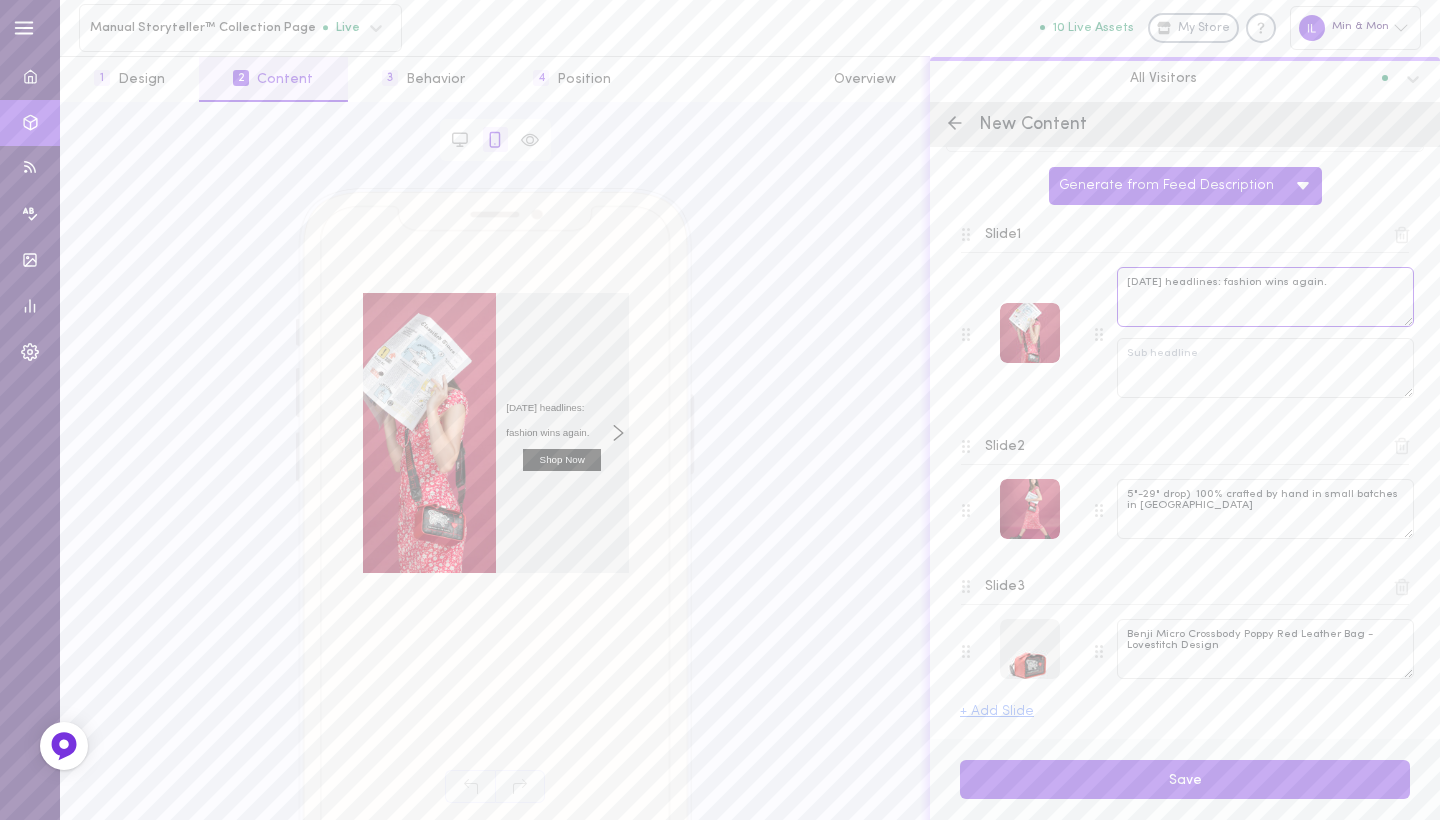 type on "[DATE] headlines: fashion wins again." 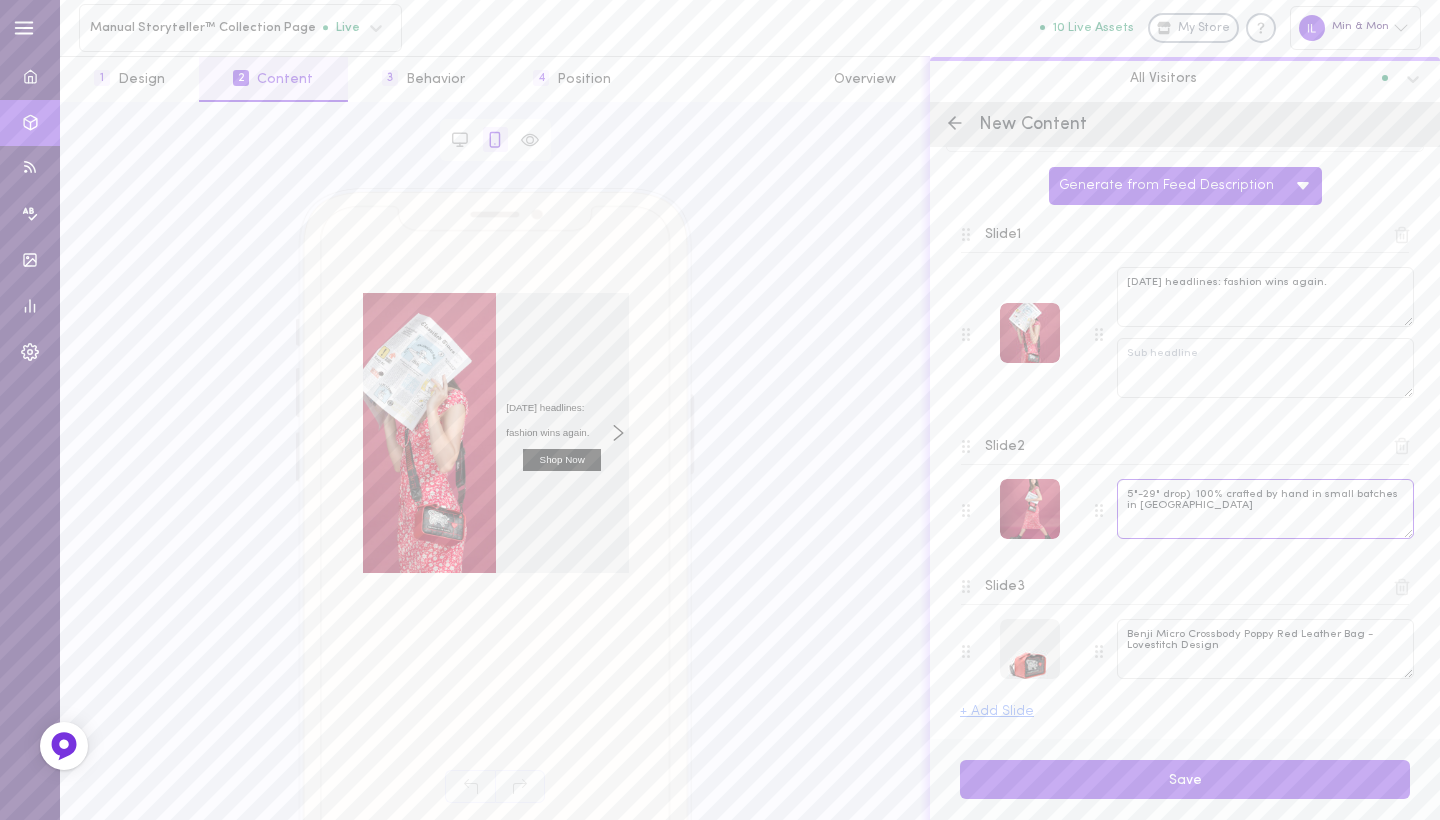 click on "5"-29" drop)  100% crafted by hand in small batches in [GEOGRAPHIC_DATA]" at bounding box center (1265, 509) 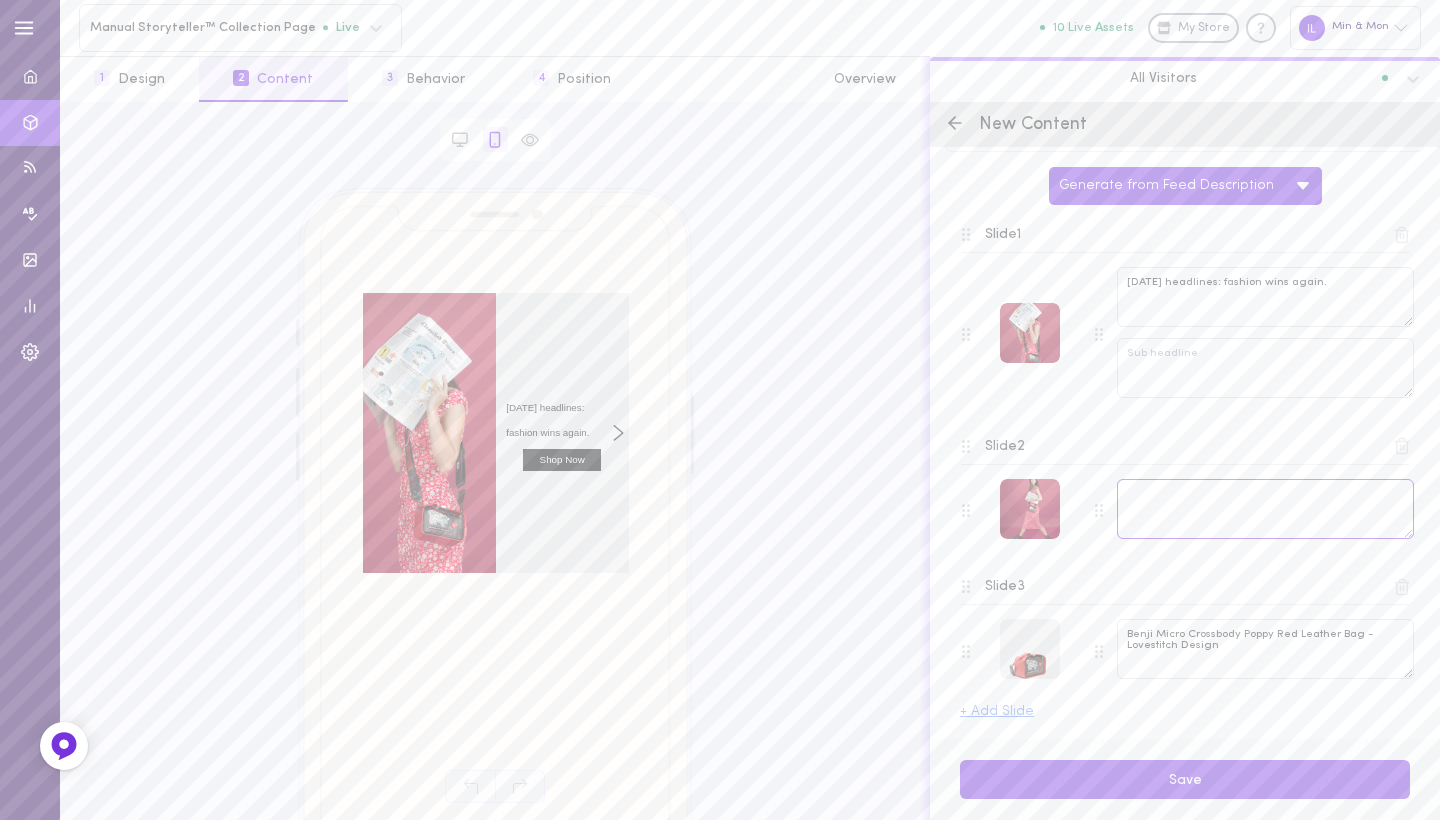paste on "She keeps her calm—and her chaos—in that bag." 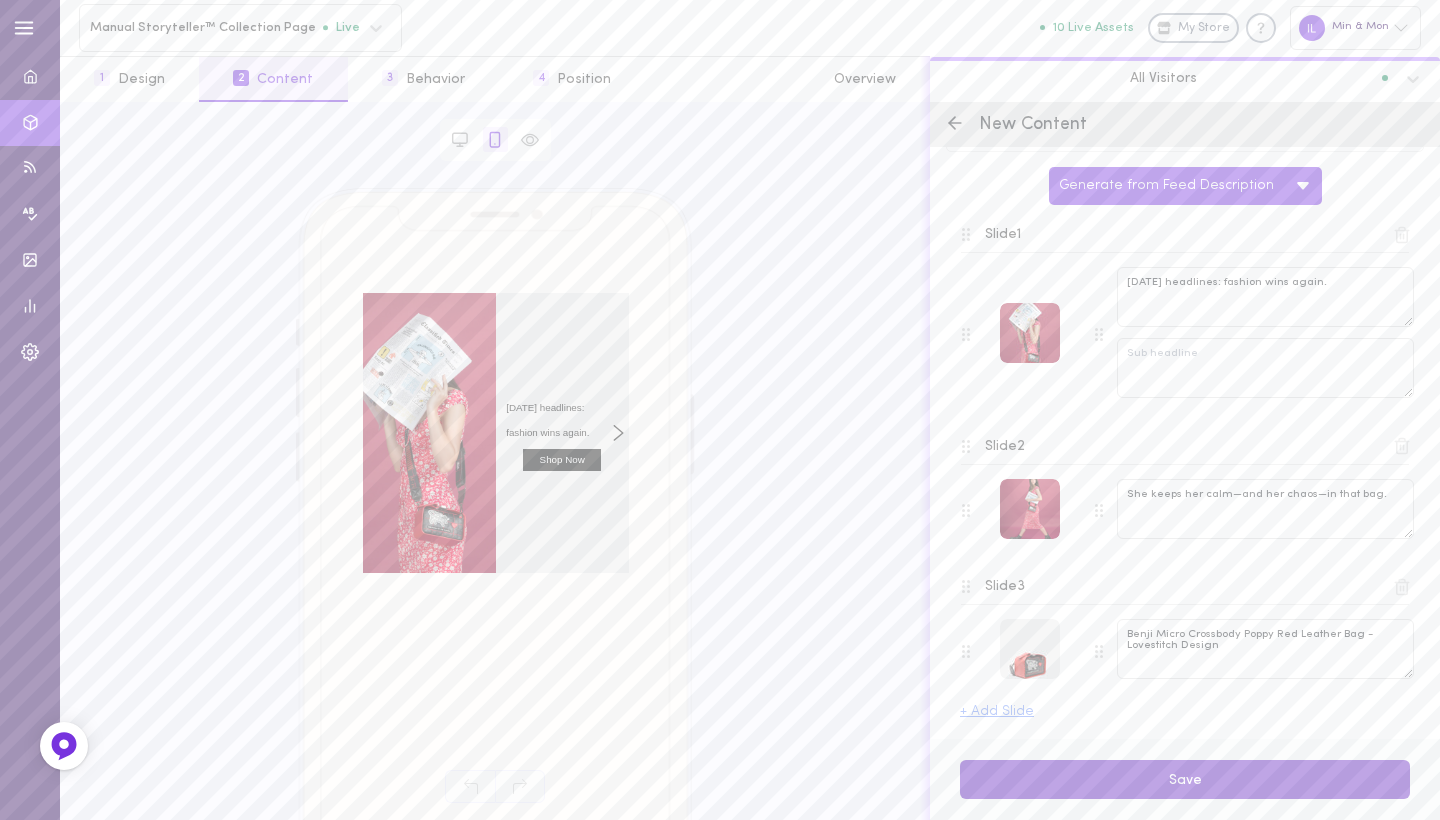 click on "Save" at bounding box center [1185, 779] 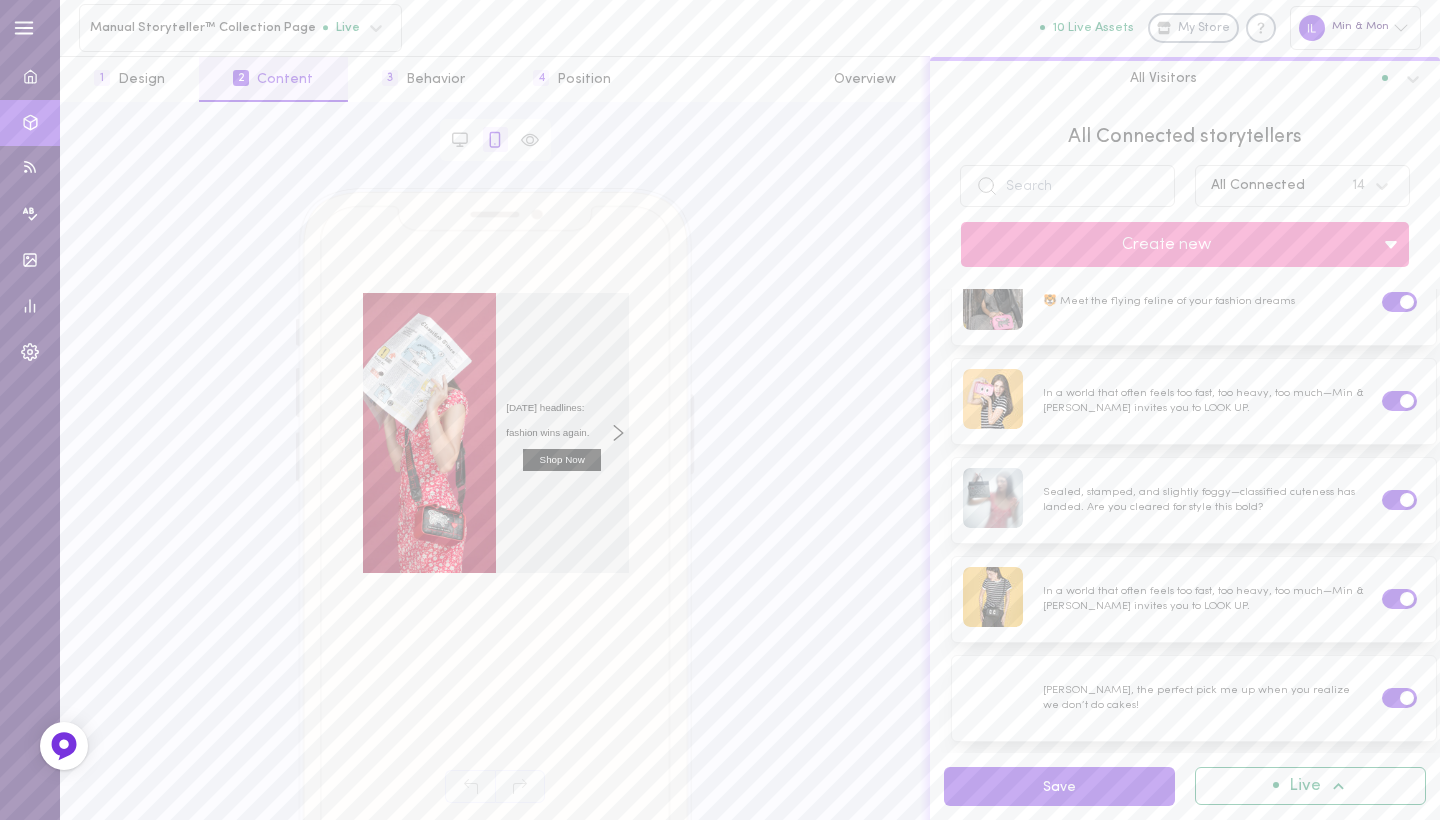 scroll, scrollTop: 921, scrollLeft: 0, axis: vertical 